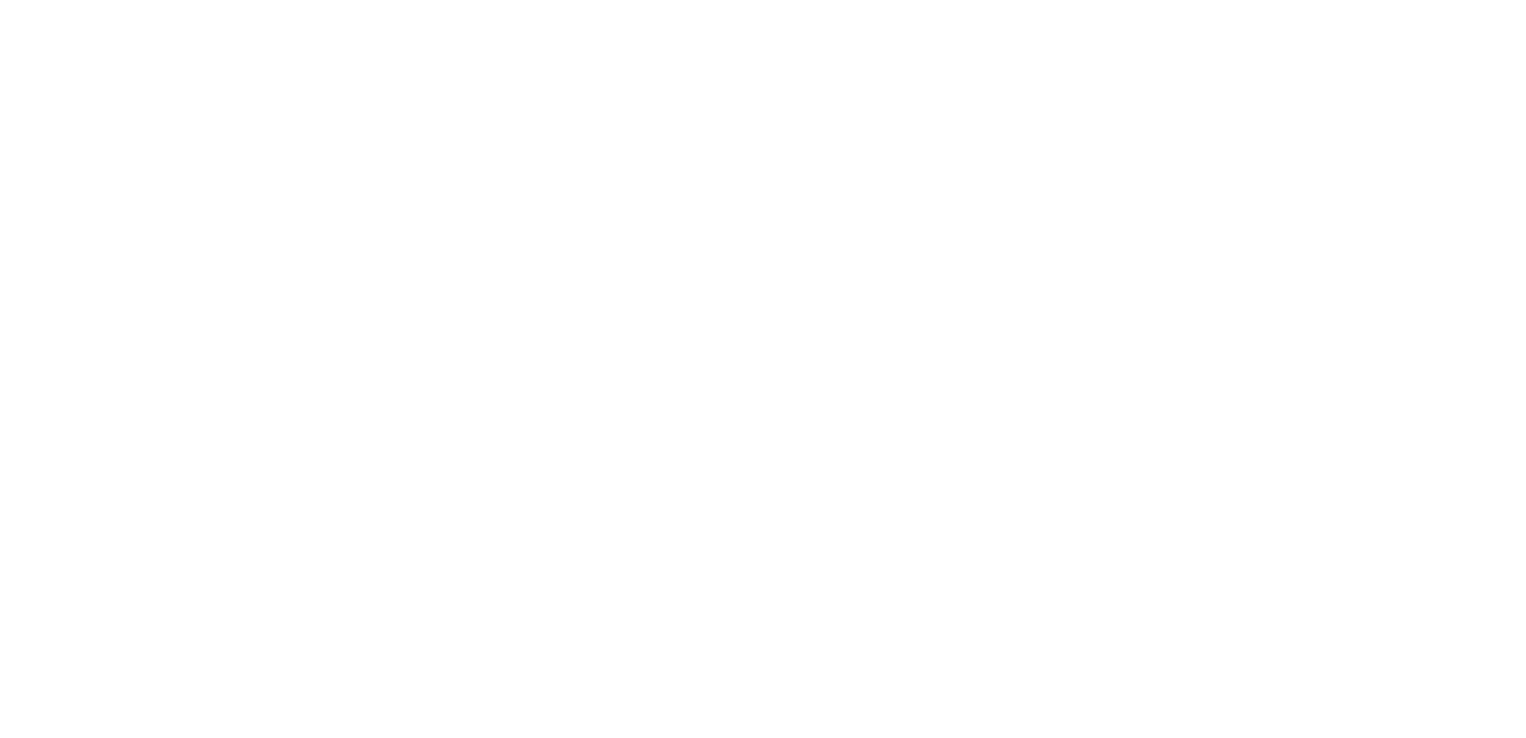 scroll, scrollTop: 0, scrollLeft: 0, axis: both 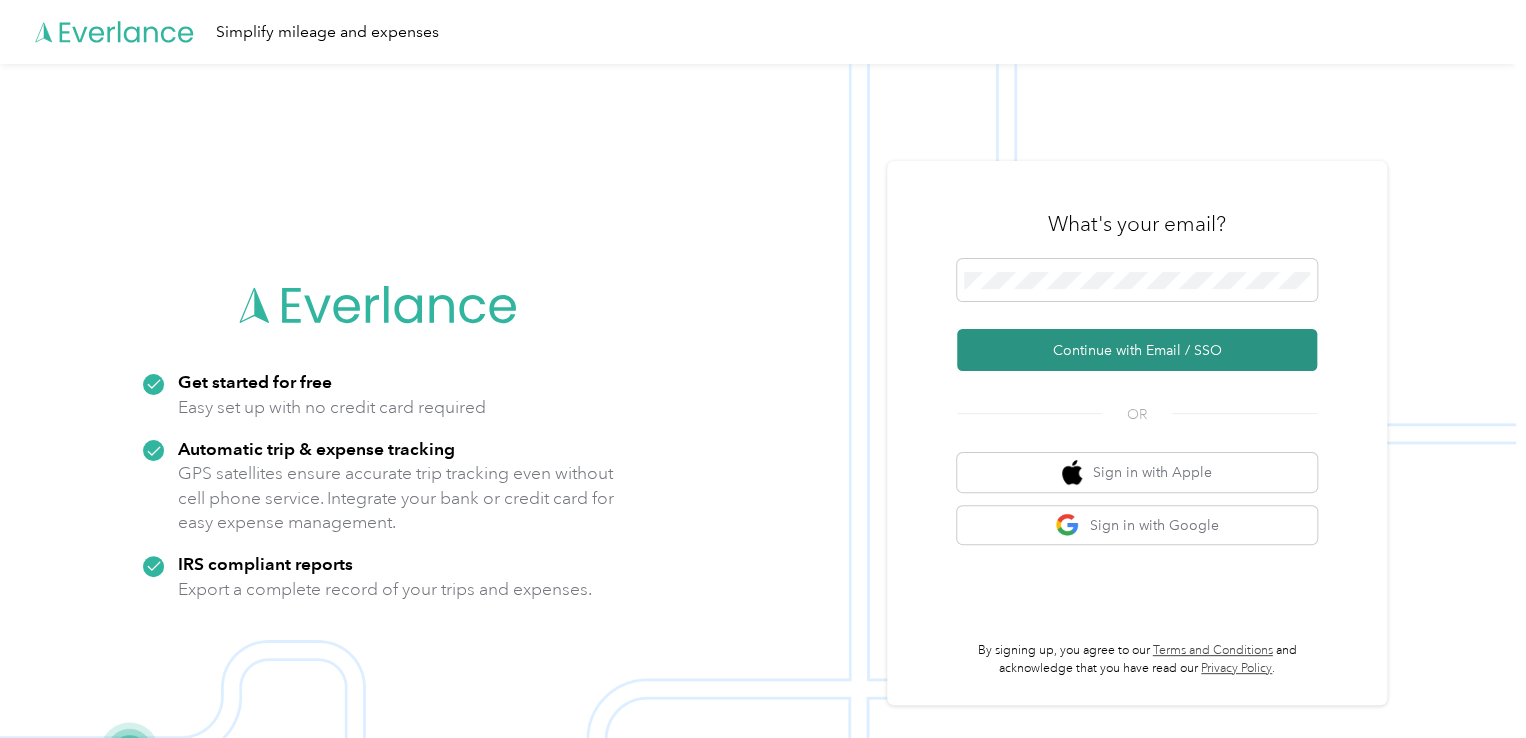 click on "Continue with Email / SSO" at bounding box center (1137, 350) 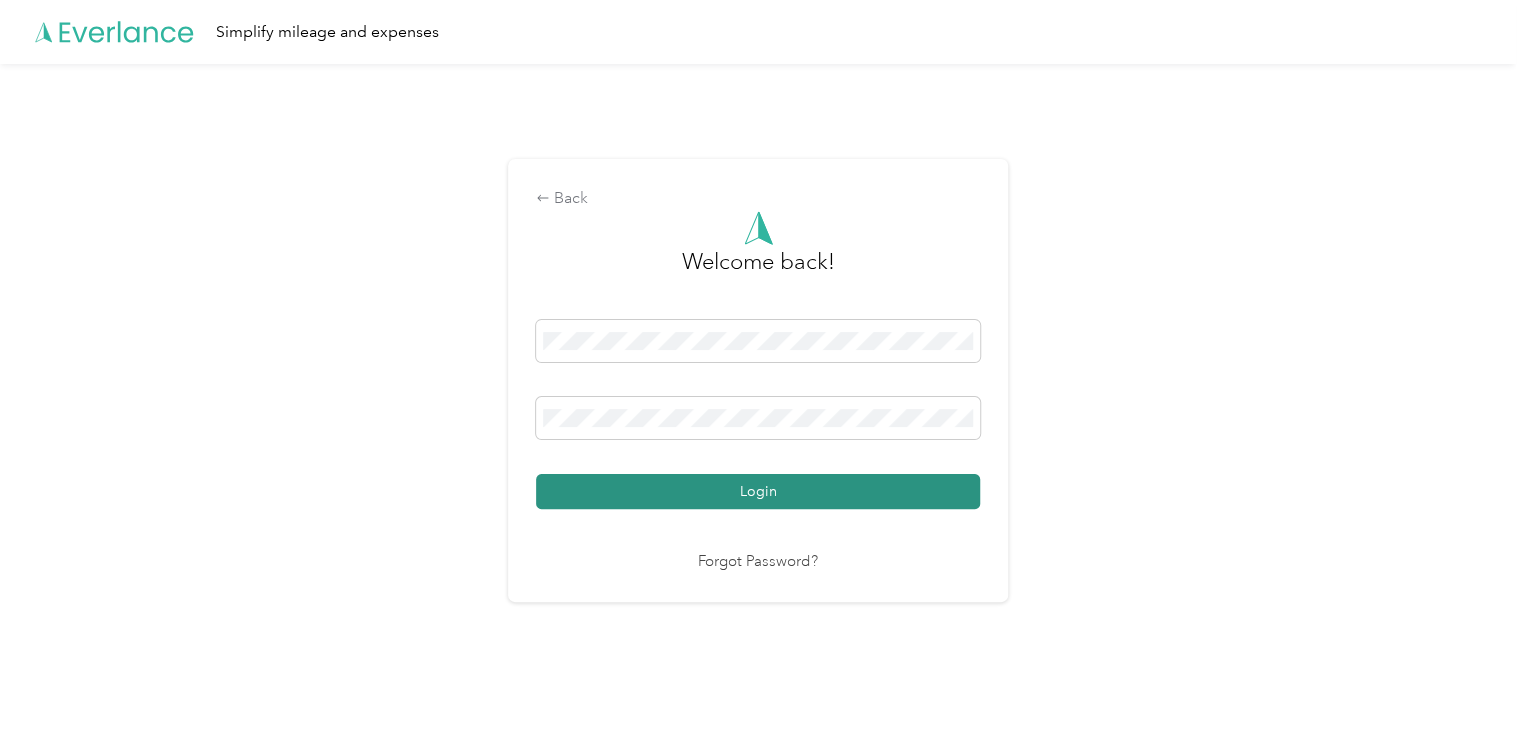 click on "Login" at bounding box center (758, 491) 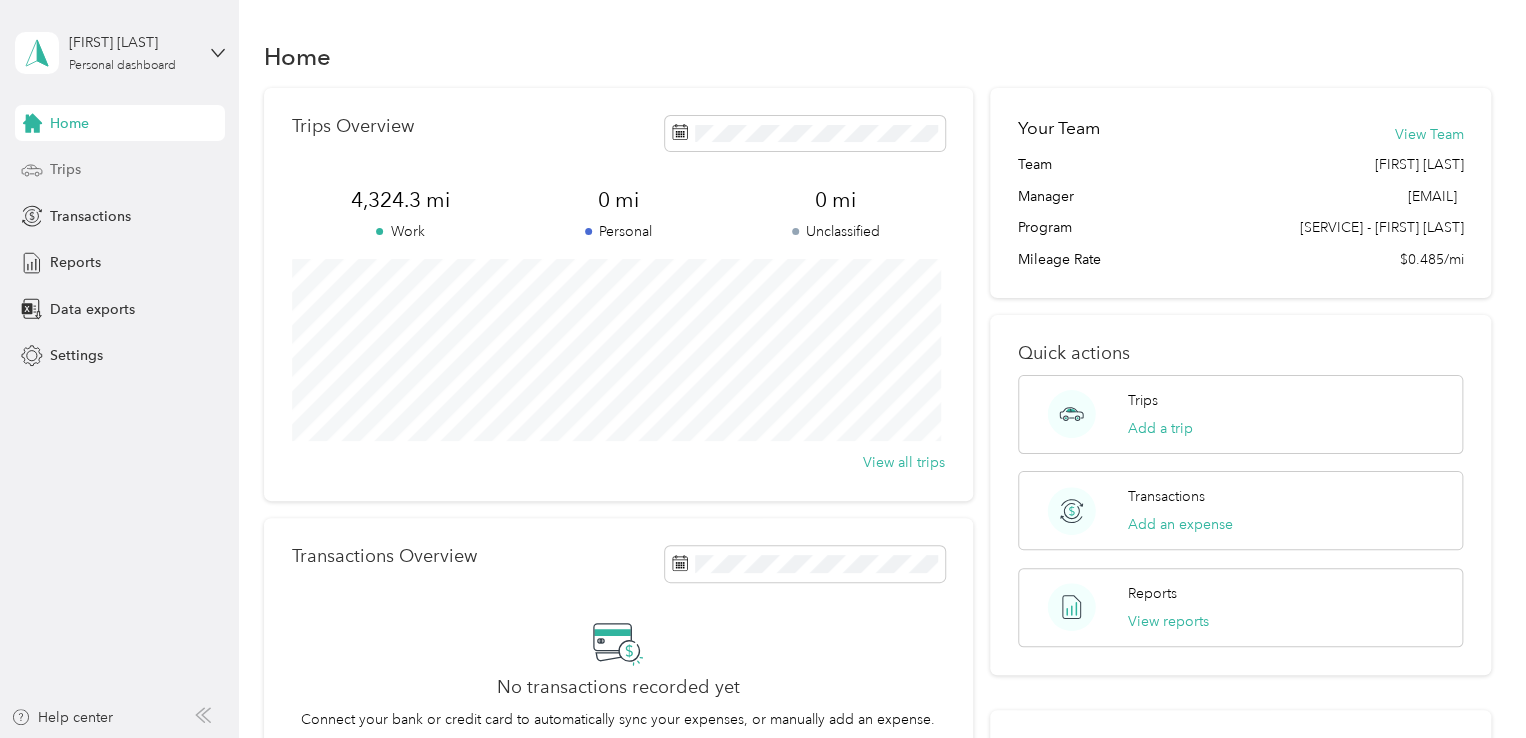 click on "Trips" at bounding box center [65, 169] 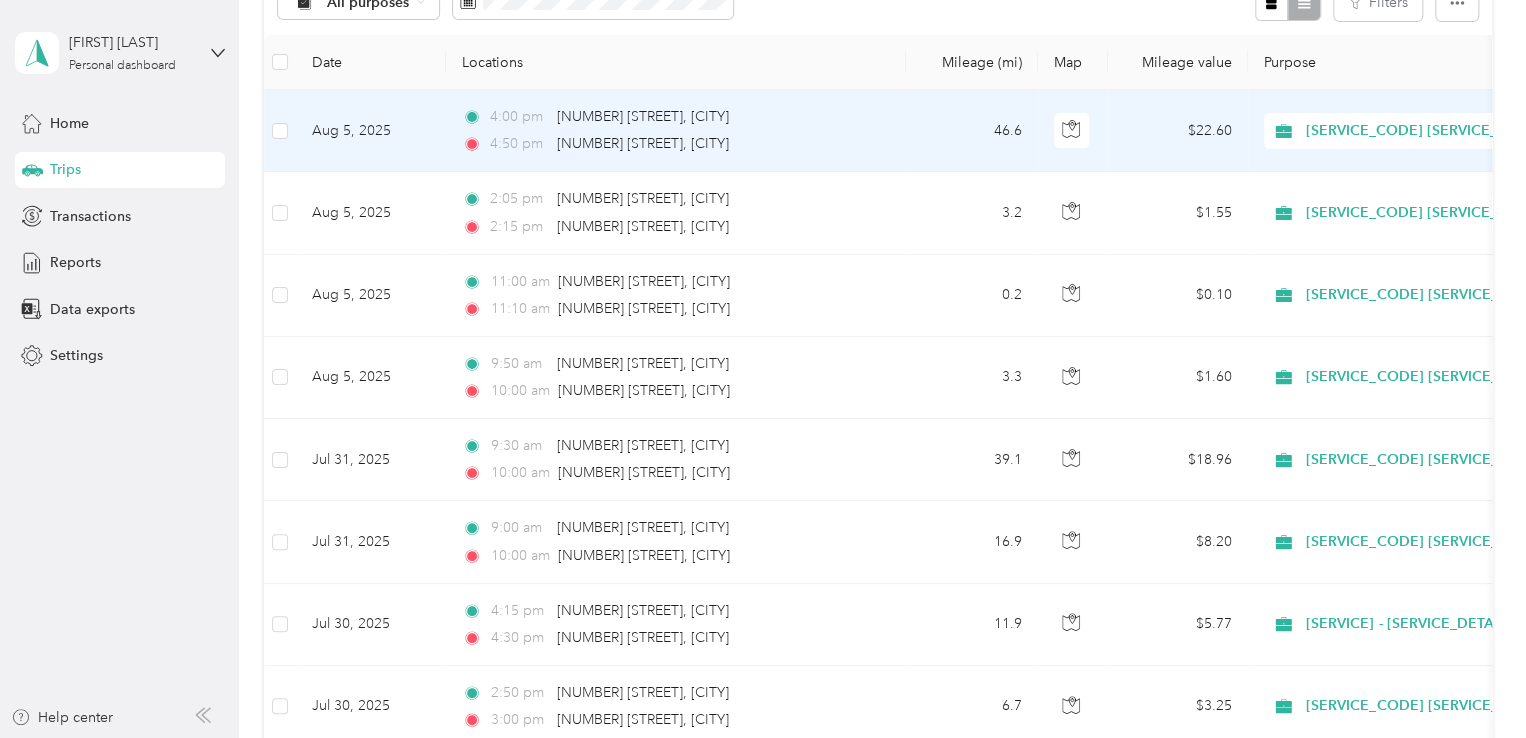 scroll, scrollTop: 0, scrollLeft: 0, axis: both 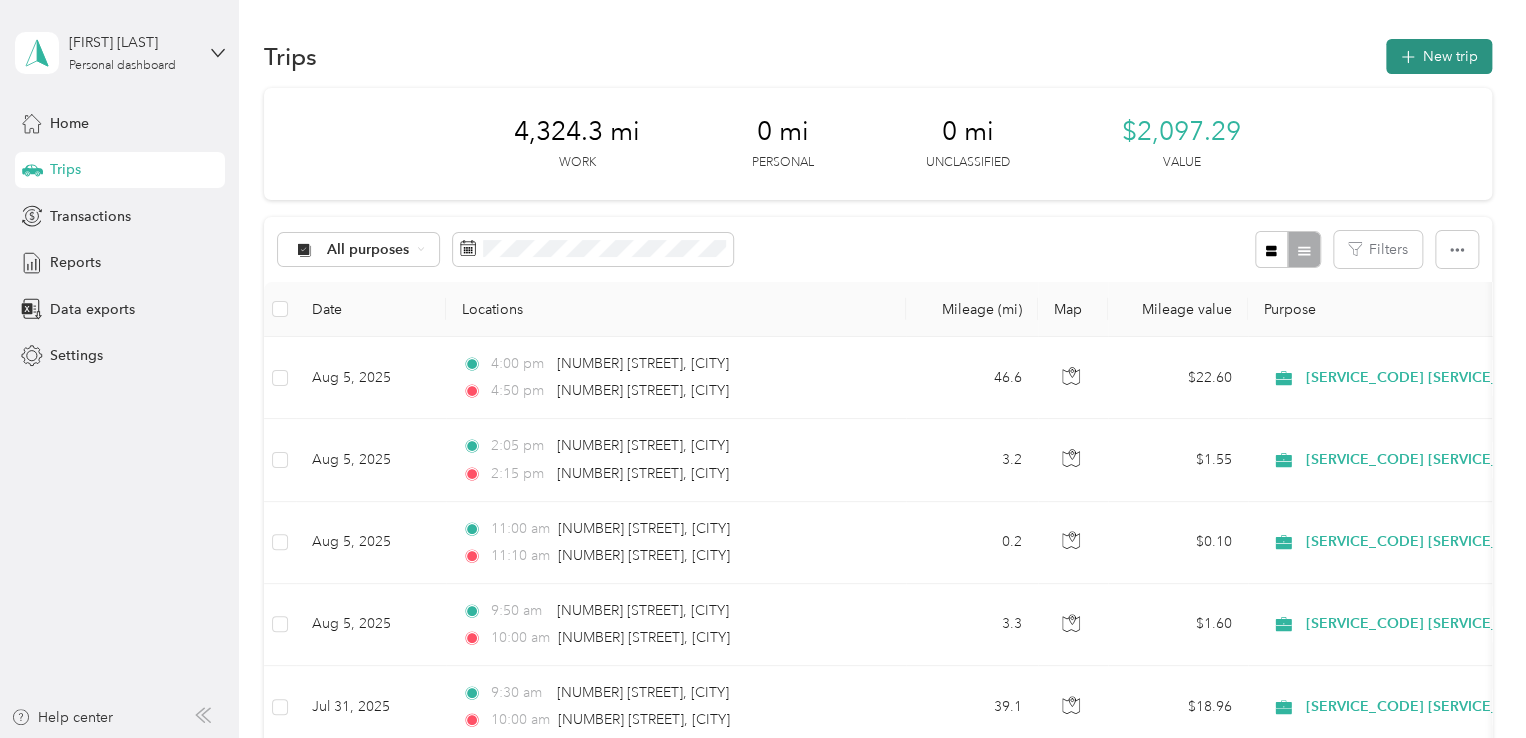 click on "New trip" at bounding box center [1439, 56] 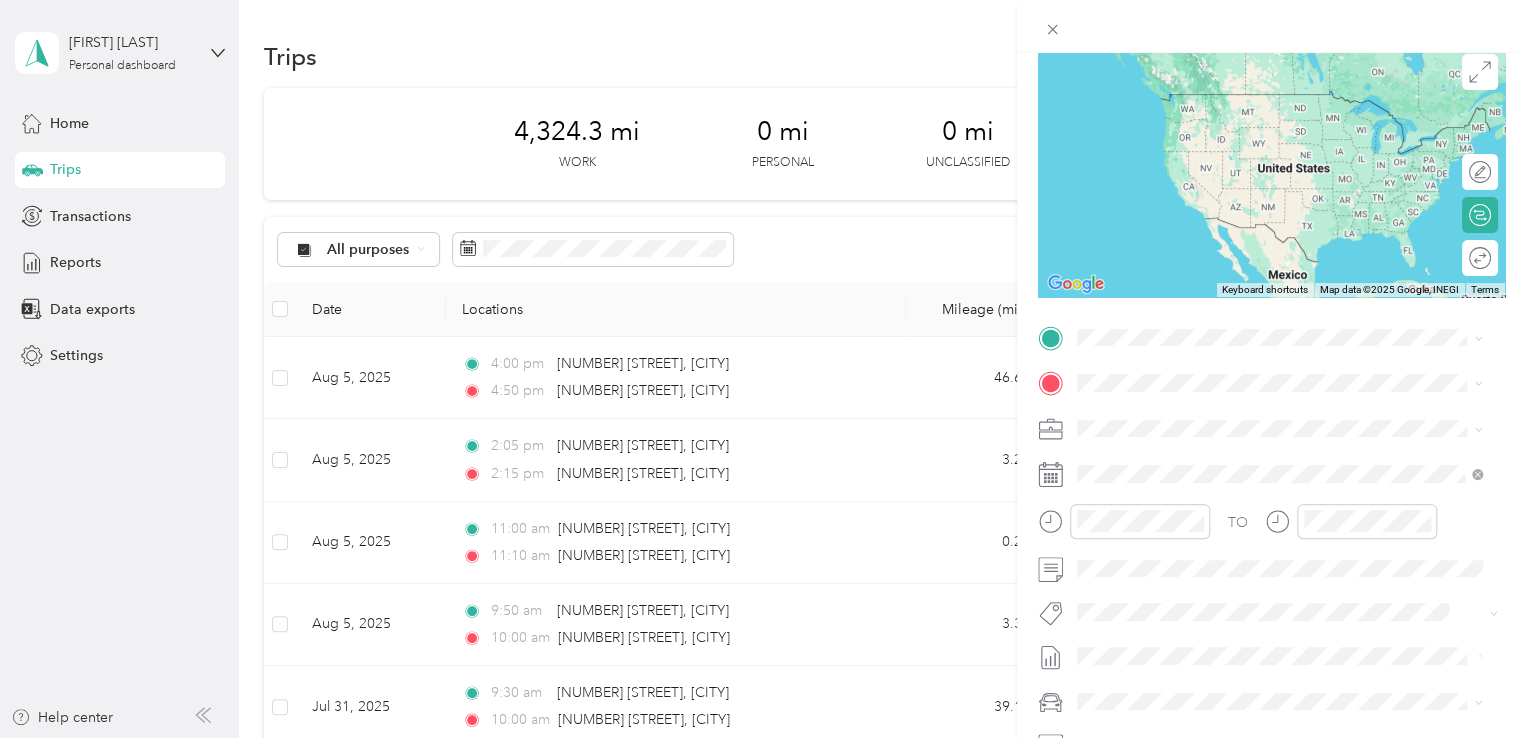 scroll, scrollTop: 160, scrollLeft: 0, axis: vertical 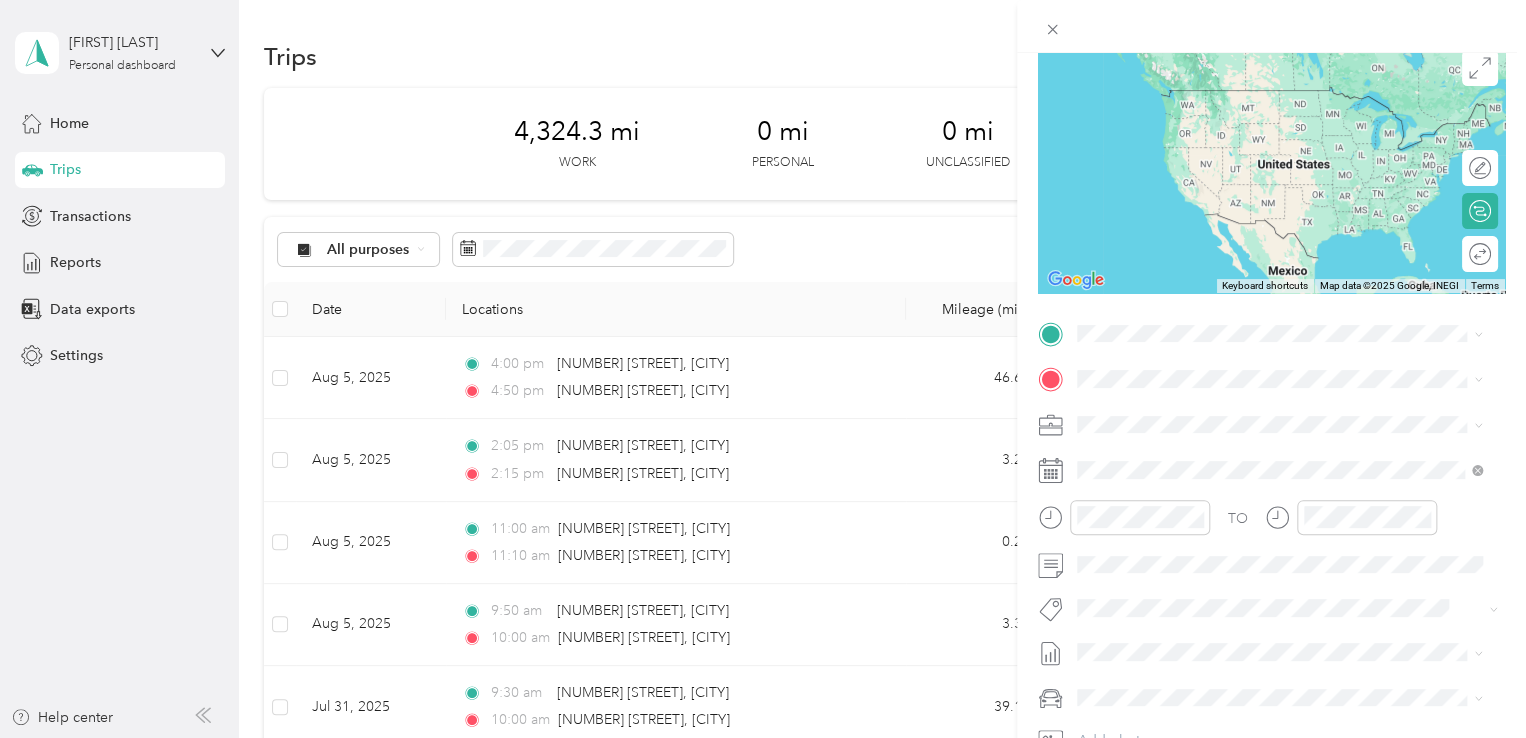 click on "[NUMBER] [STREET]
[CITY], [STATE] [POSTAL_CODE], [COUNTRY]" at bounding box center [1259, 411] 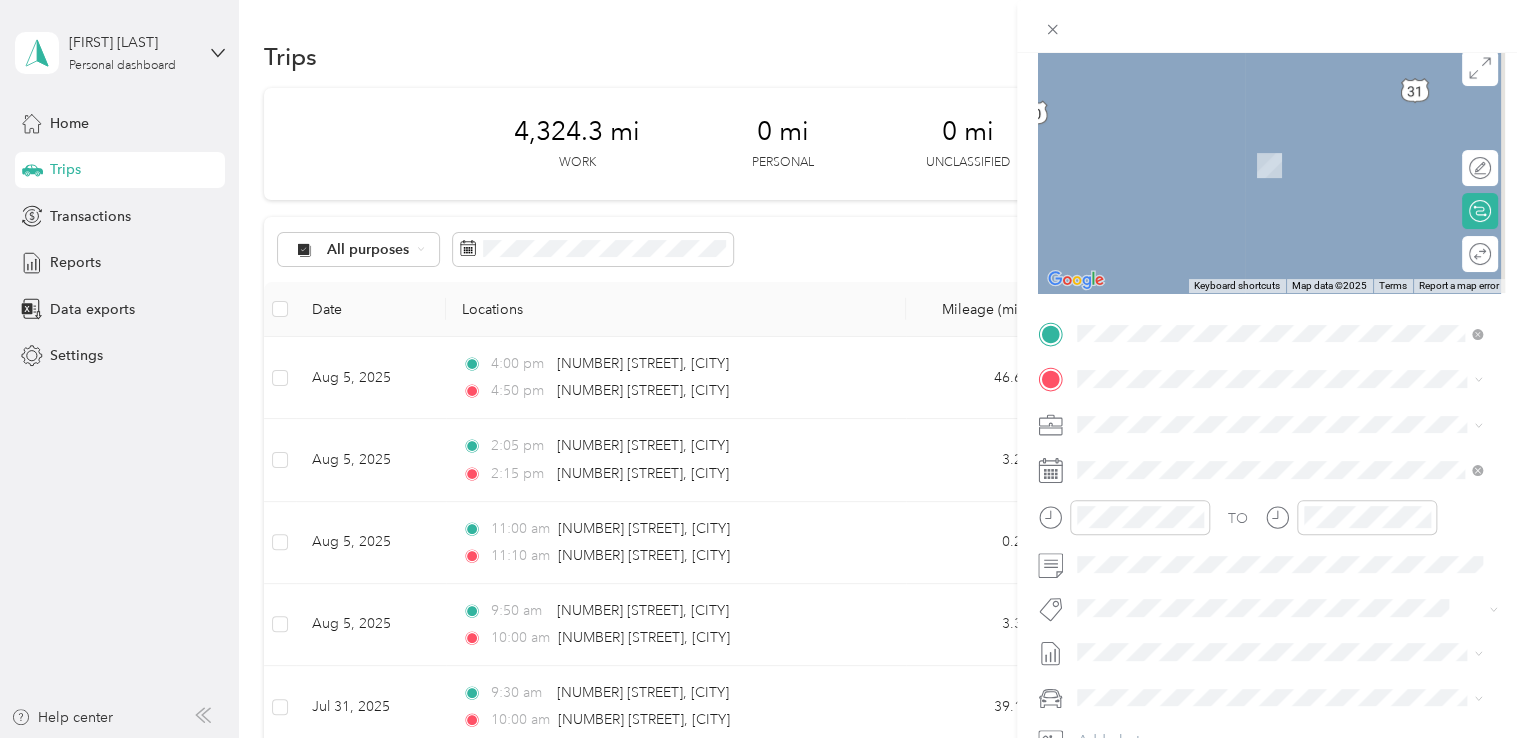 click on "[NUMBER] [STREET]
[CITY], [STATE] [POSTAL_CODE], [COUNTRY]" at bounding box center (1259, 453) 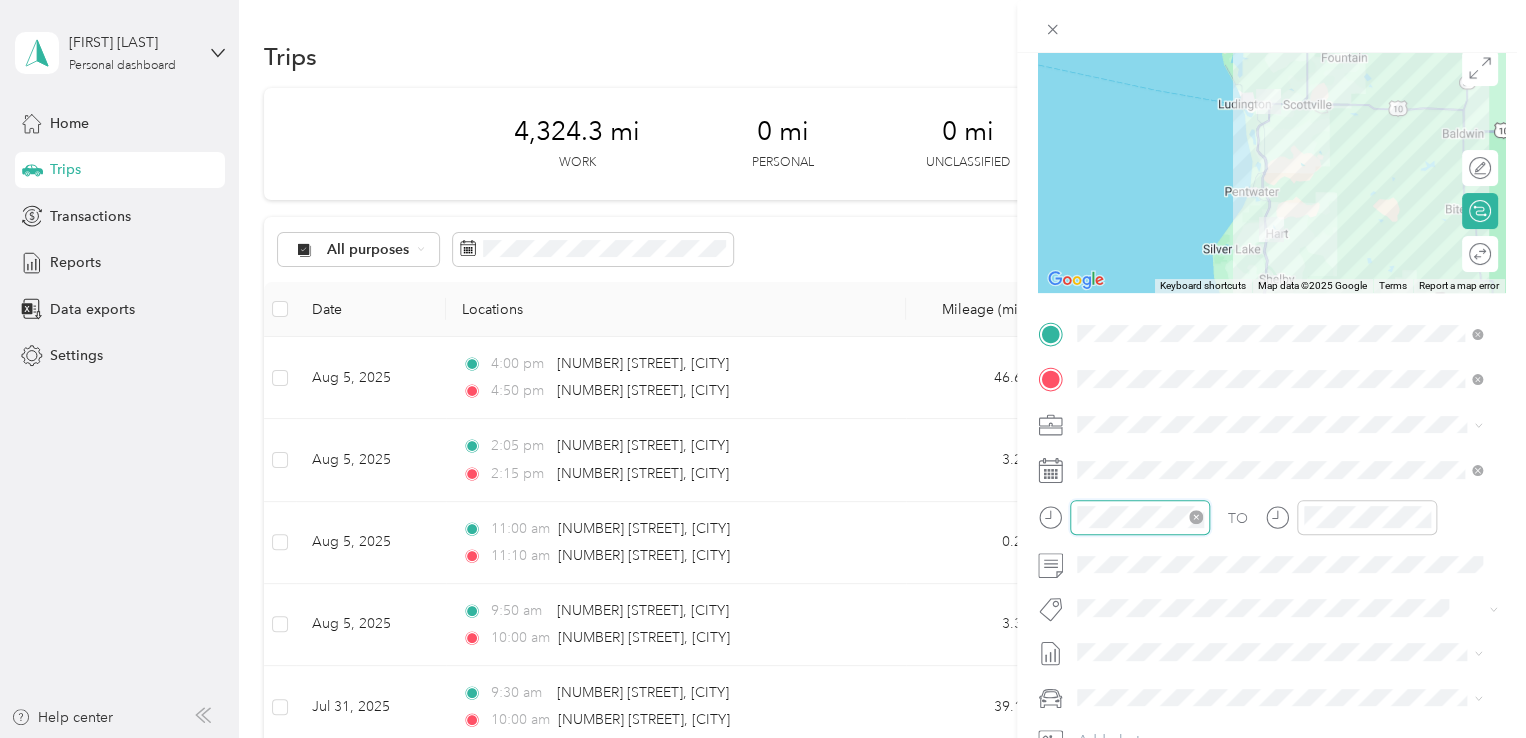 scroll, scrollTop: 120, scrollLeft: 0, axis: vertical 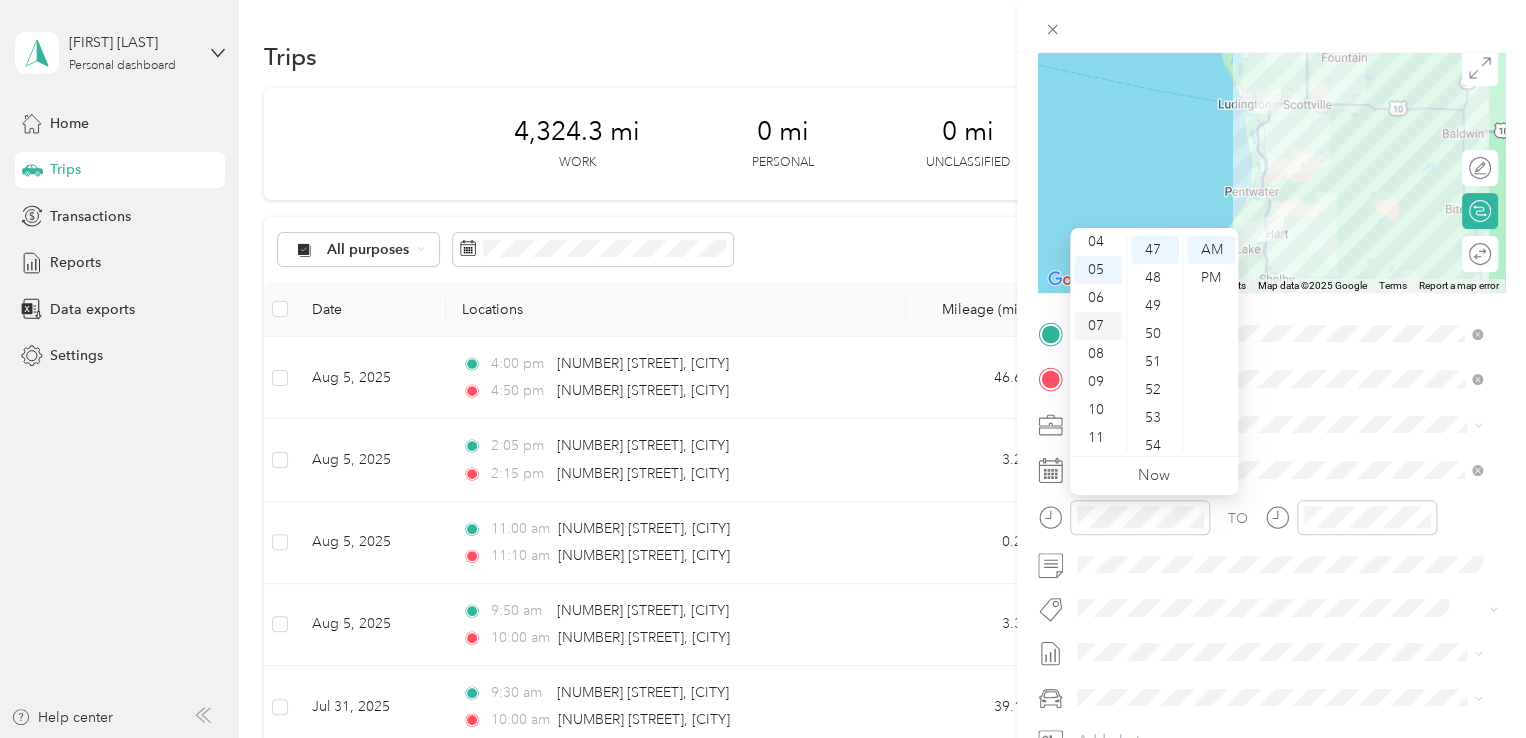 click on "07" at bounding box center (1098, 326) 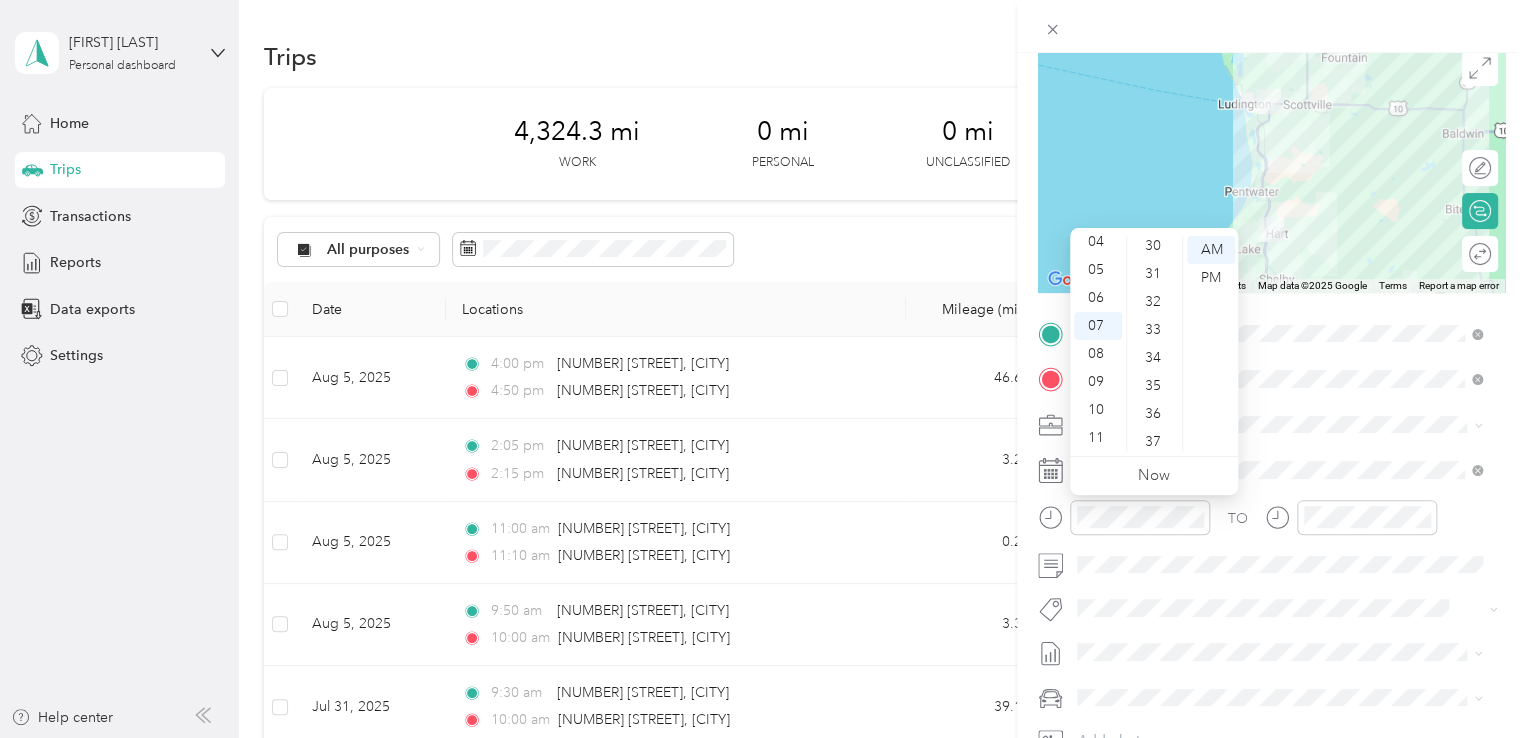 scroll, scrollTop: 837, scrollLeft: 0, axis: vertical 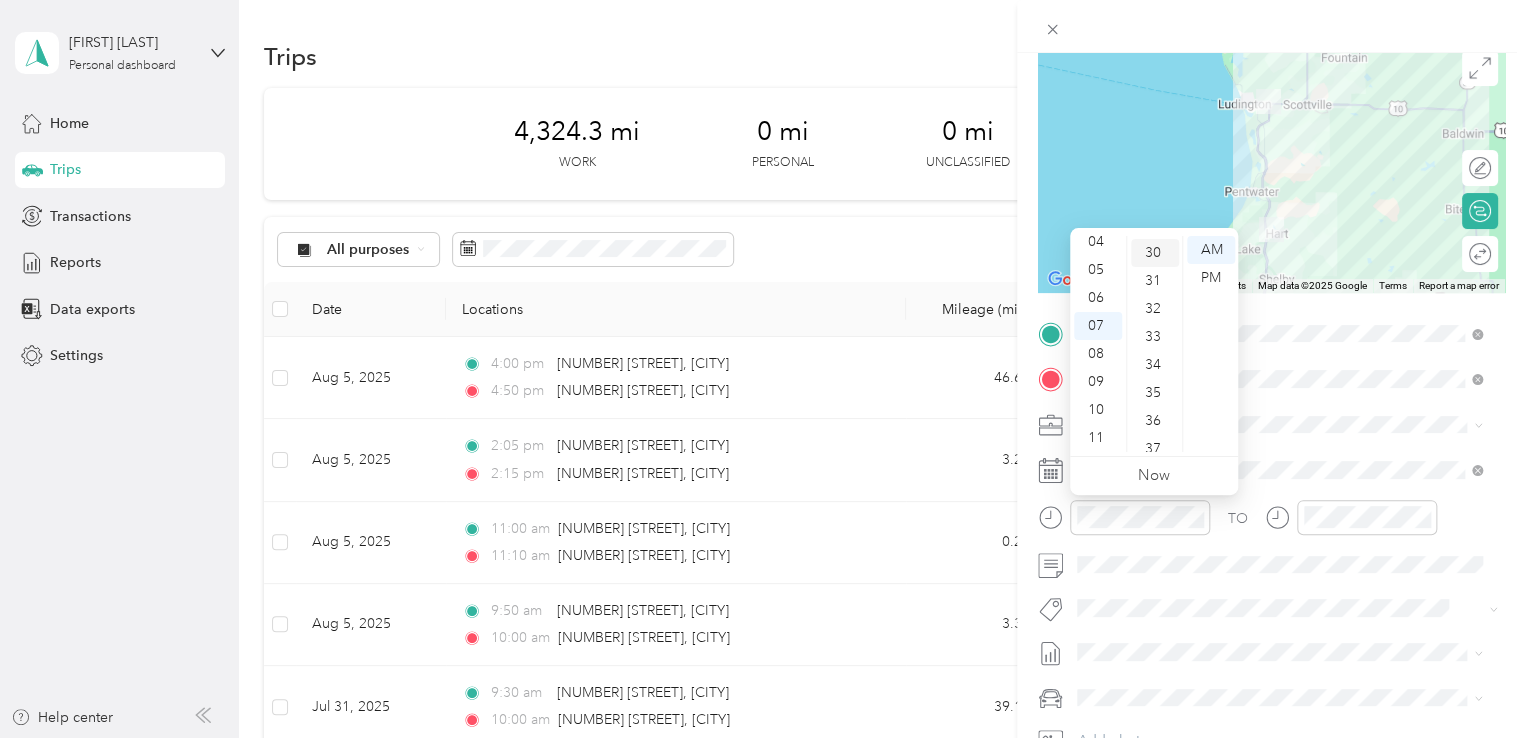 click on "30" at bounding box center (1155, 253) 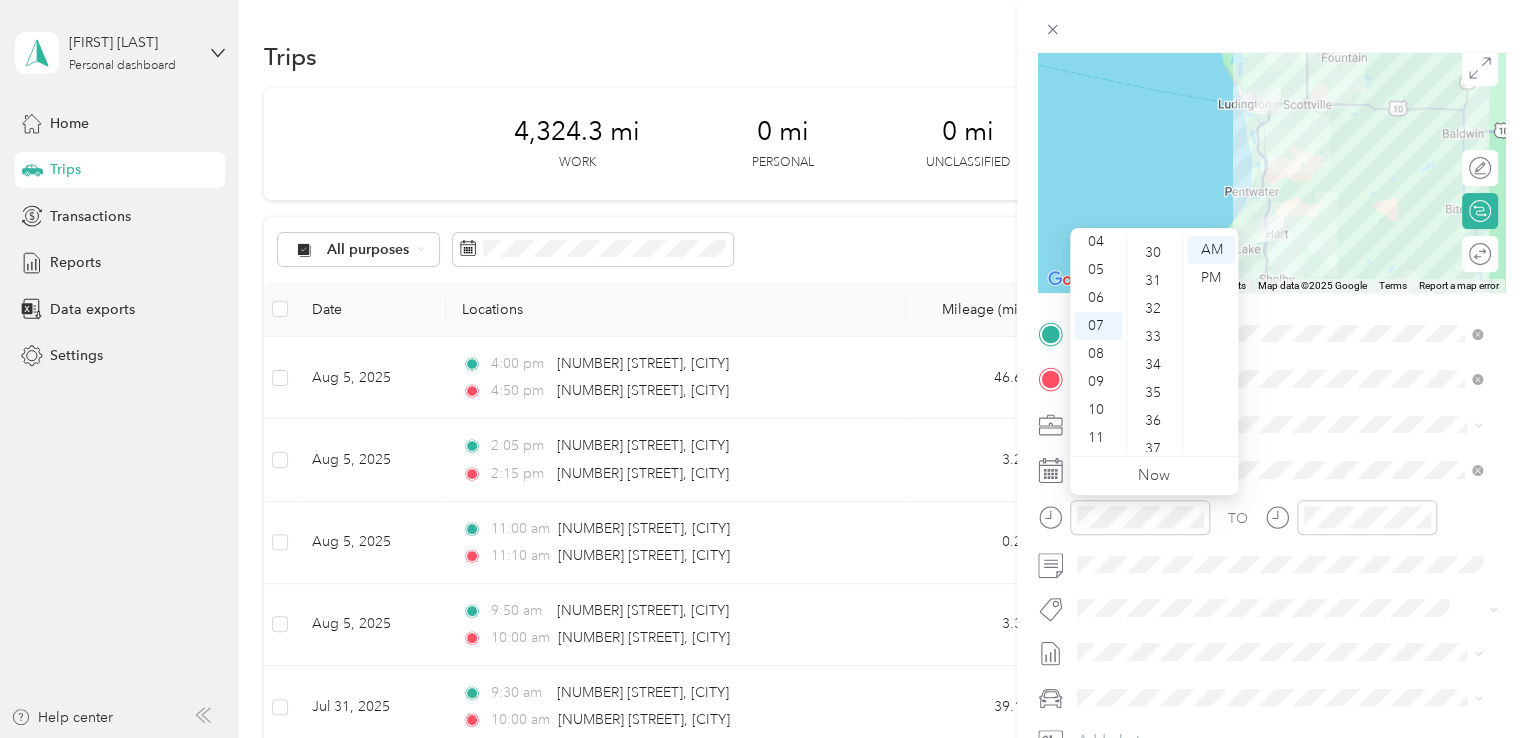 scroll, scrollTop: 840, scrollLeft: 0, axis: vertical 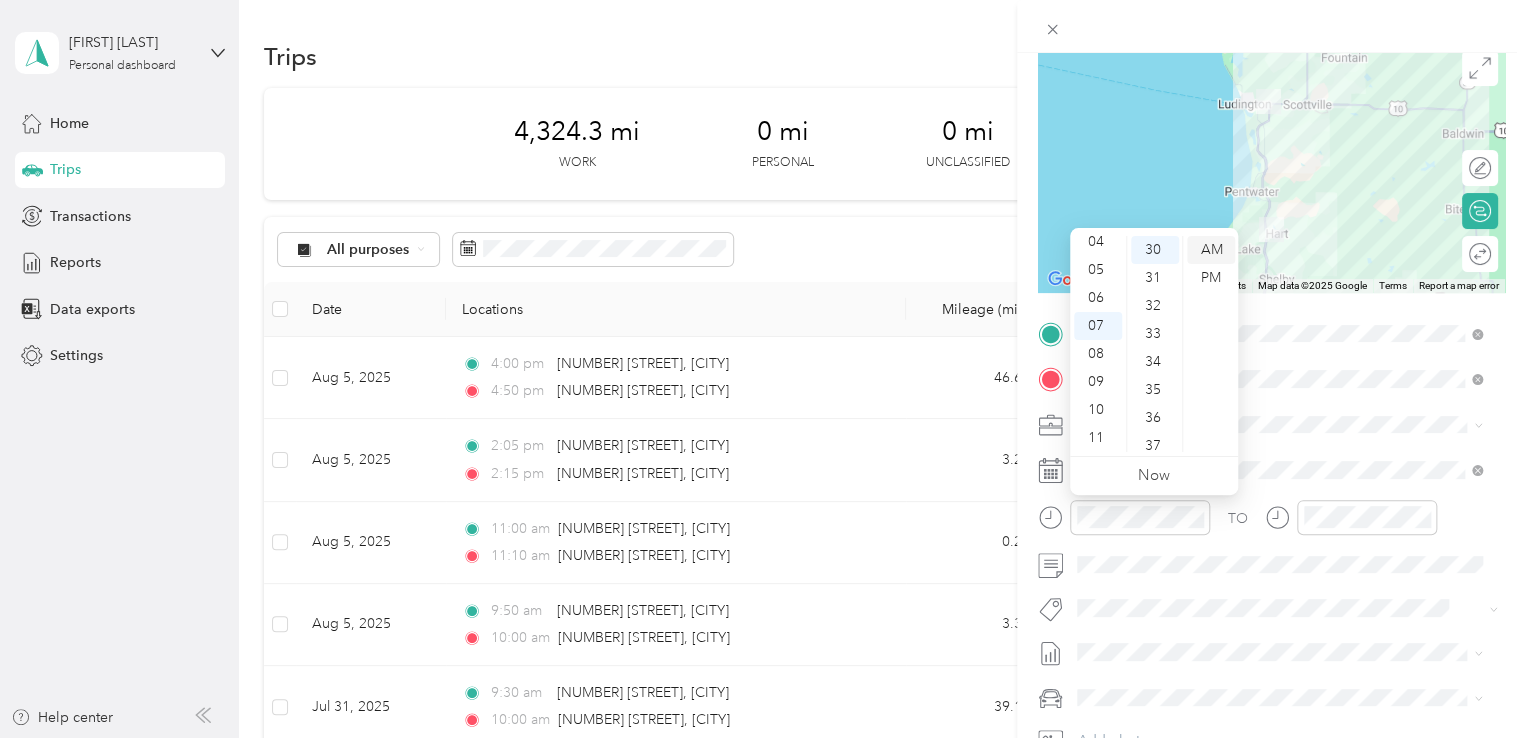 click on "AM" at bounding box center (1211, 250) 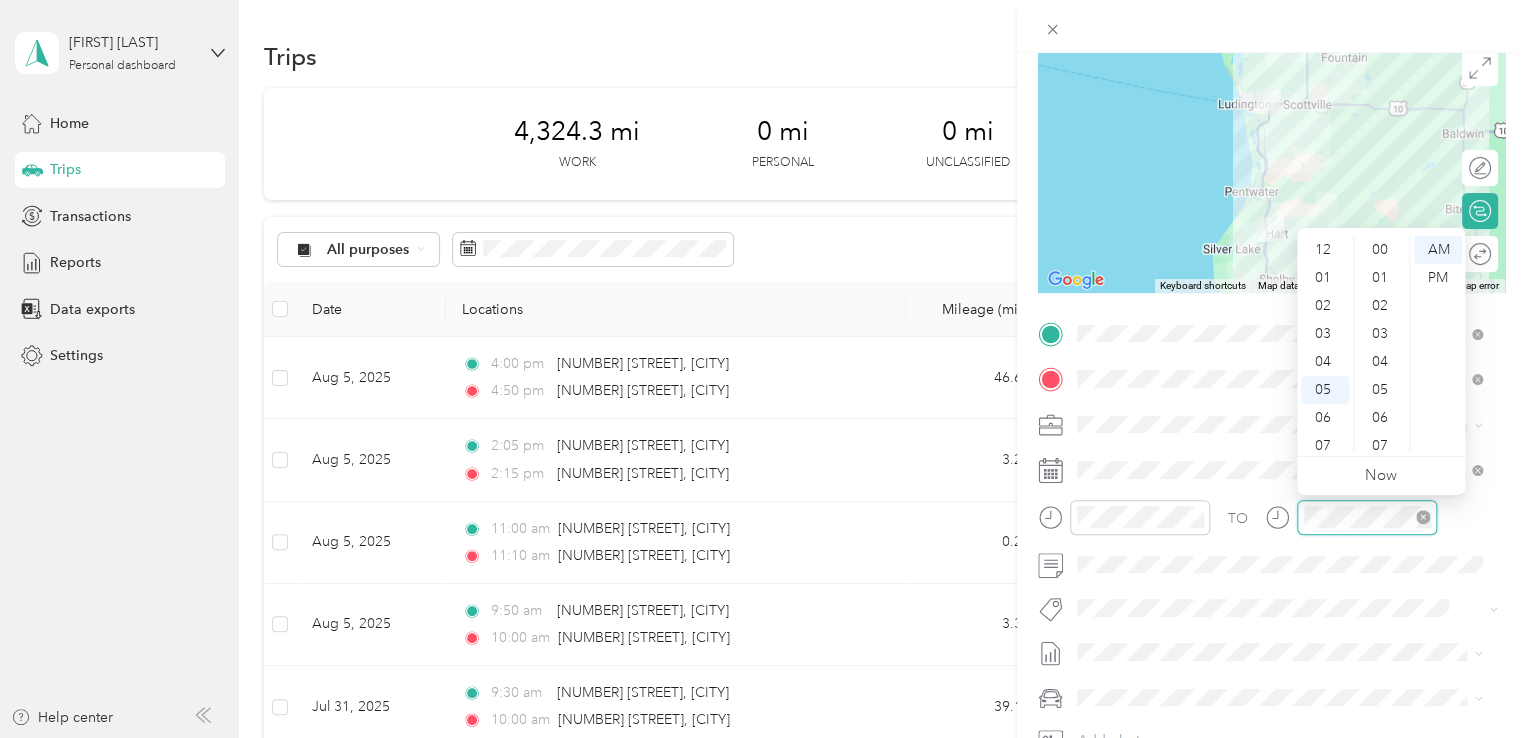 scroll, scrollTop: 1316, scrollLeft: 0, axis: vertical 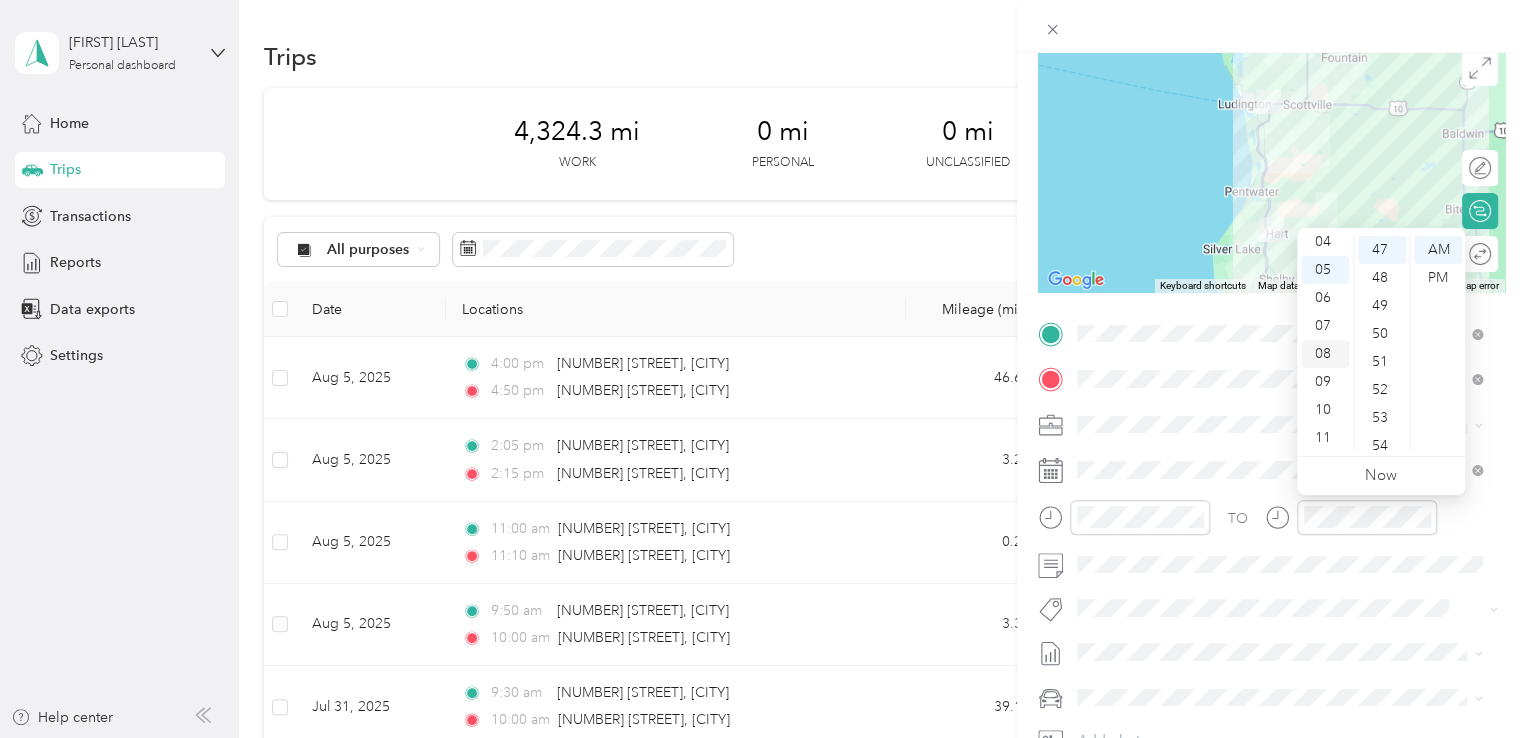 click on "08" at bounding box center (1325, 354) 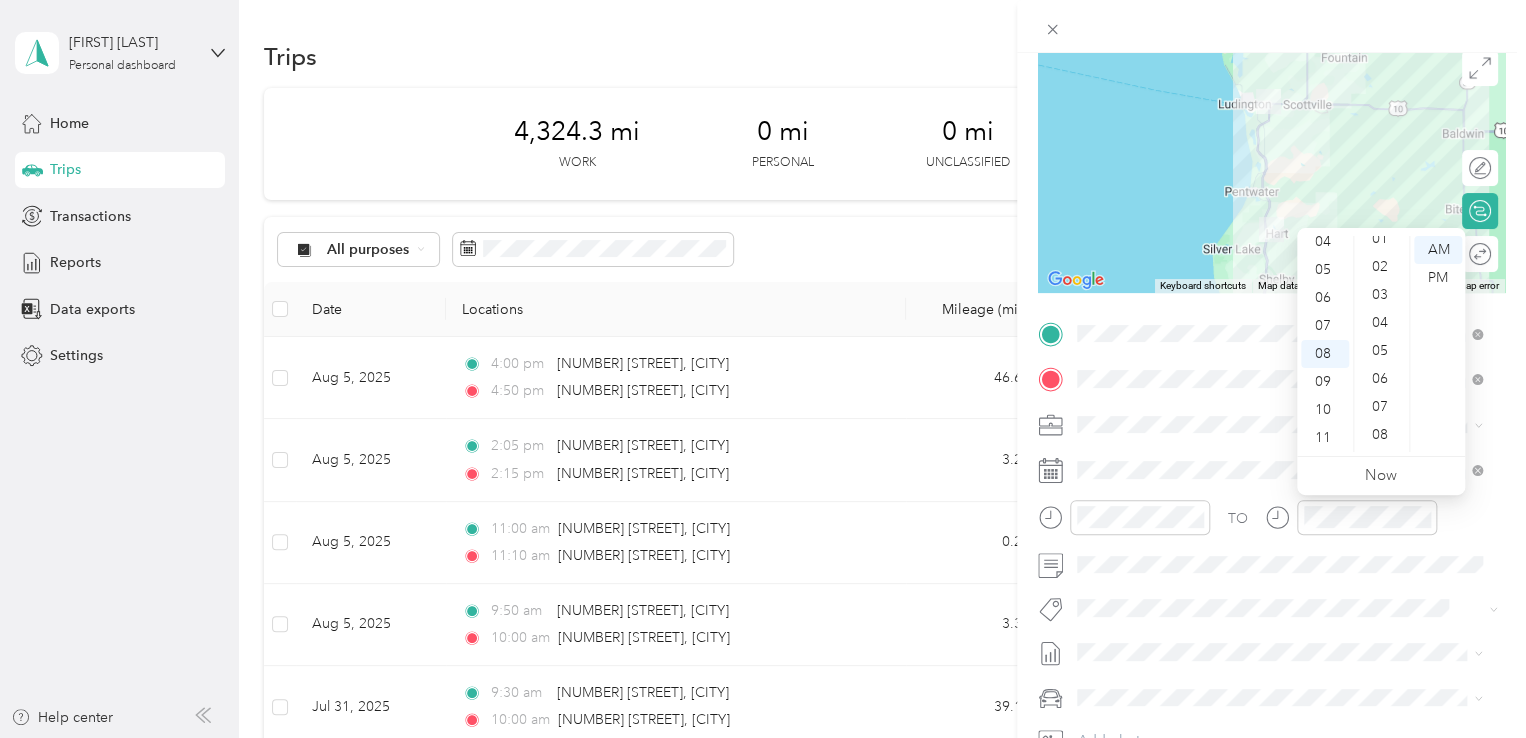 scroll, scrollTop: 0, scrollLeft: 0, axis: both 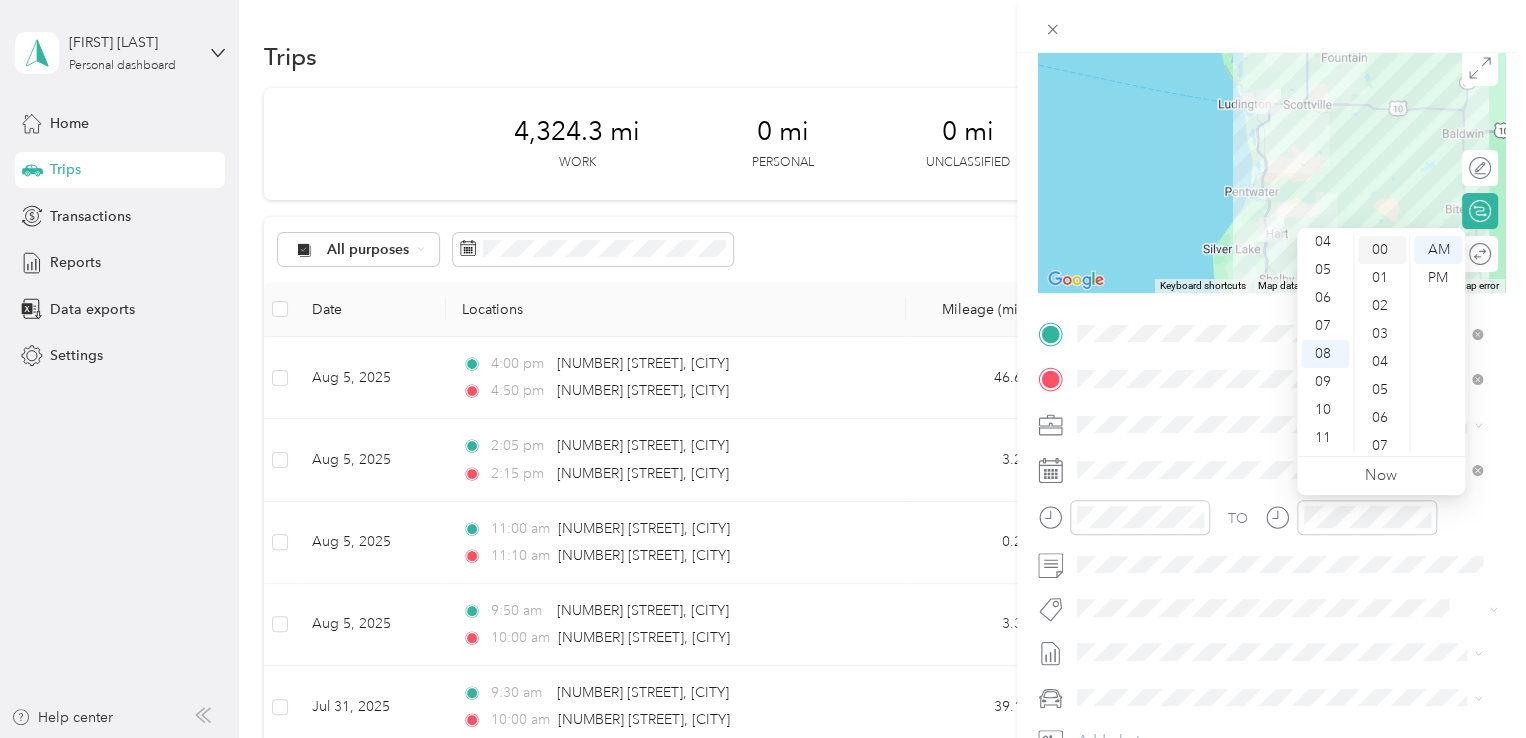 click on "00" at bounding box center [1382, 250] 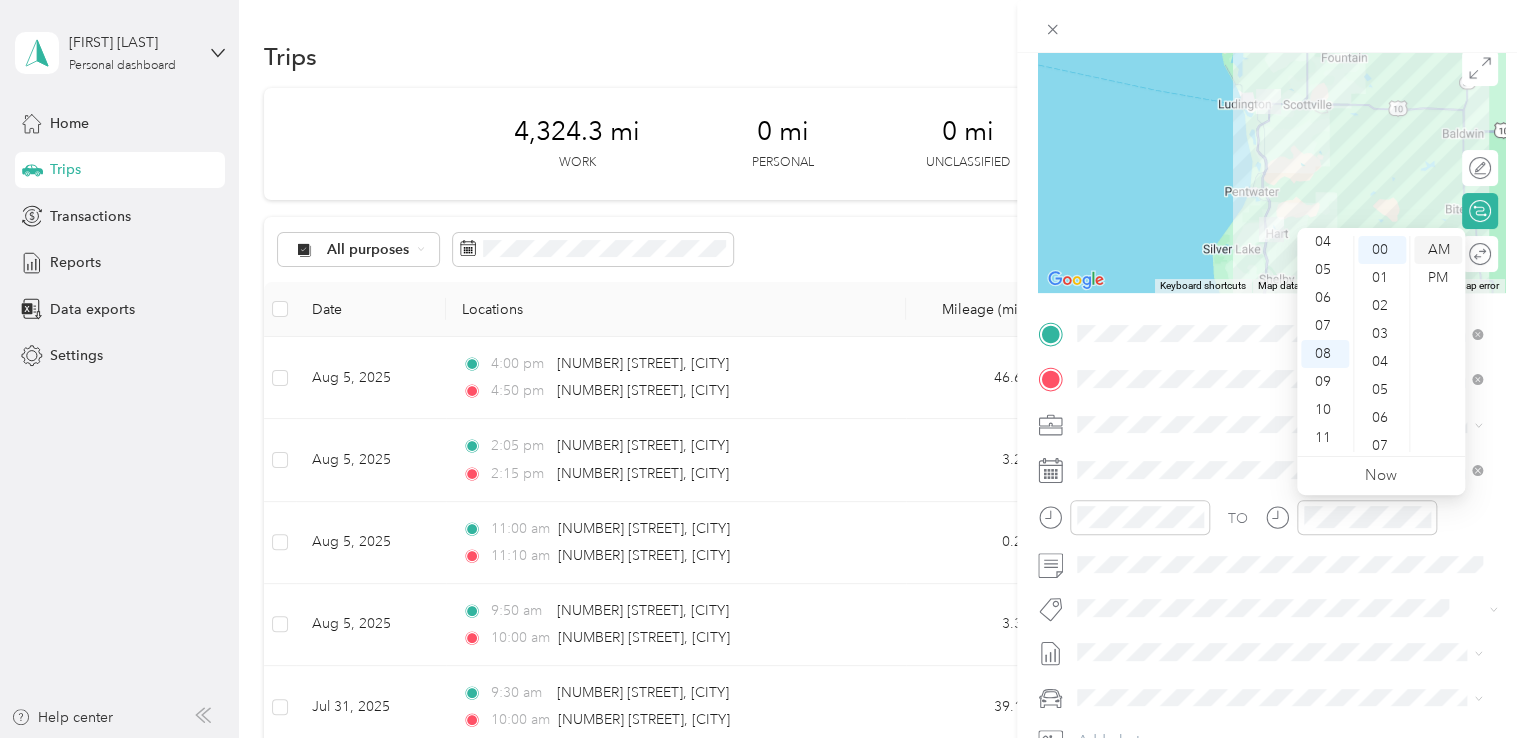 click on "AM" at bounding box center [1438, 250] 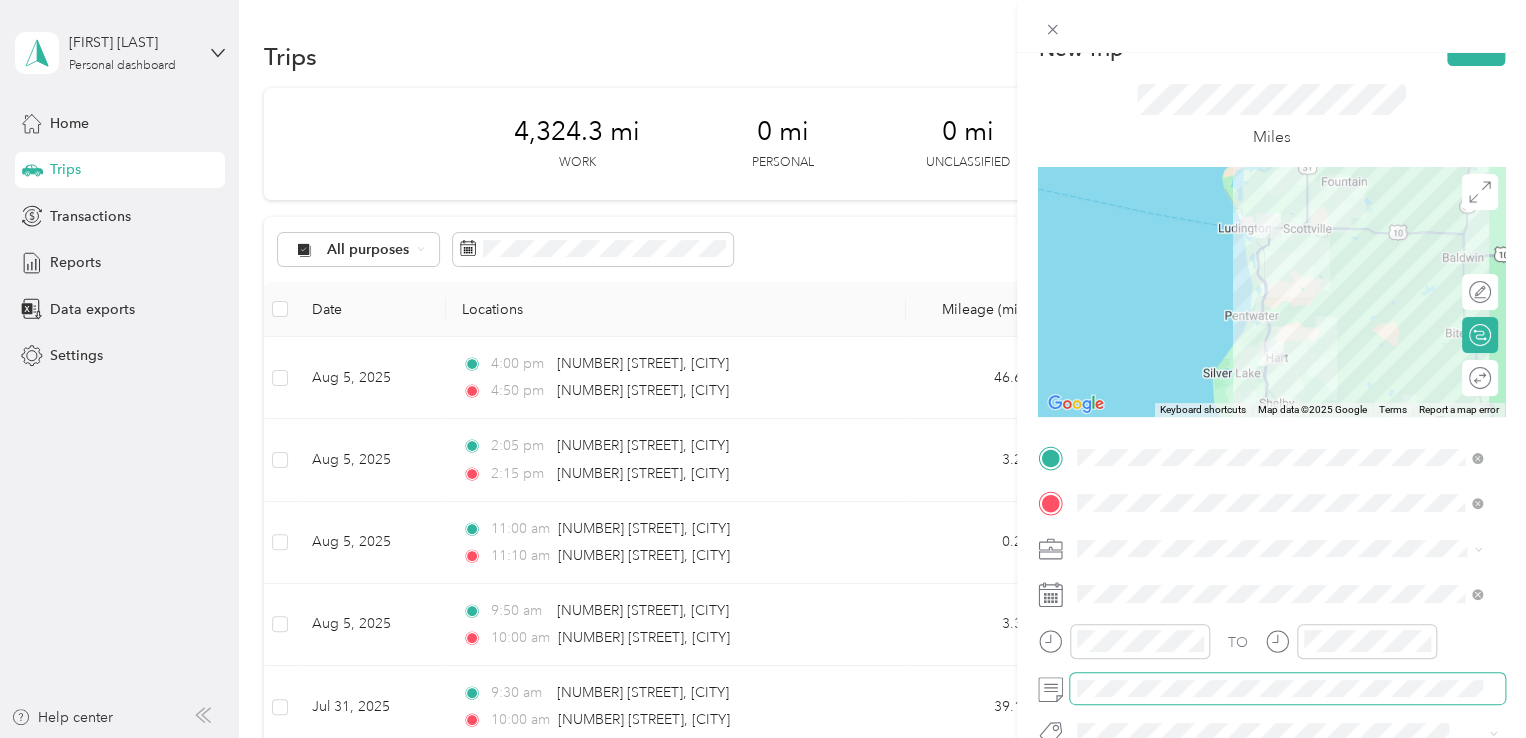 scroll, scrollTop: 0, scrollLeft: 0, axis: both 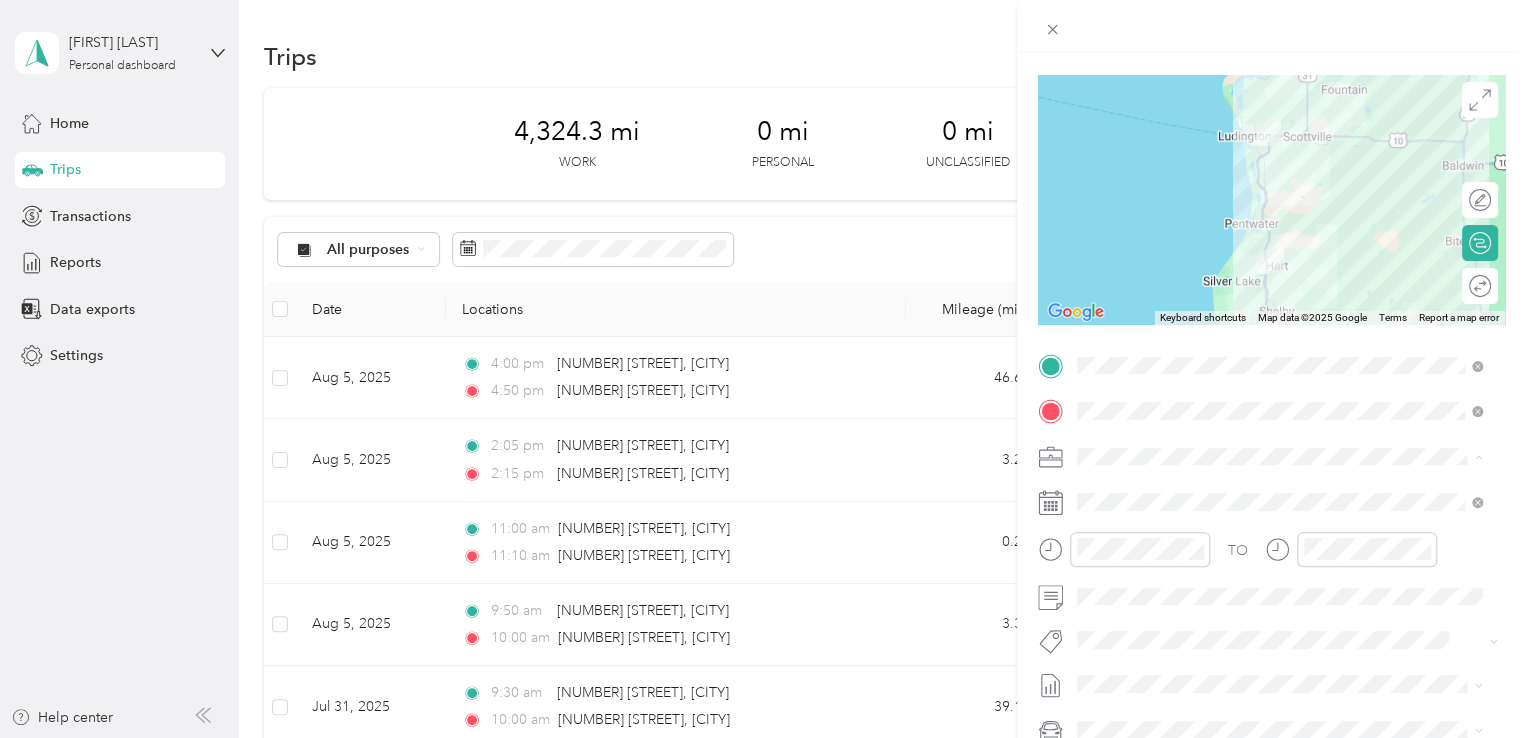 click on "[SERVICE_CODE] [SERVICE_DETAIL]" at bounding box center (1200, 560) 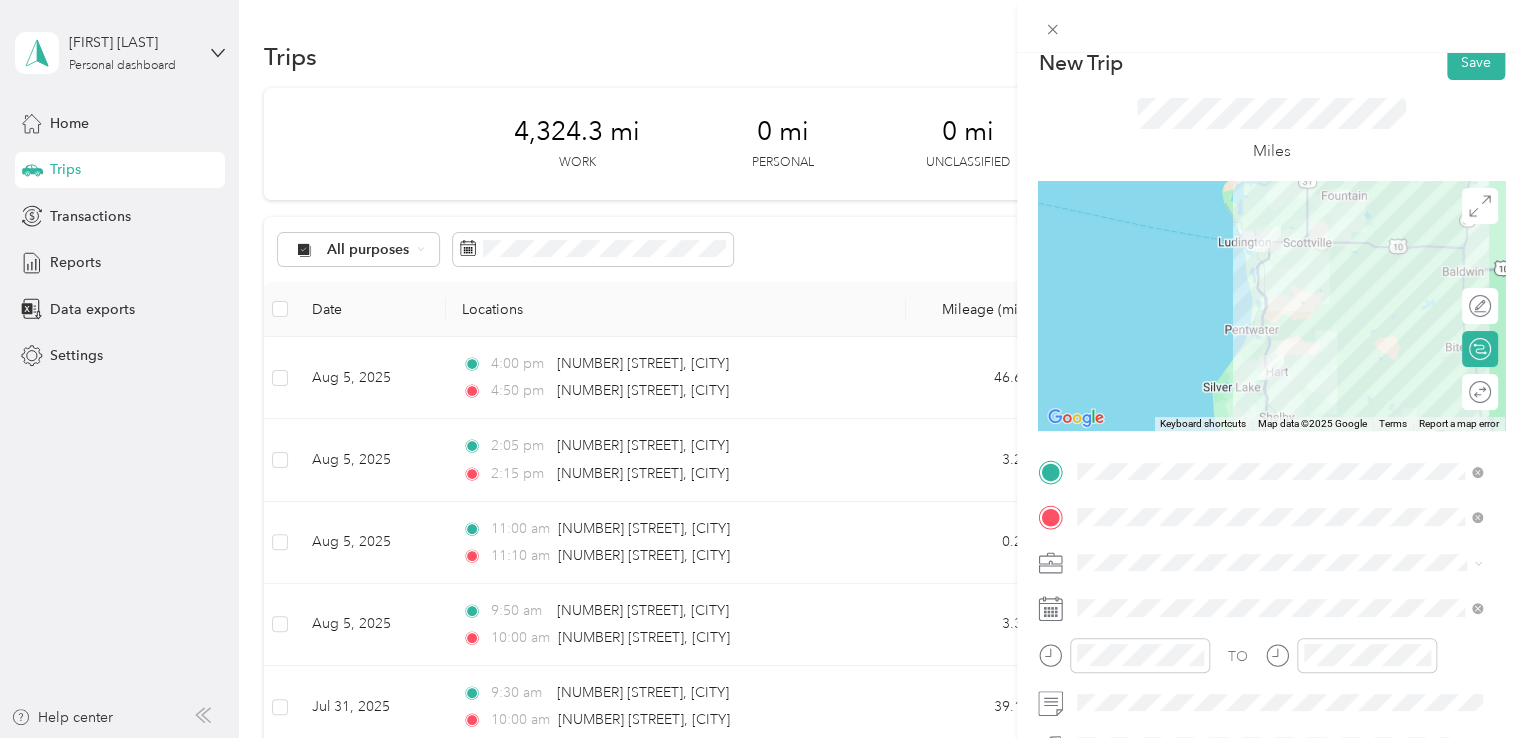 scroll, scrollTop: 0, scrollLeft: 0, axis: both 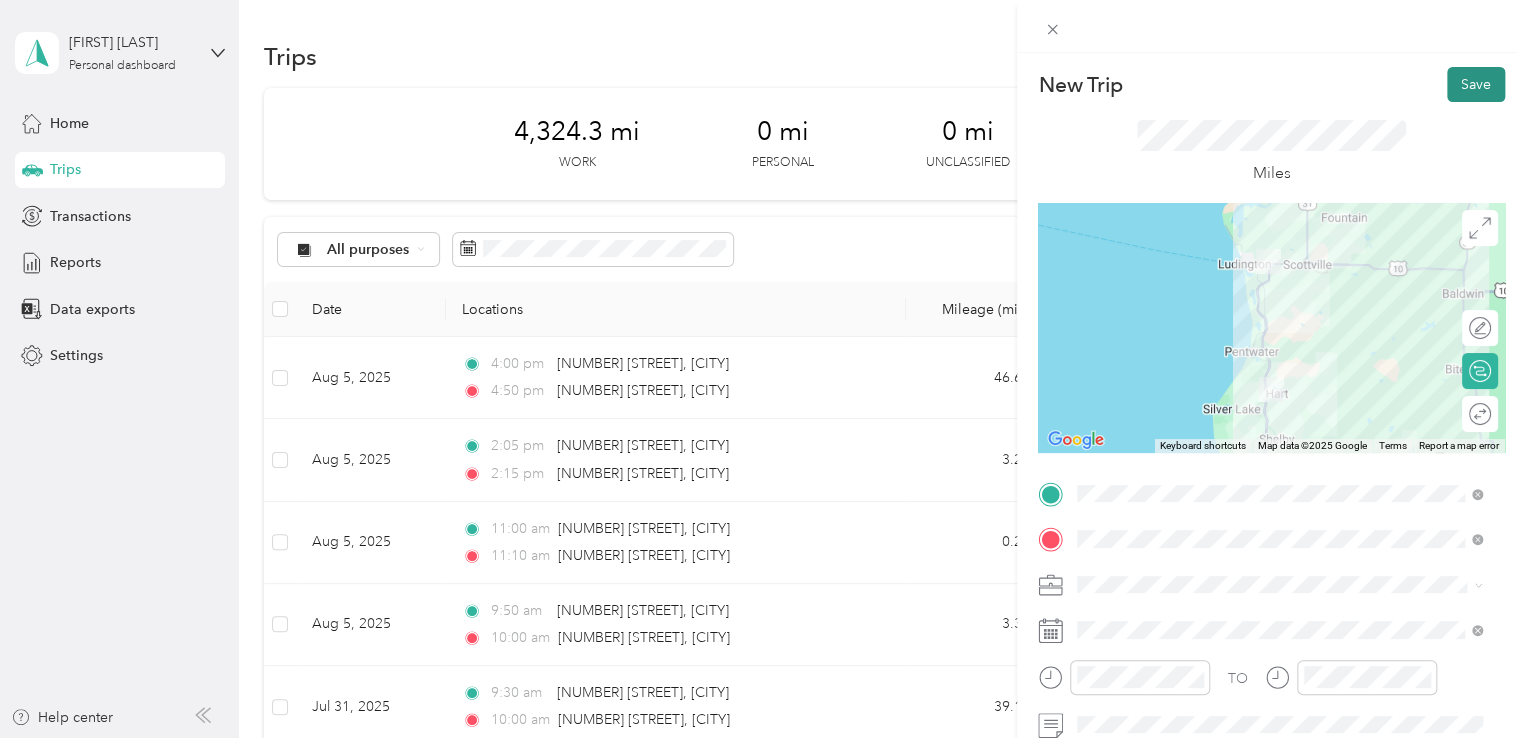 click on "Save" at bounding box center [1476, 84] 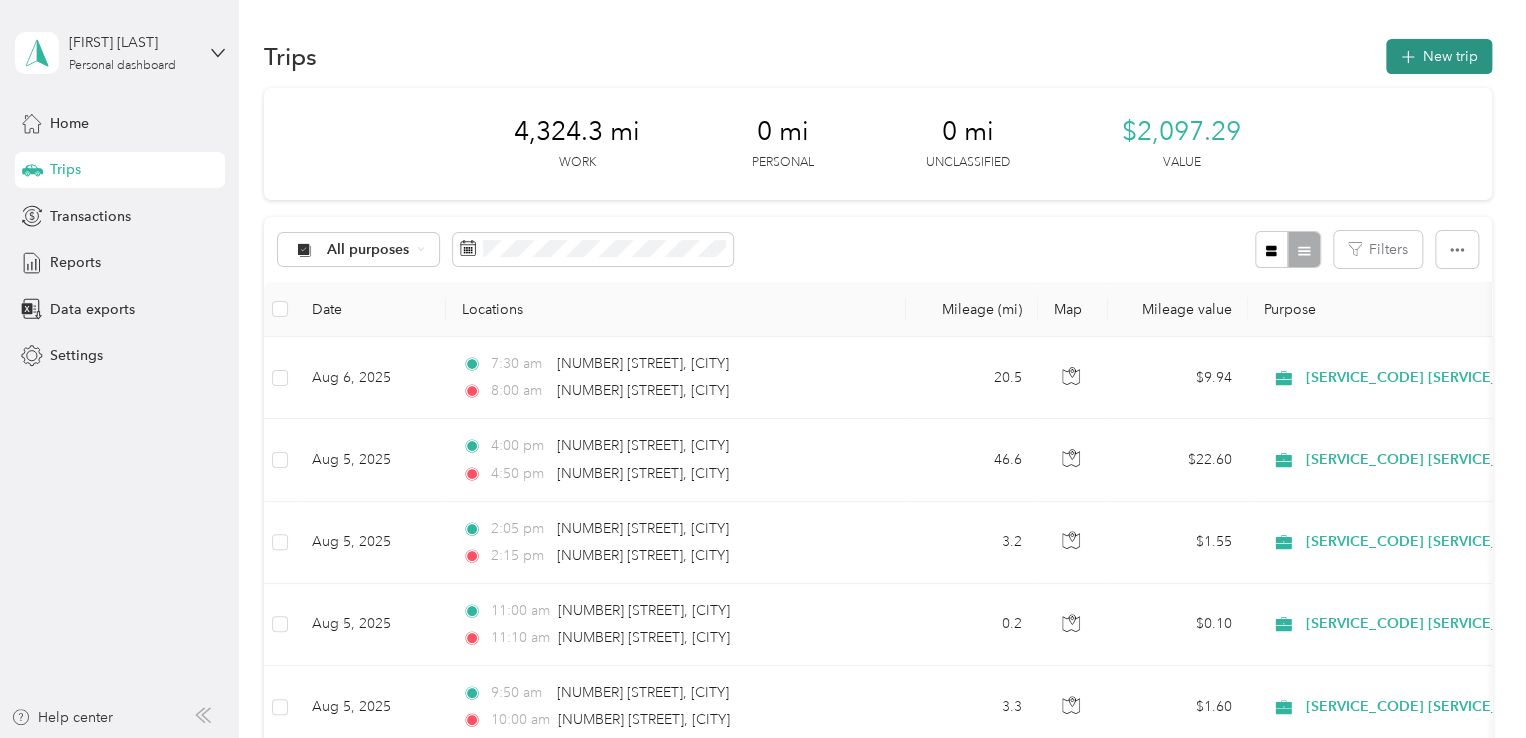 click on "New trip" at bounding box center [1439, 56] 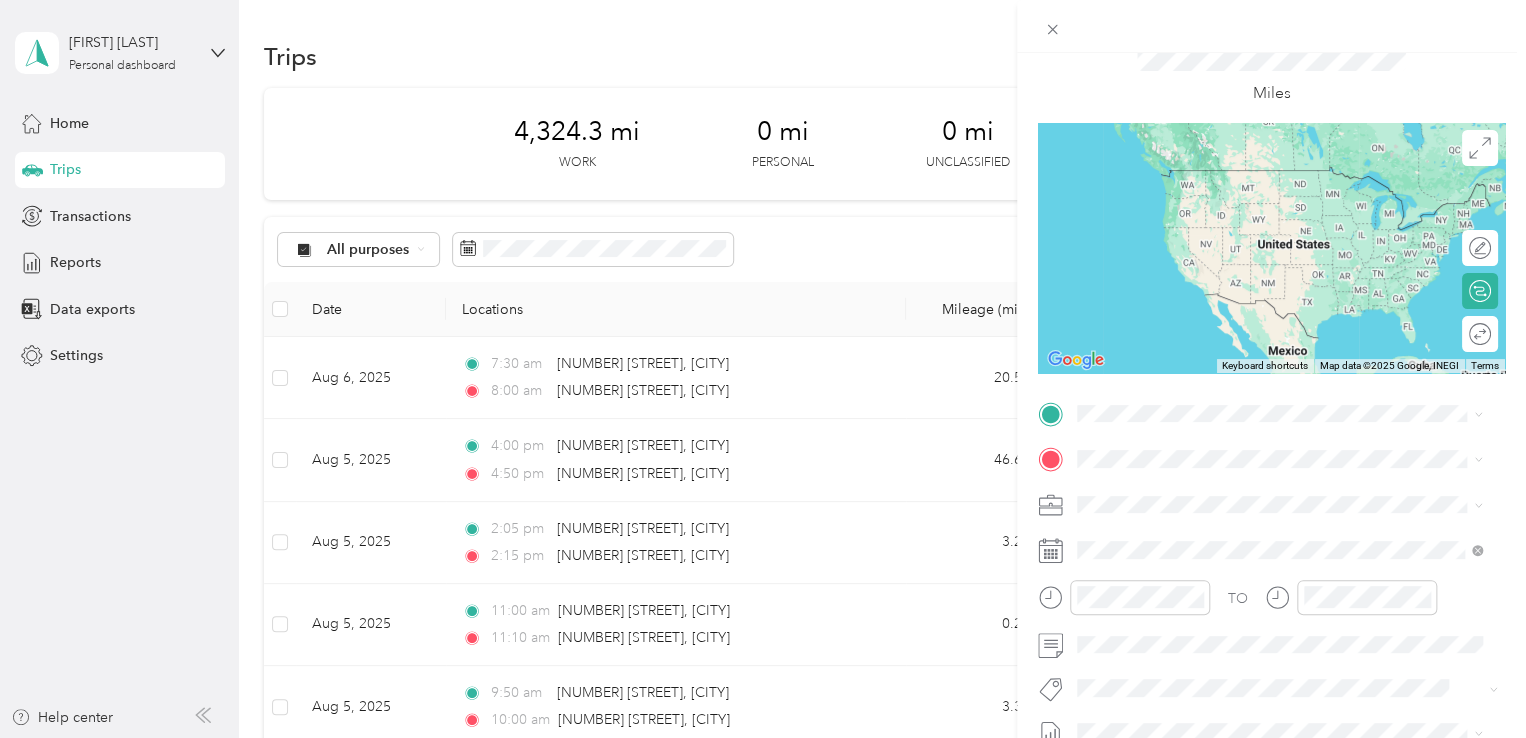 scroll, scrollTop: 86, scrollLeft: 0, axis: vertical 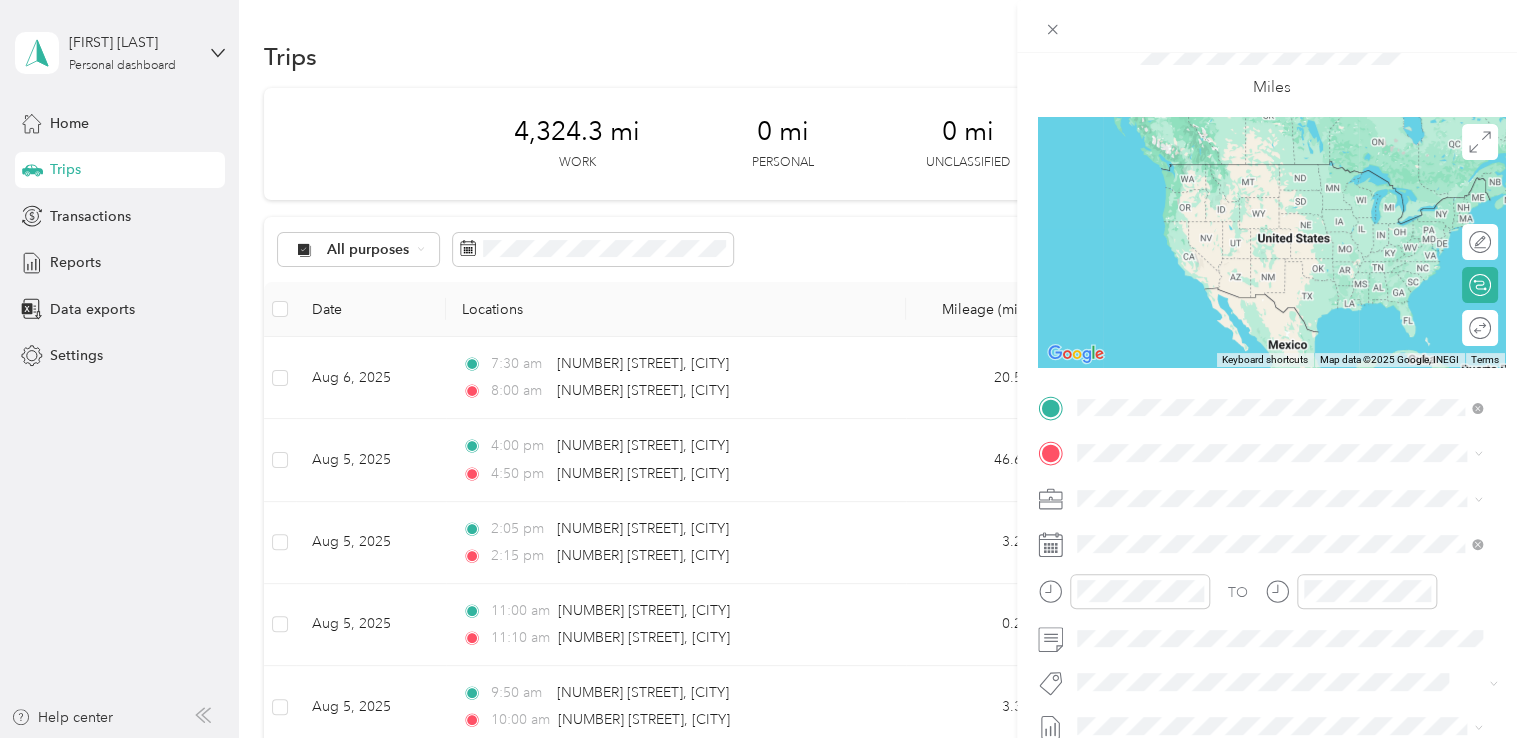 click on "[NUMBER] [STREET]
[CITY], [STATE] [POSTAL_CODE], [COUNTRY]" at bounding box center [1259, 487] 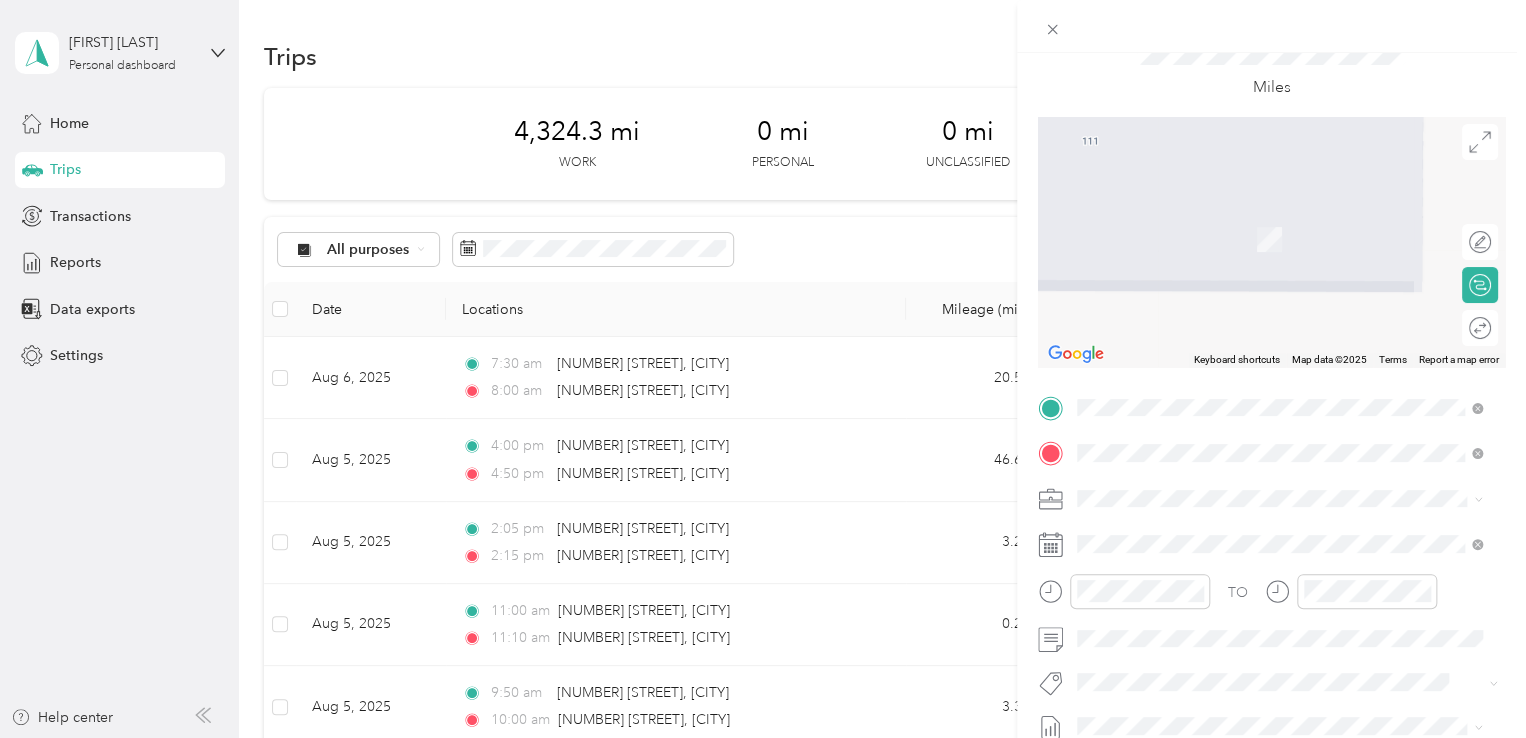 click on "[NUMBER] [STREET]
[CITY], [STATE] [POSTAL_CODE], [COUNTRY]" at bounding box center (1259, 217) 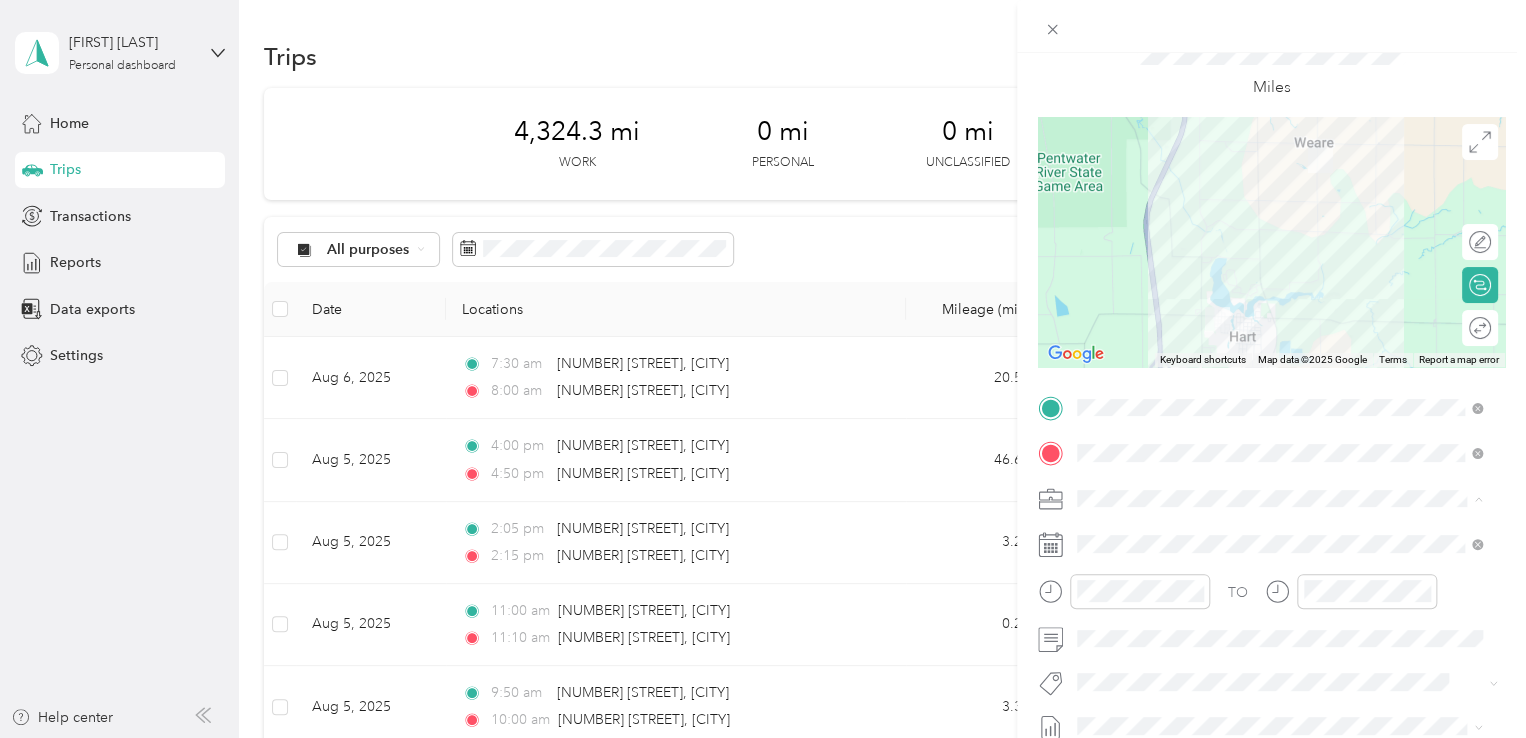 click on "[SERVICE_CODE] [SERVICE_DETAIL]" at bounding box center (1279, 603) 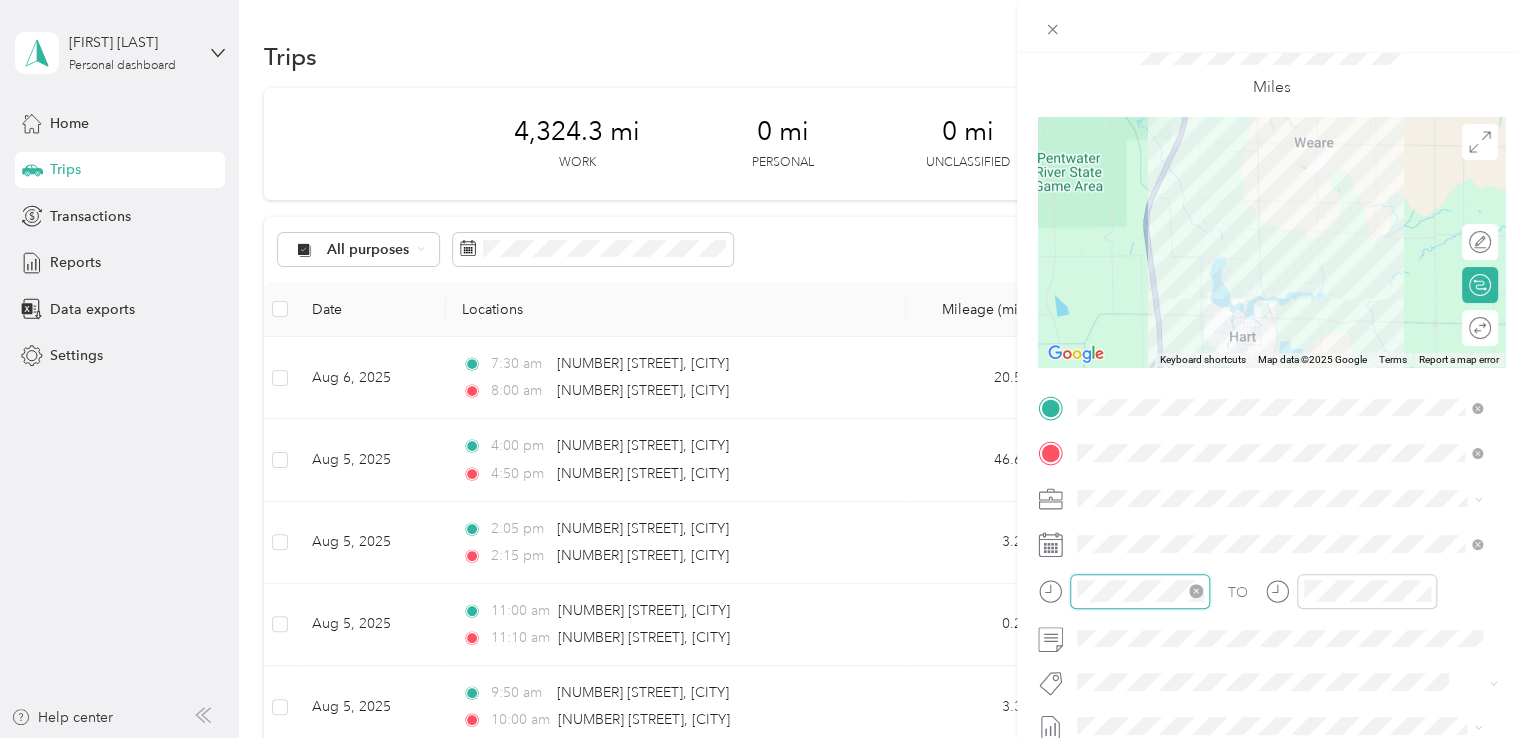 scroll, scrollTop: 120, scrollLeft: 0, axis: vertical 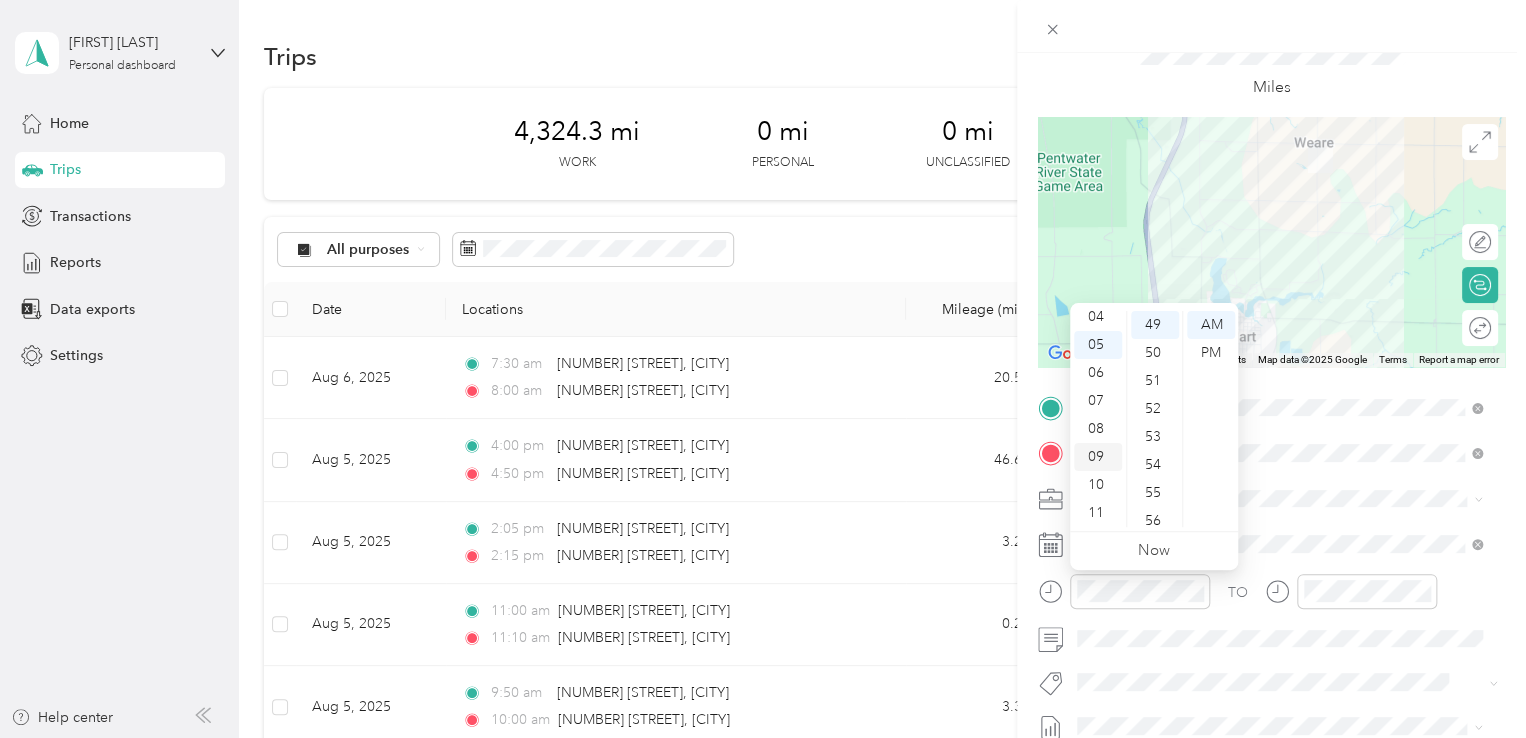click on "09" at bounding box center (1098, 457) 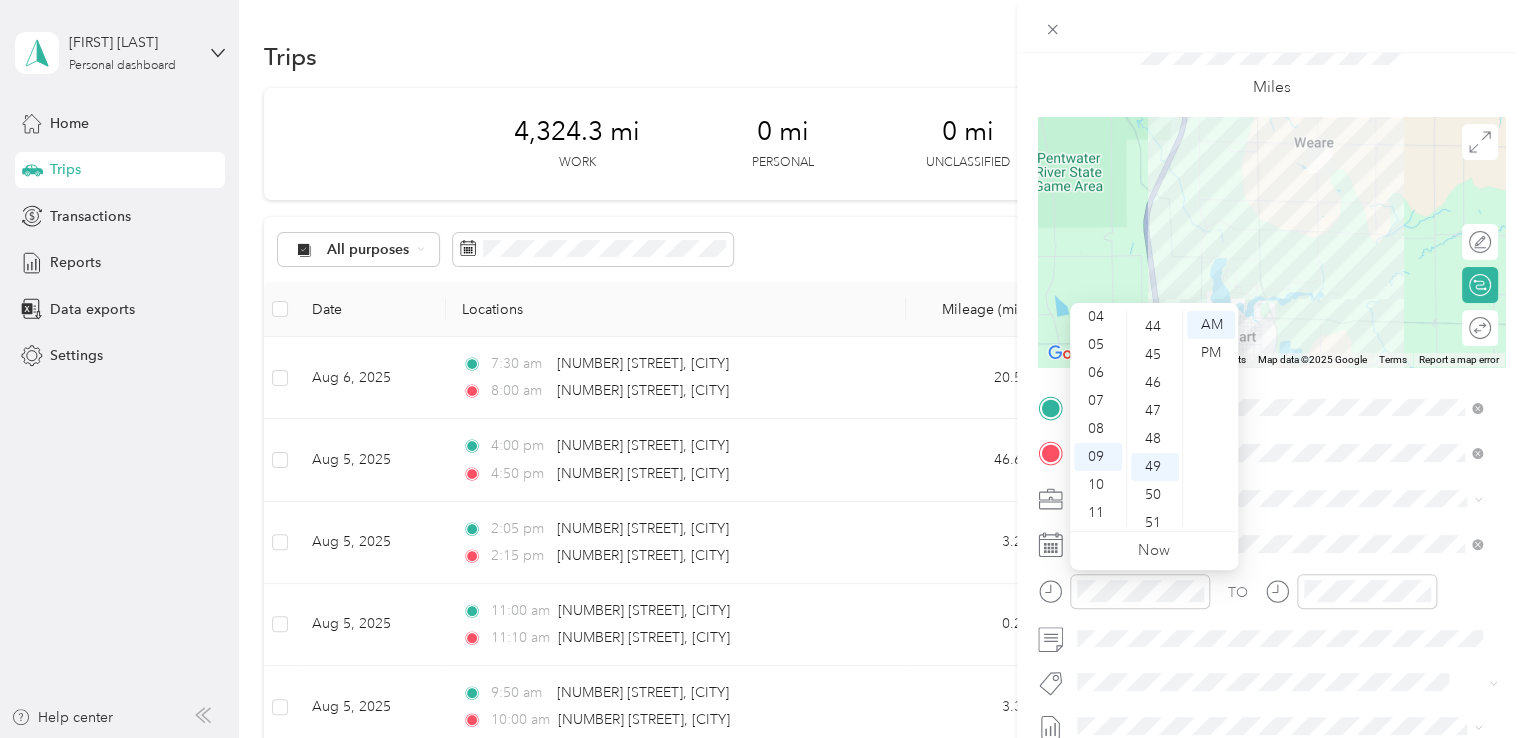 scroll, scrollTop: 1223, scrollLeft: 0, axis: vertical 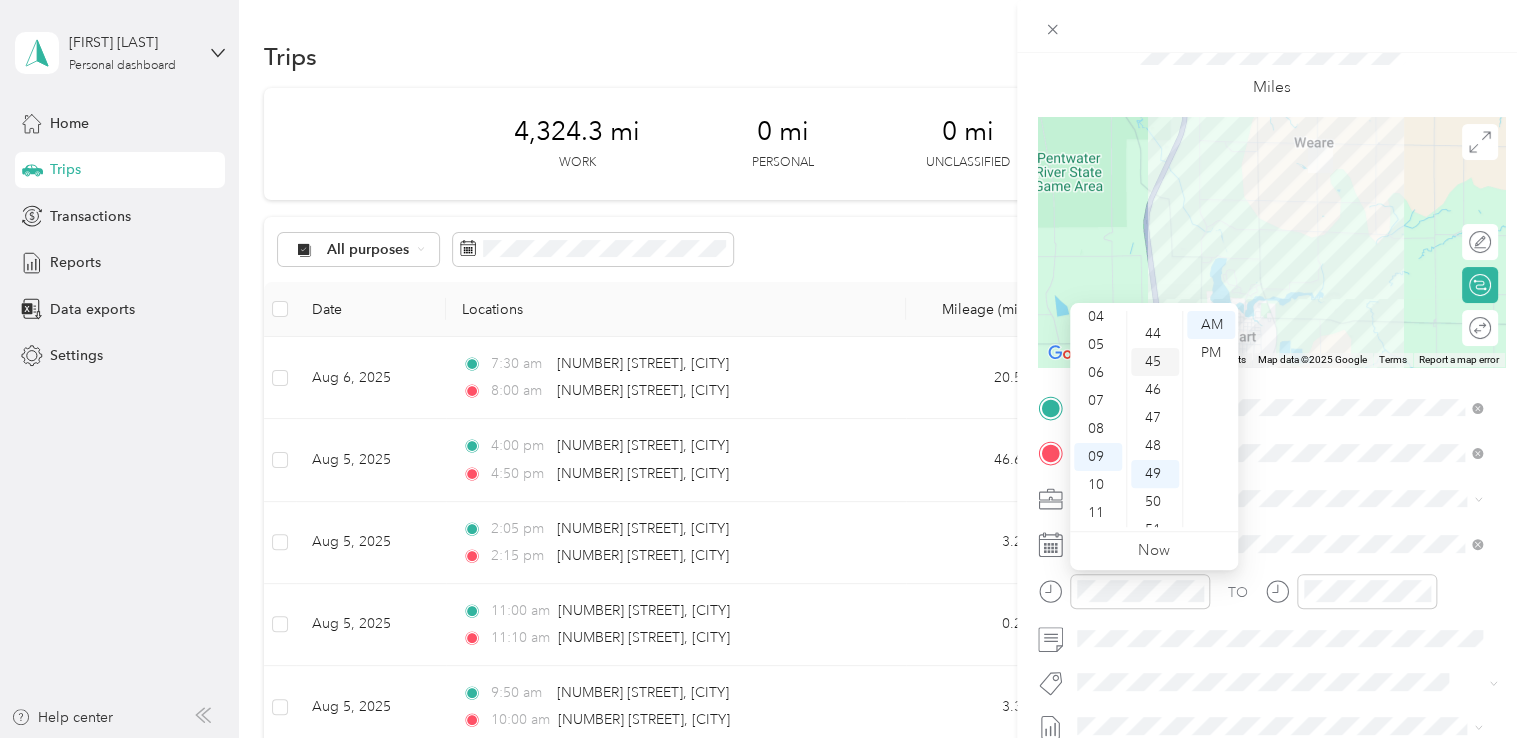 click on "45" at bounding box center (1155, 362) 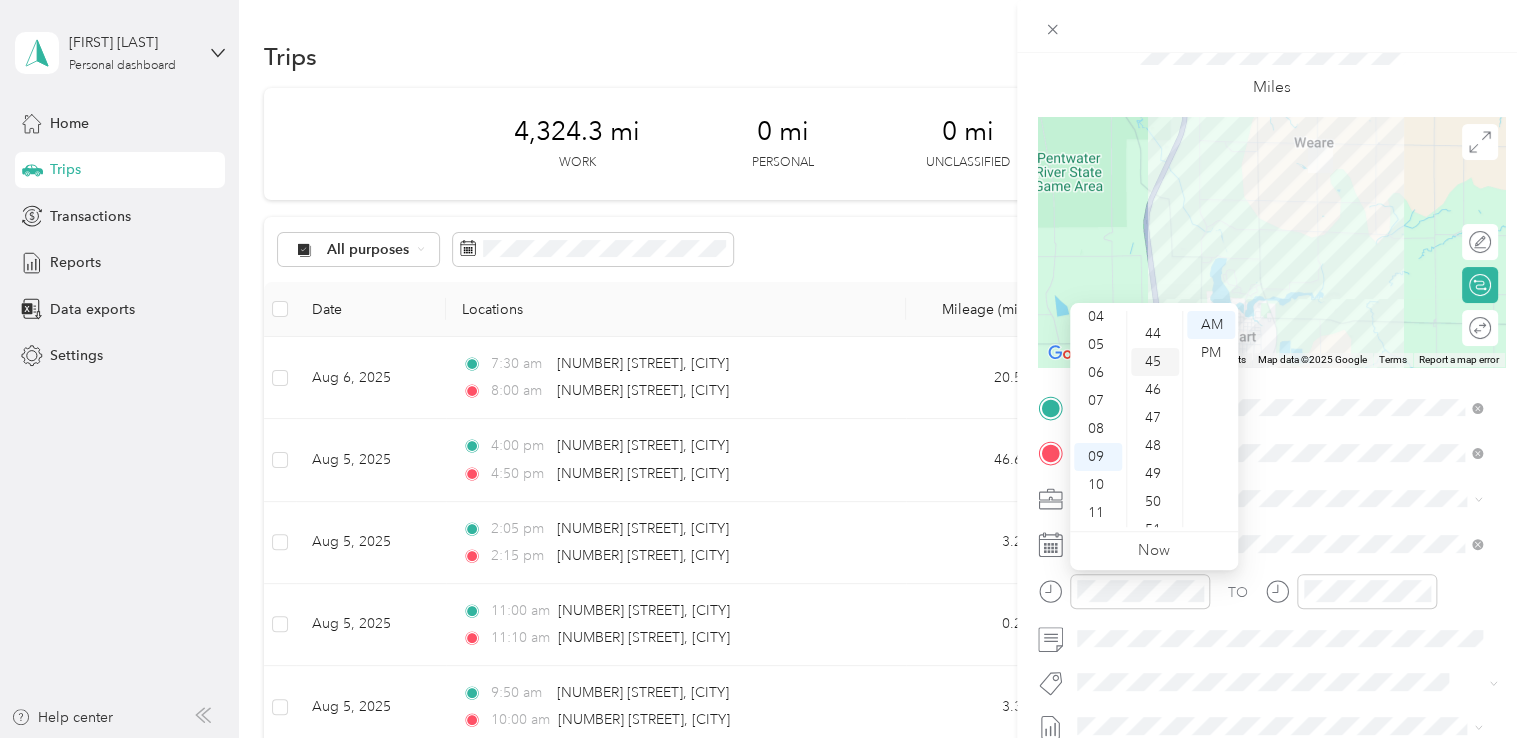 scroll, scrollTop: 1260, scrollLeft: 0, axis: vertical 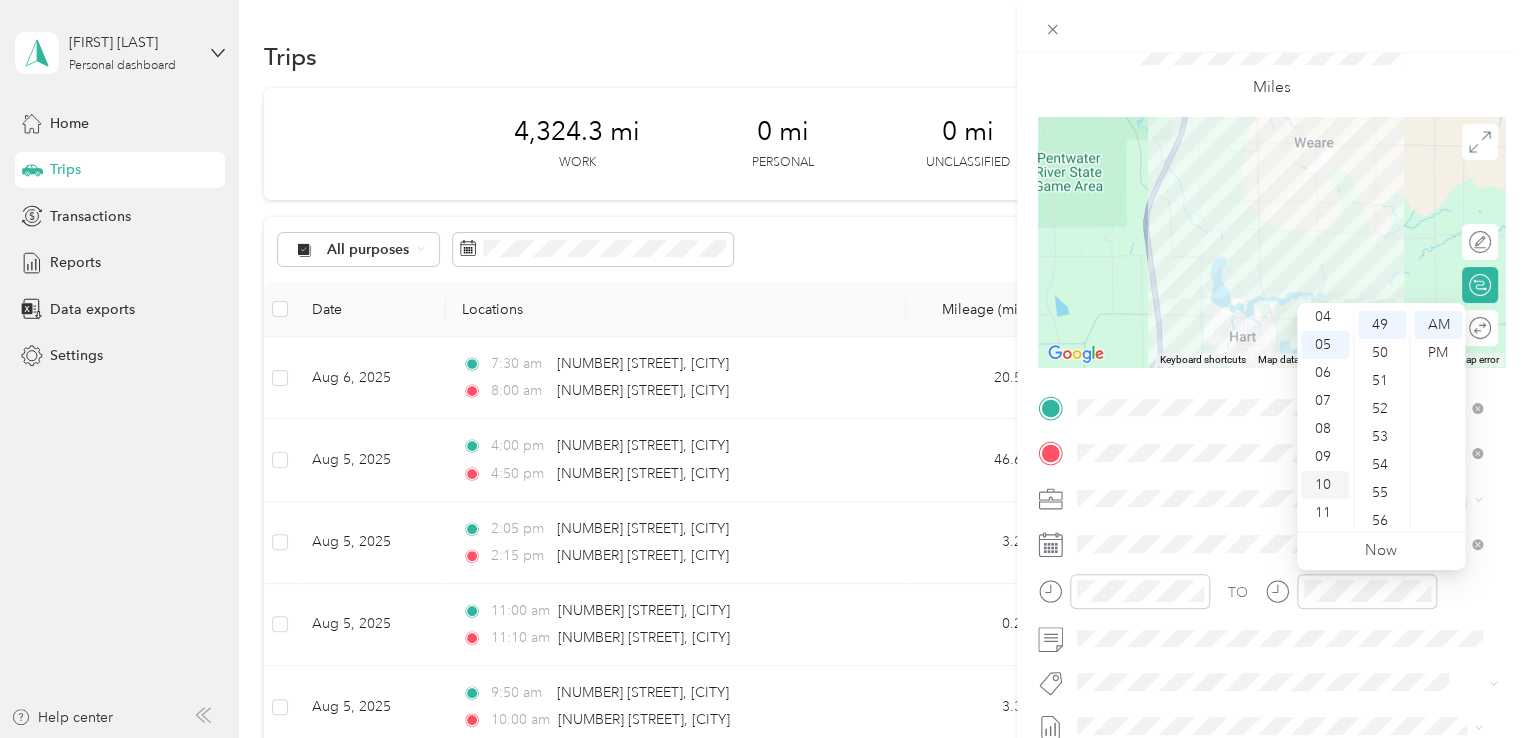click on "10" at bounding box center (1325, 485) 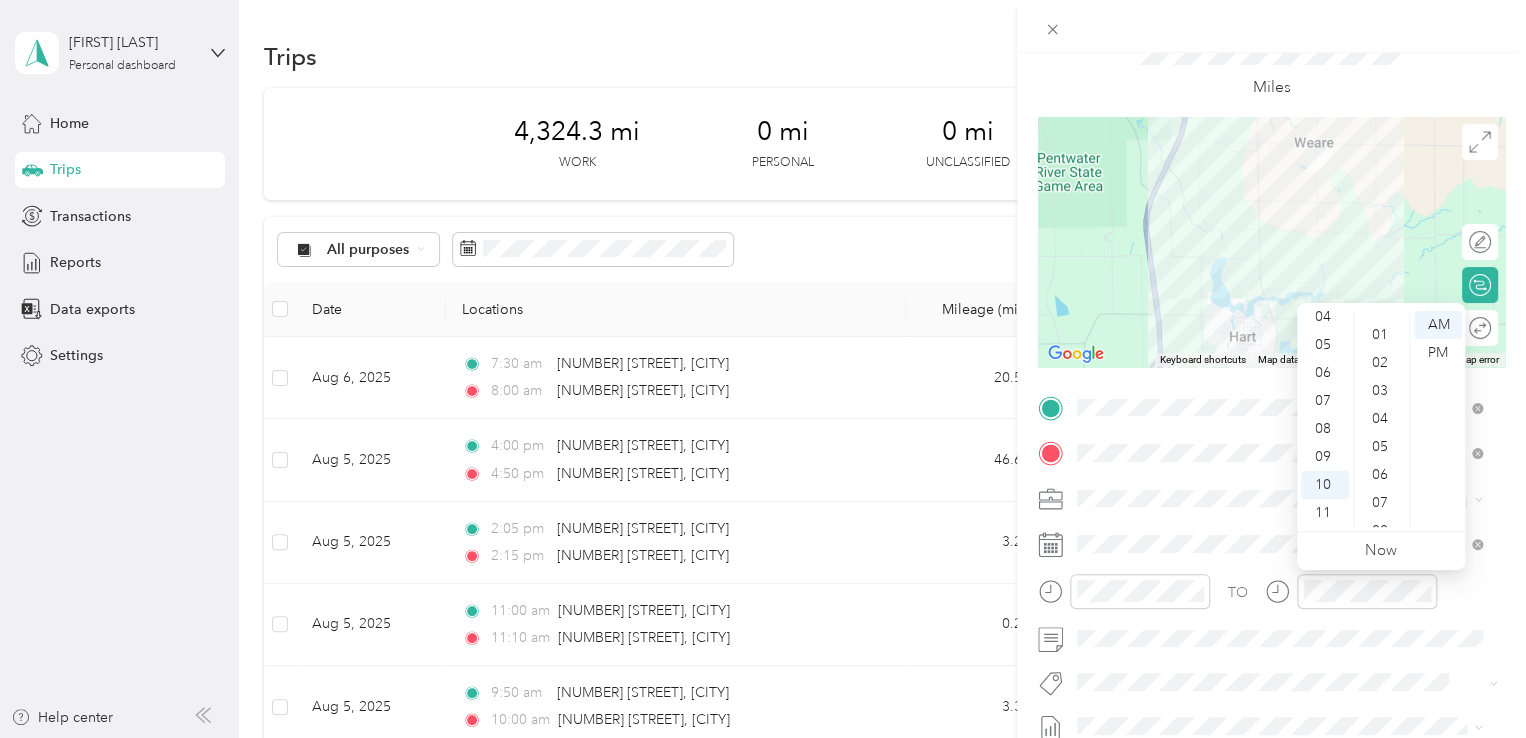 scroll, scrollTop: 0, scrollLeft: 0, axis: both 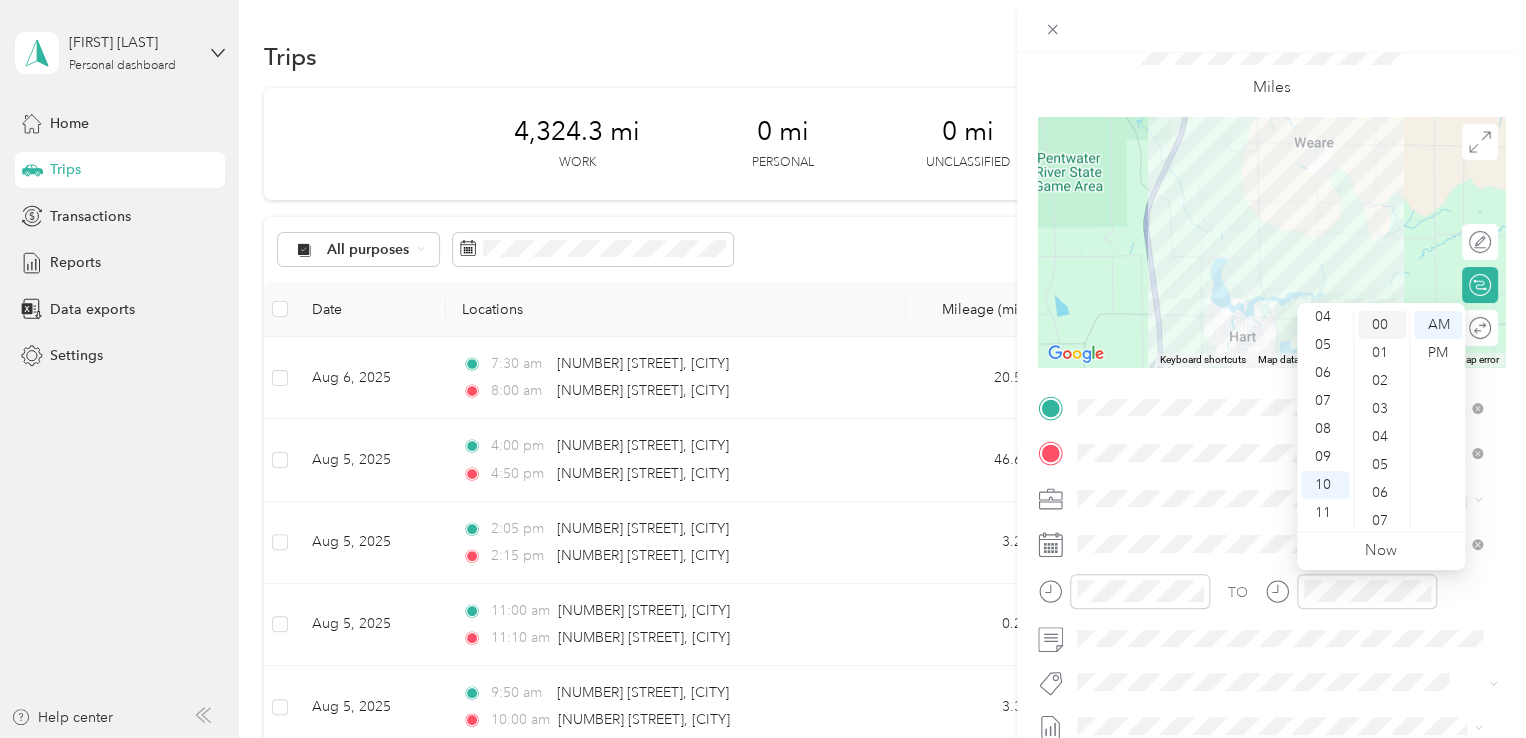 click on "00" at bounding box center [1382, 325] 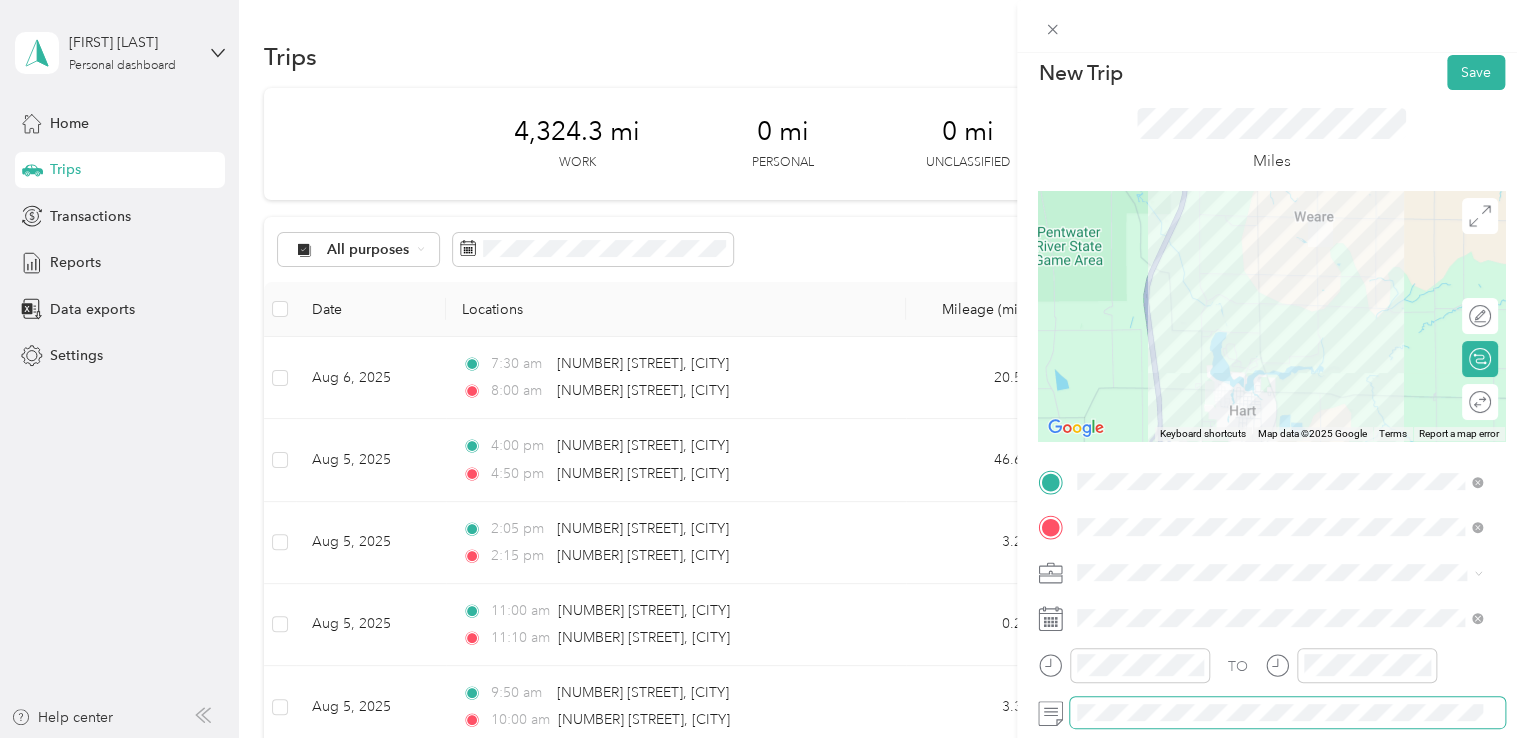 scroll, scrollTop: 0, scrollLeft: 0, axis: both 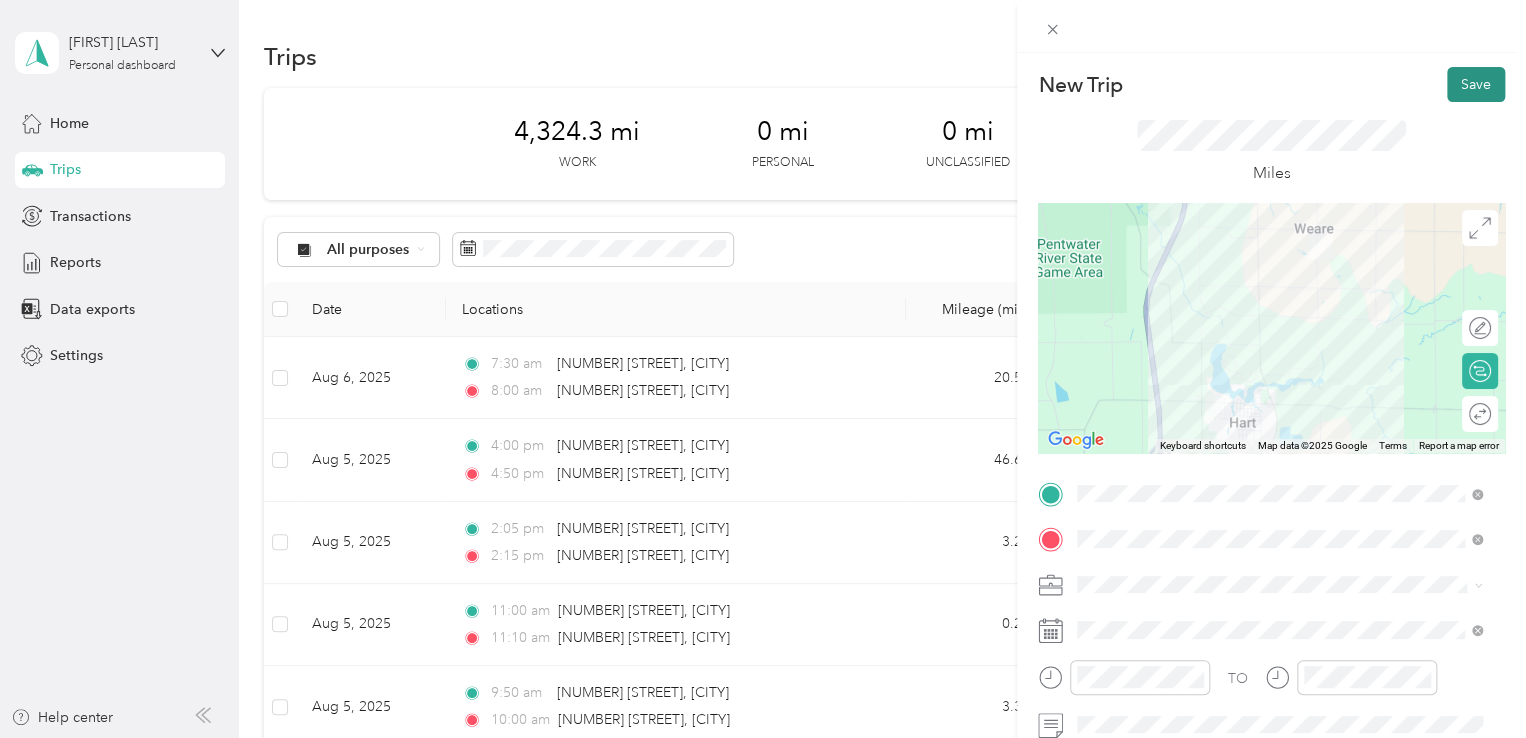 click on "Save" at bounding box center (1476, 84) 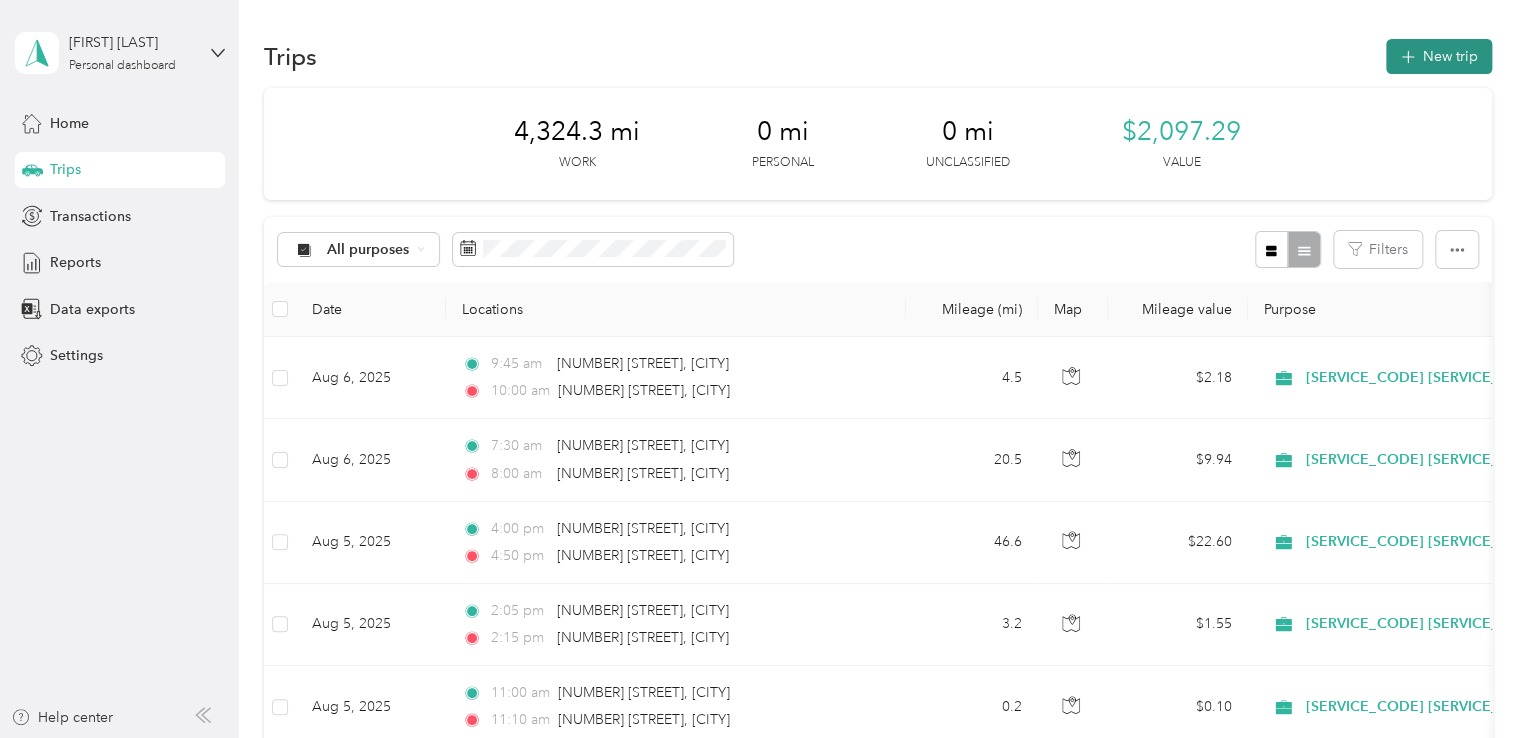 click on "New trip" at bounding box center (1439, 56) 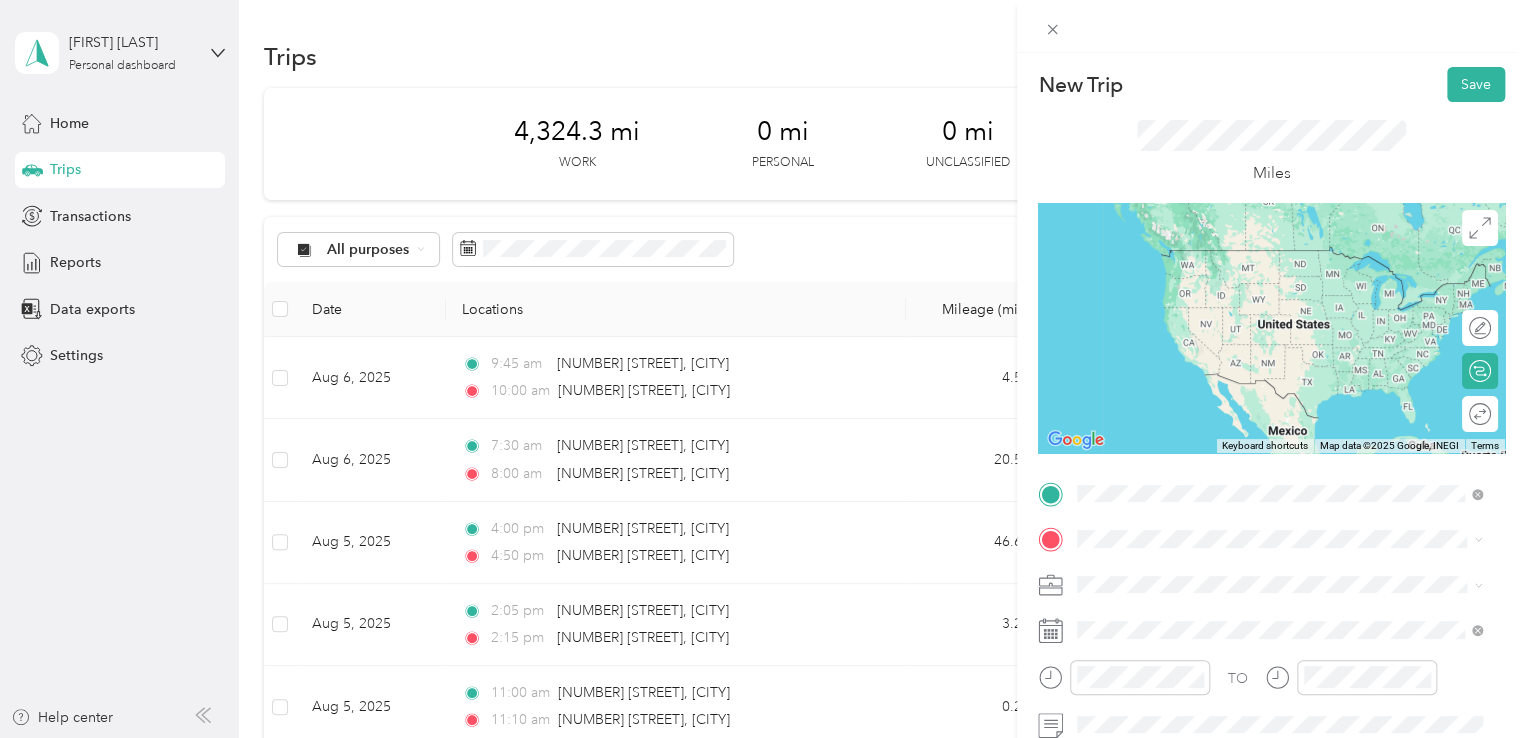 click on "[NUMBER] [STREET]
[CITY], [STATE] [POSTAL_CODE], [COUNTRY]" at bounding box center [1259, 258] 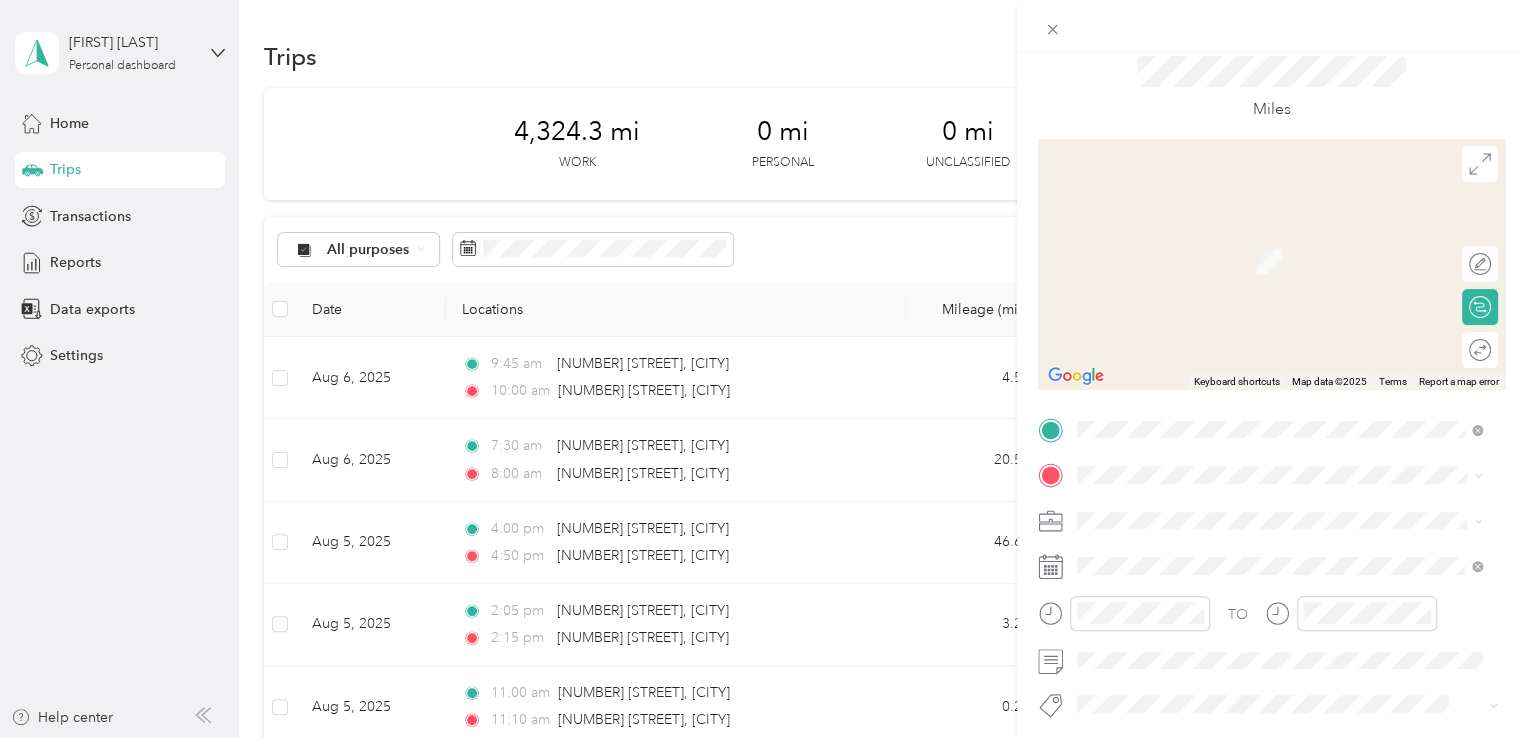 scroll, scrollTop: 69, scrollLeft: 0, axis: vertical 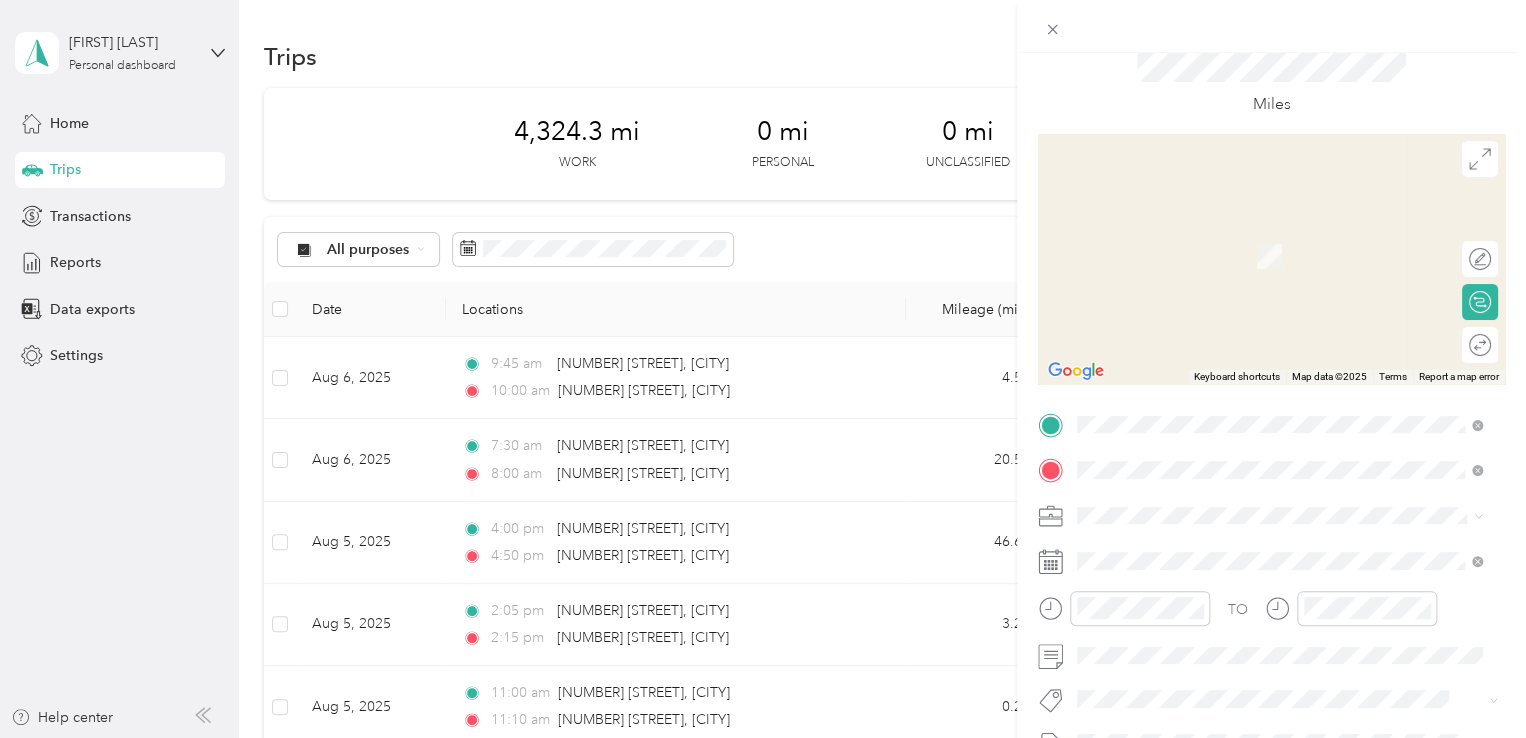 click on "[NUMBER] [STREET]
[CITY], [STATE] [POSTAL_CODE], [COUNTRY]" at bounding box center (1259, 550) 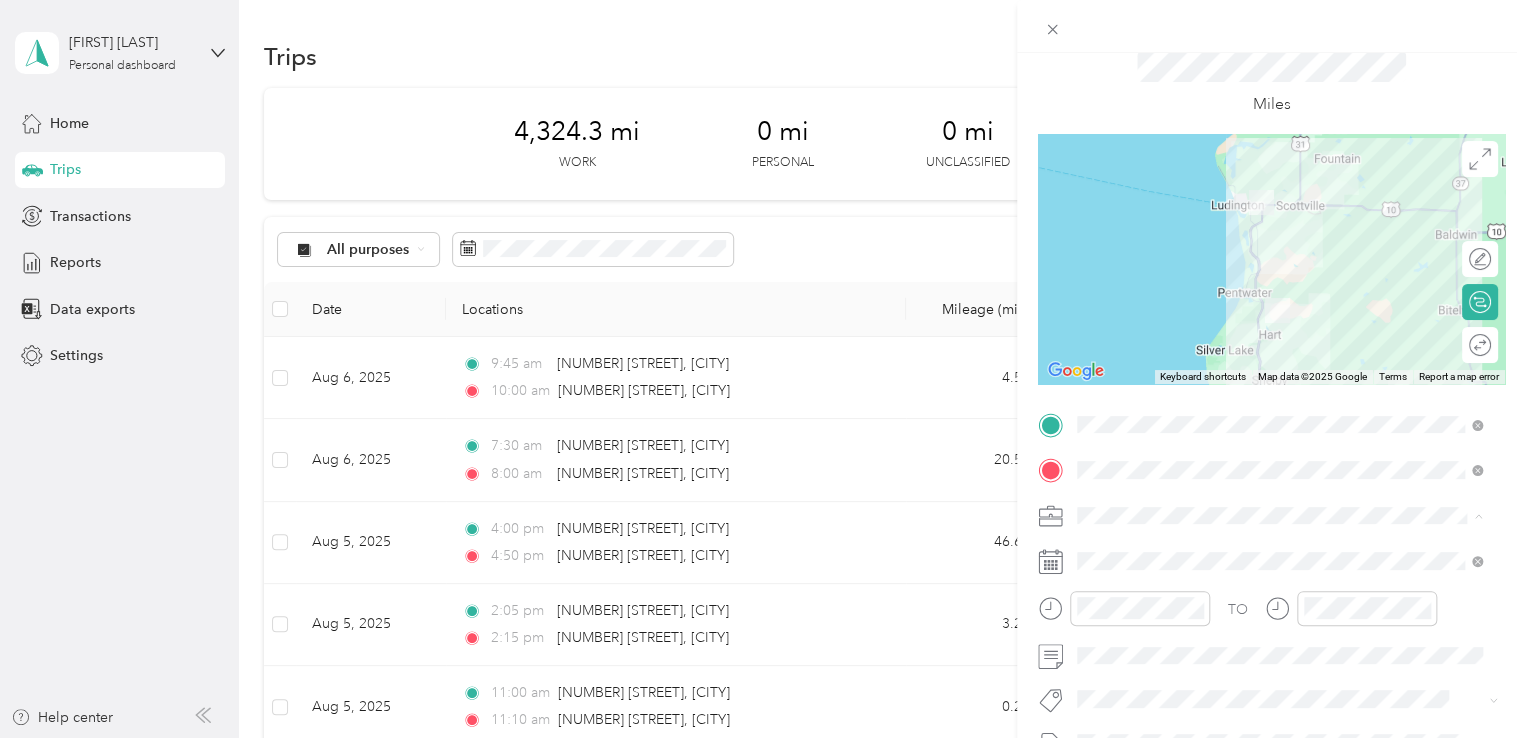 click on "[SERVICE_CODE] [SERVICE_DETAIL]" at bounding box center (1200, 374) 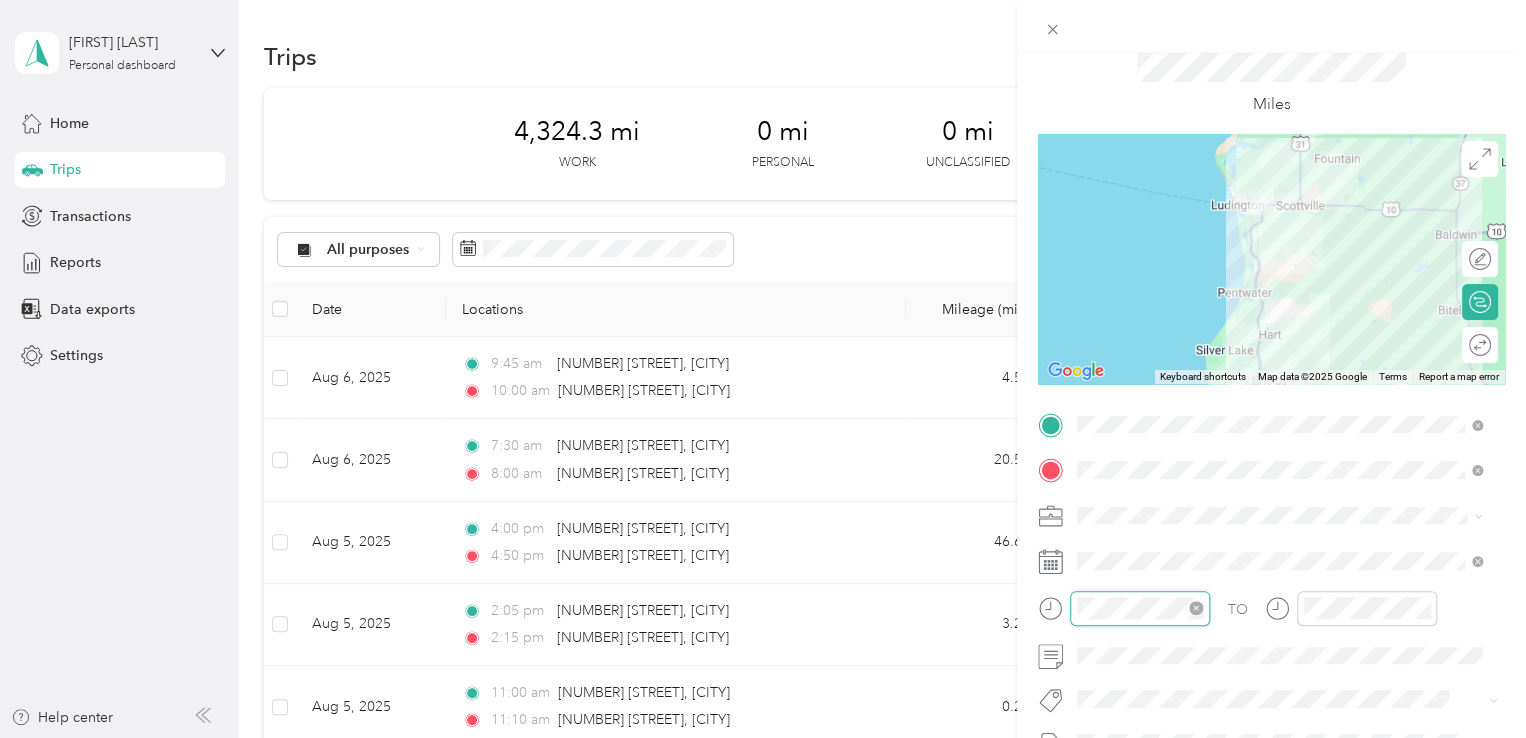 scroll, scrollTop: 120, scrollLeft: 0, axis: vertical 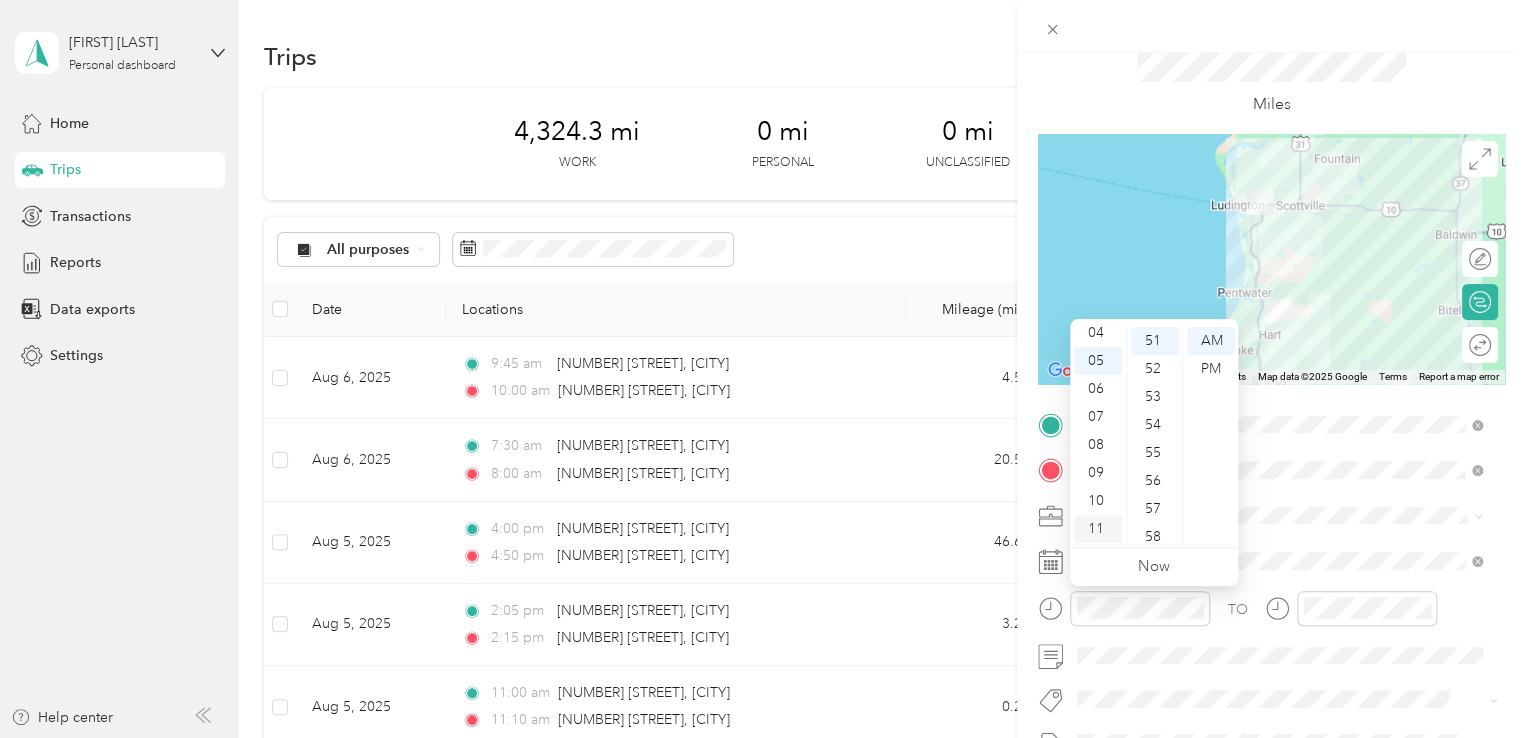 click on "11" at bounding box center (1098, 529) 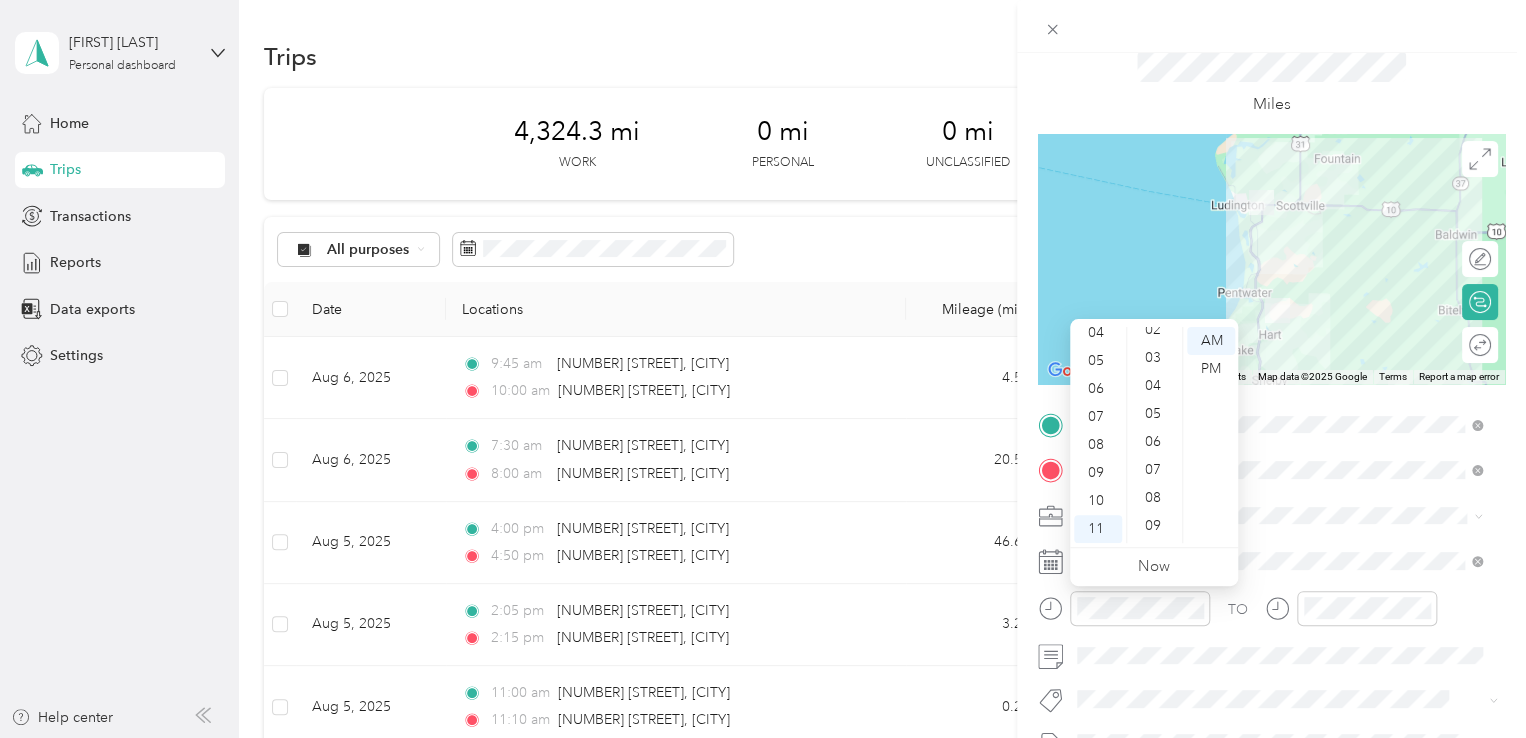 scroll, scrollTop: 0, scrollLeft: 0, axis: both 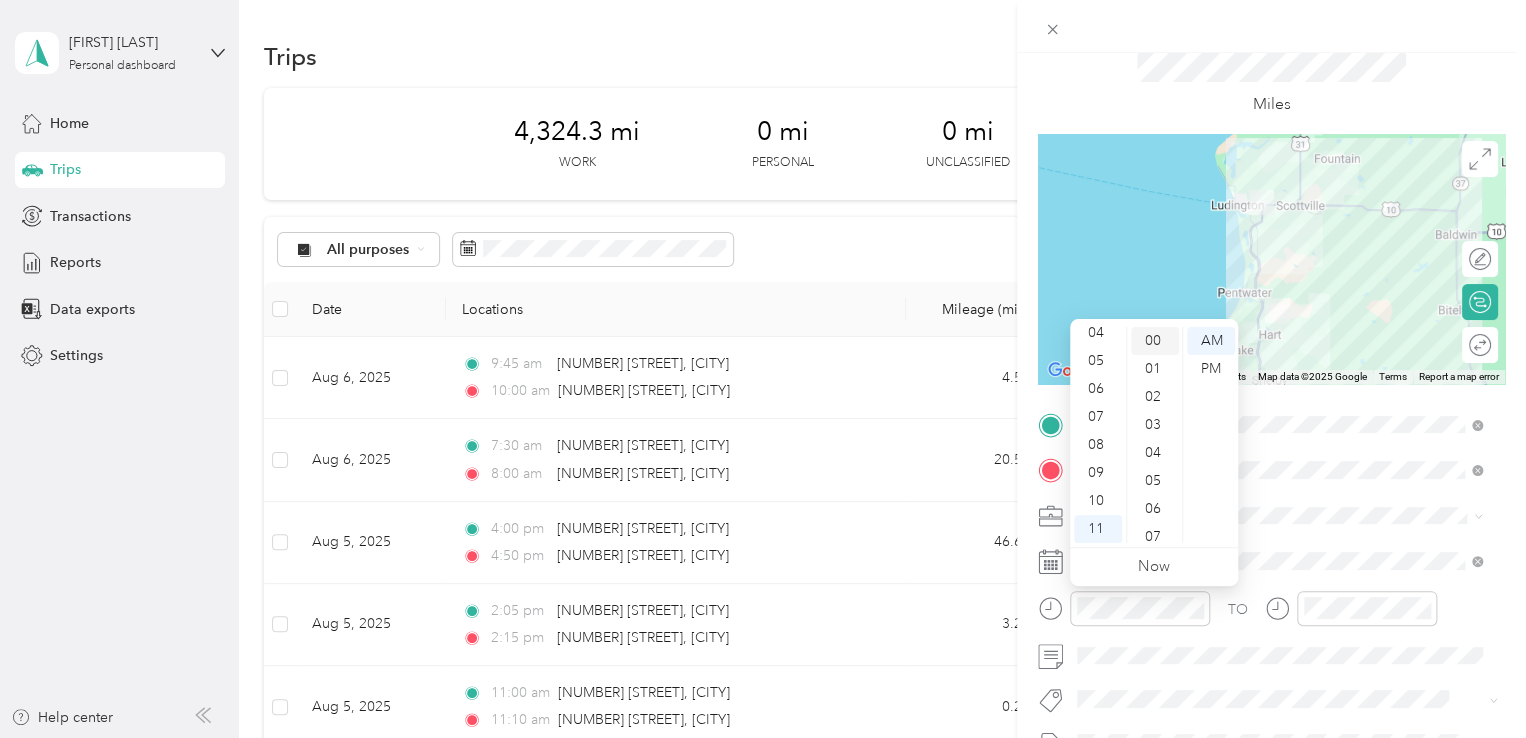 drag, startPoint x: 1146, startPoint y: 333, endPoint x: 1167, endPoint y: 341, distance: 22.472204 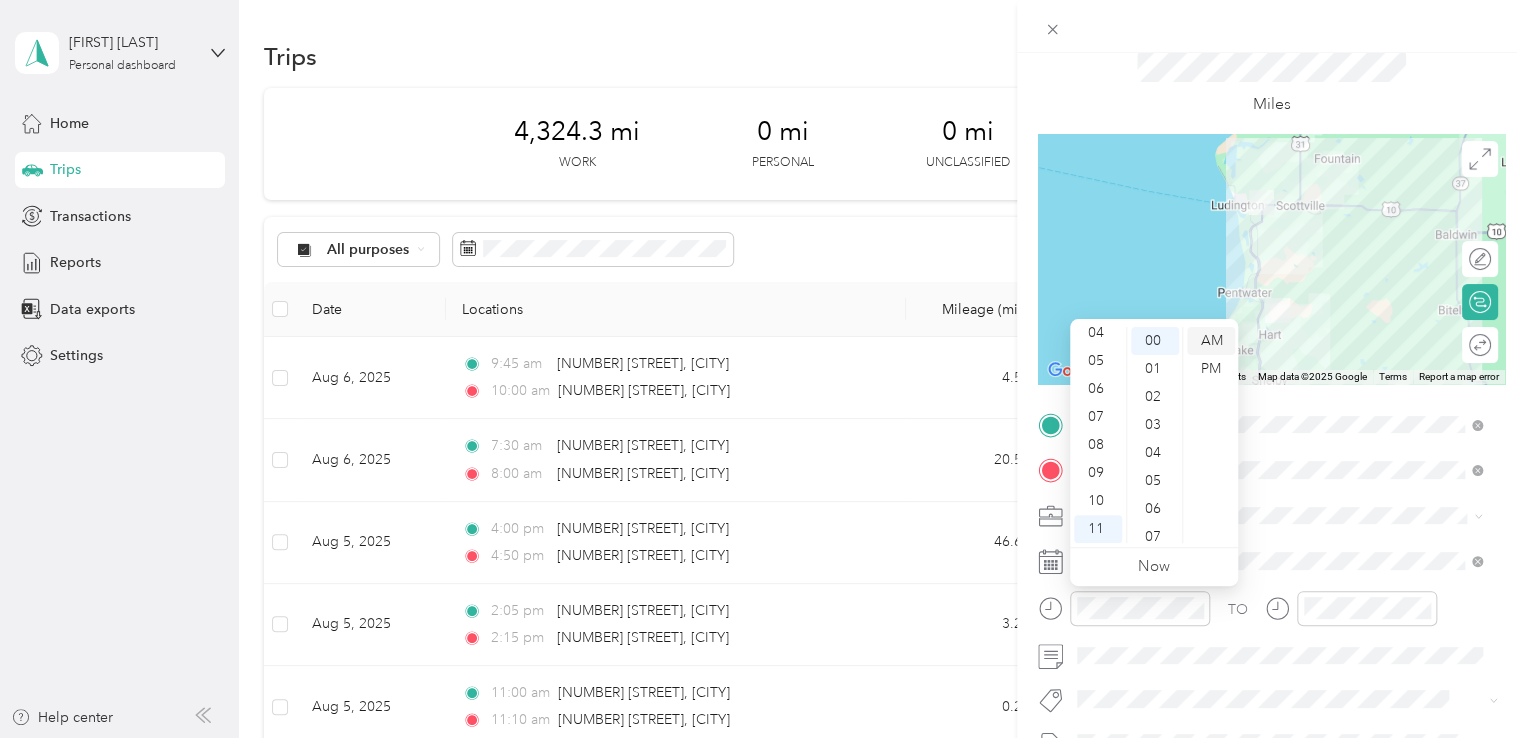 click on "AM" at bounding box center (1211, 341) 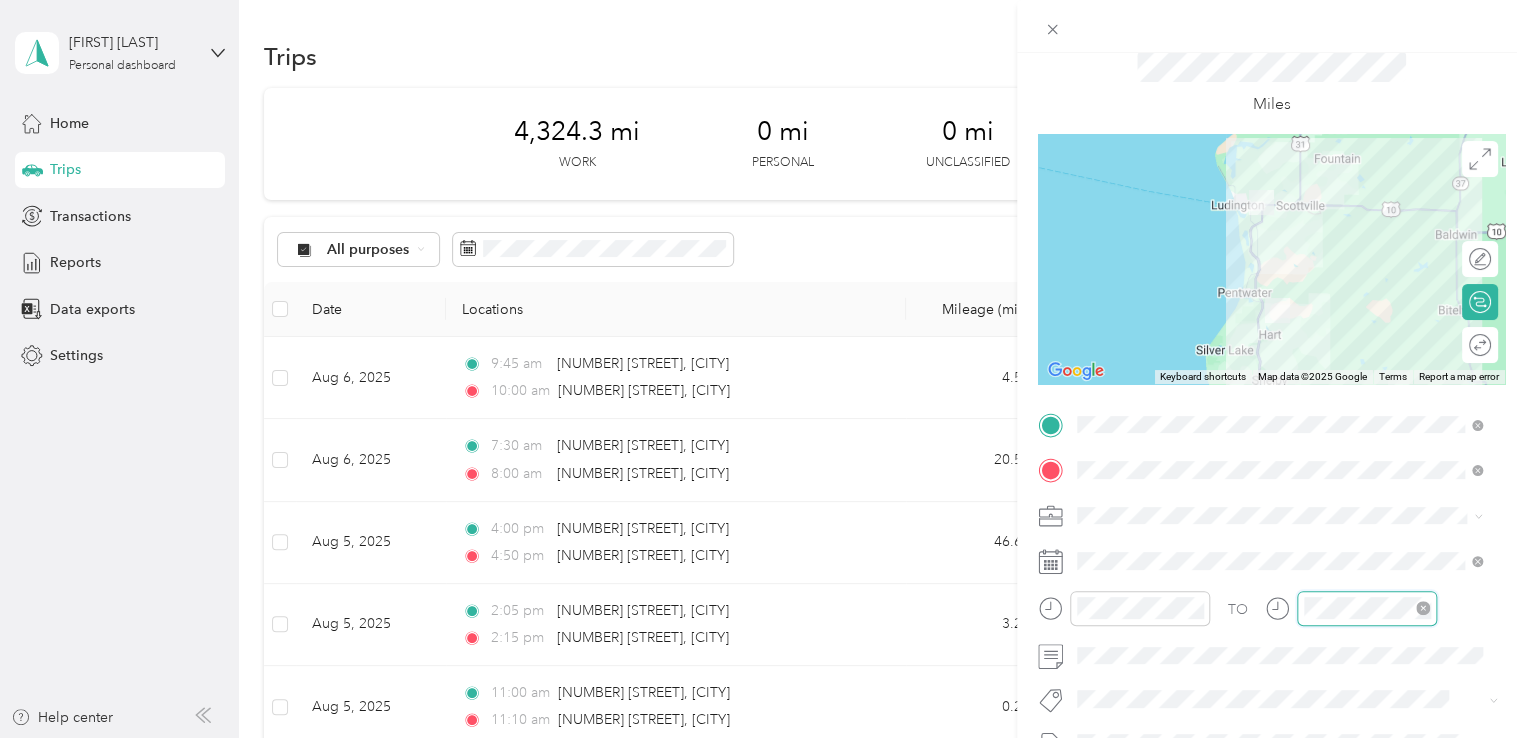 scroll, scrollTop: 120, scrollLeft: 0, axis: vertical 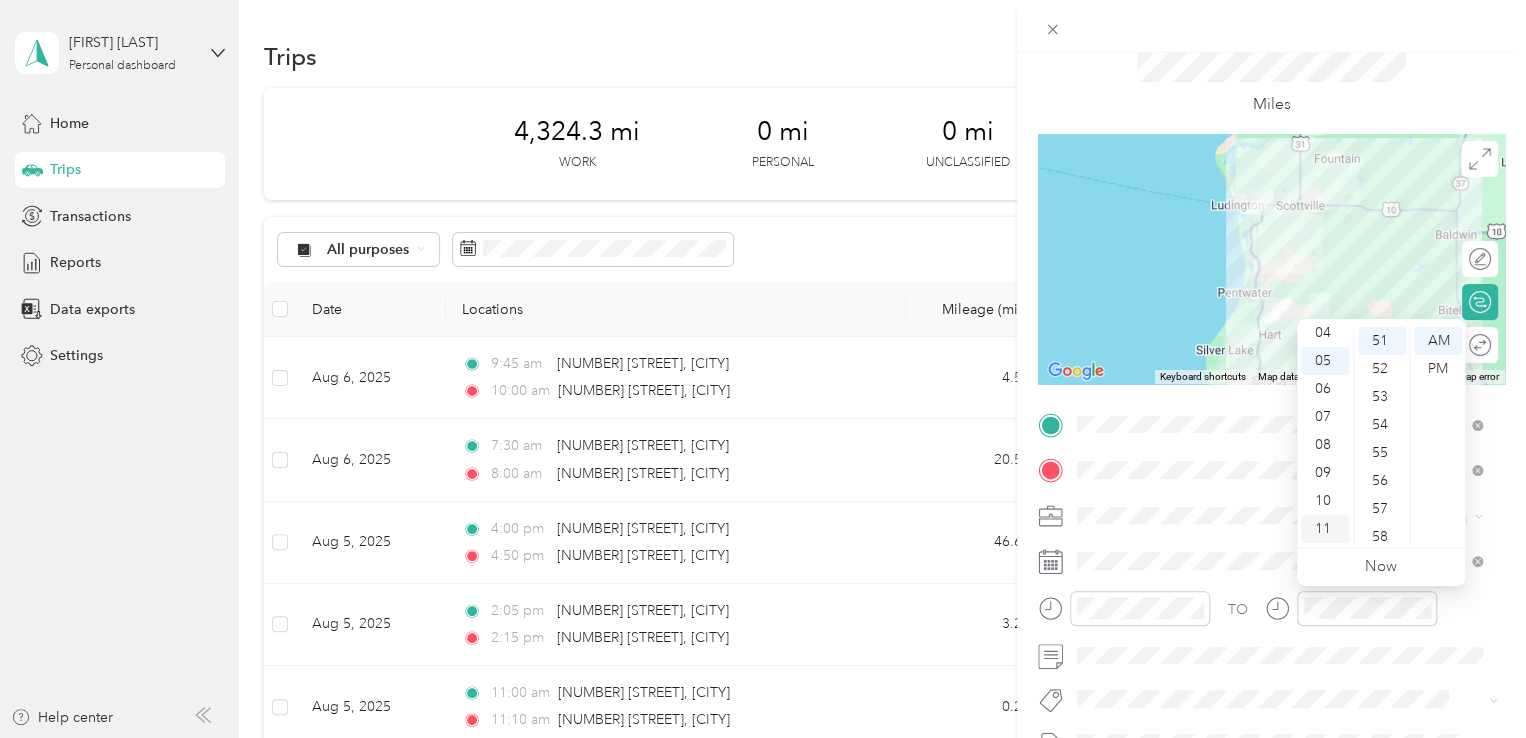 click on "11" at bounding box center (1325, 529) 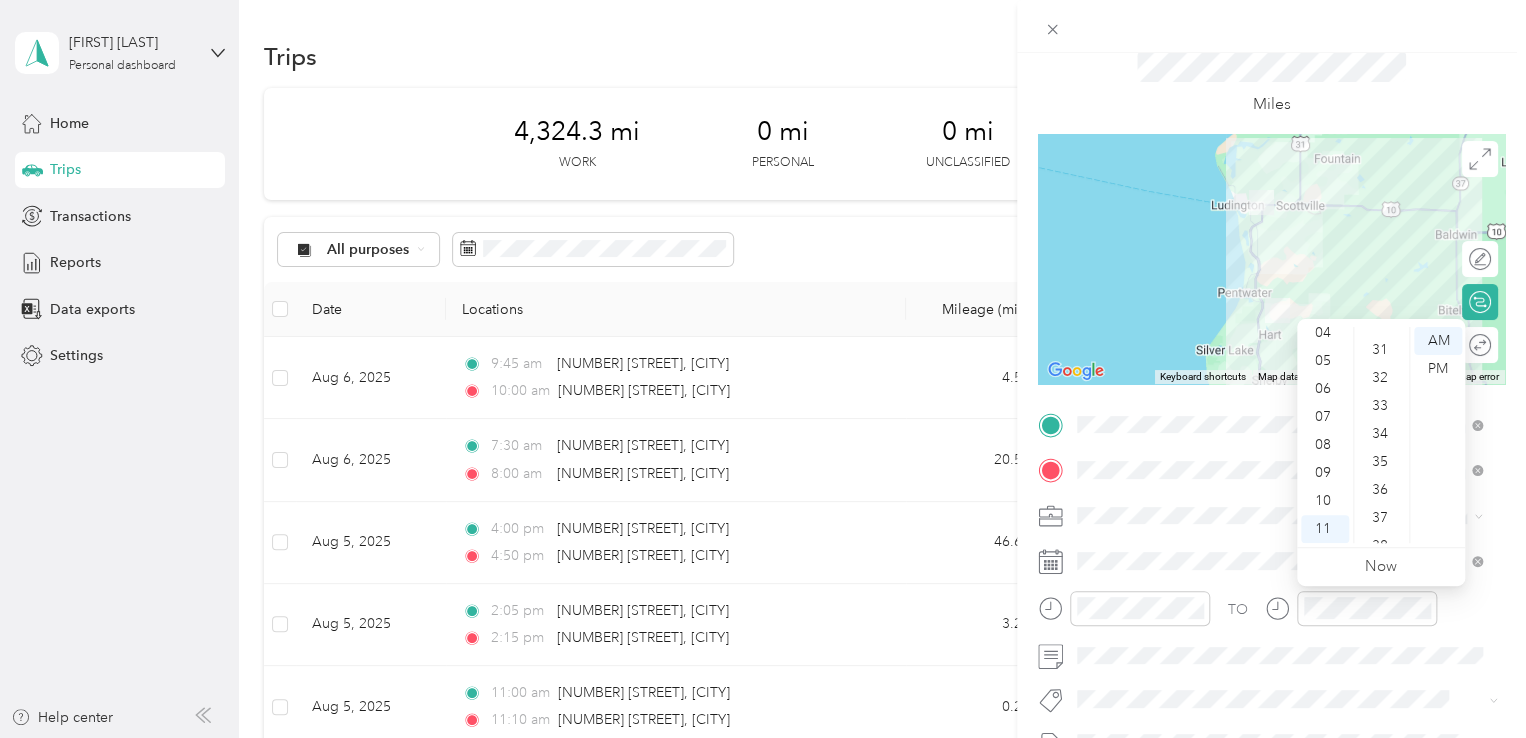 scroll, scrollTop: 831, scrollLeft: 0, axis: vertical 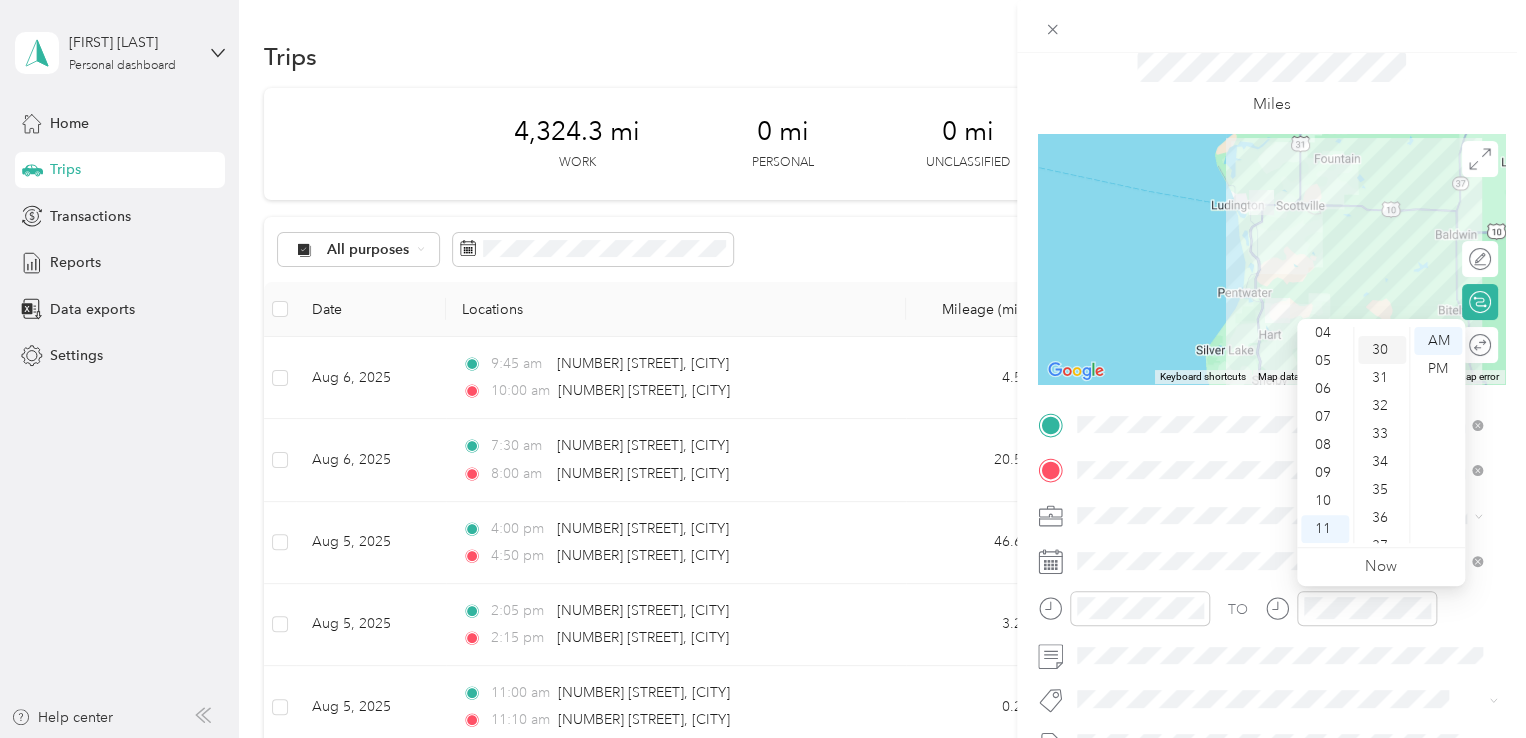 click on "30" at bounding box center (1382, 350) 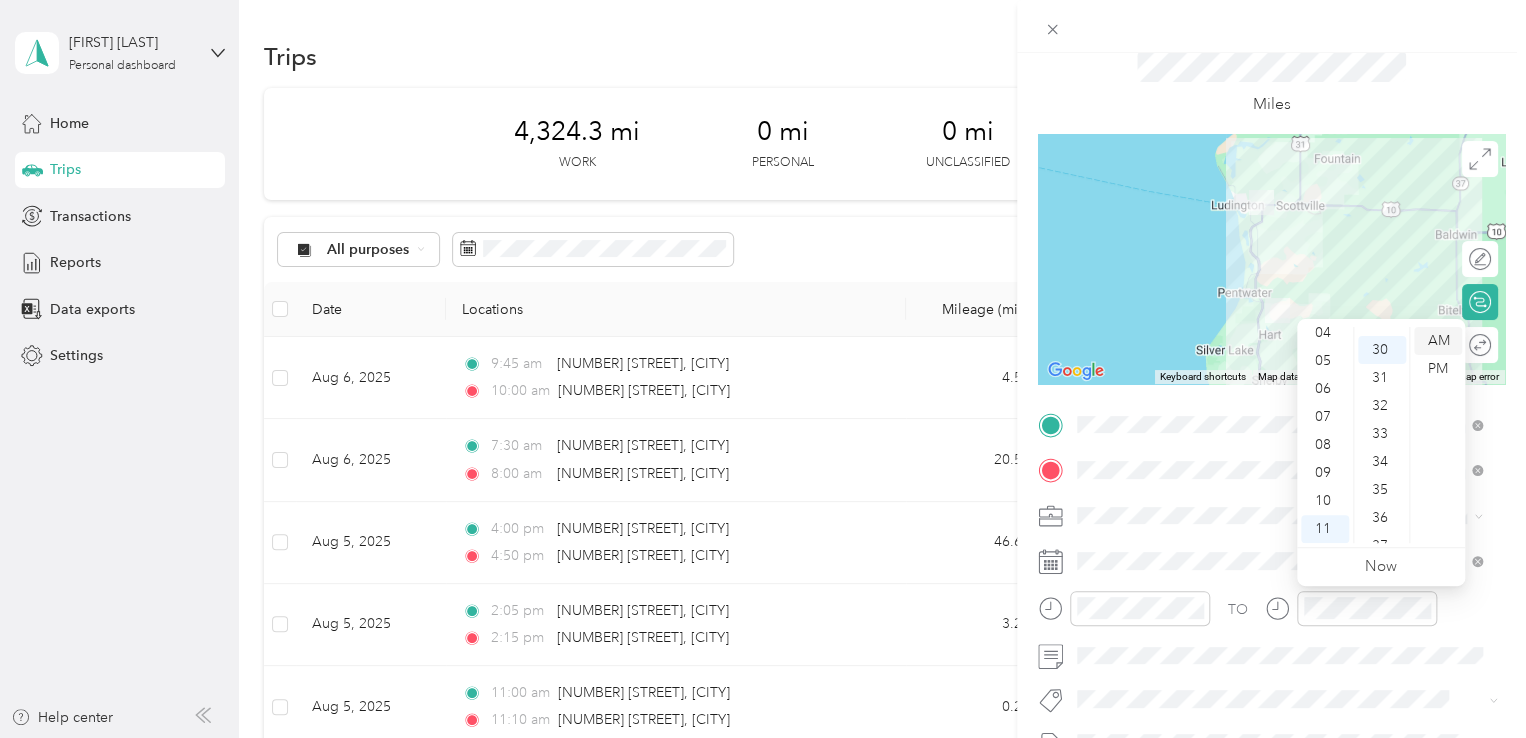scroll, scrollTop: 840, scrollLeft: 0, axis: vertical 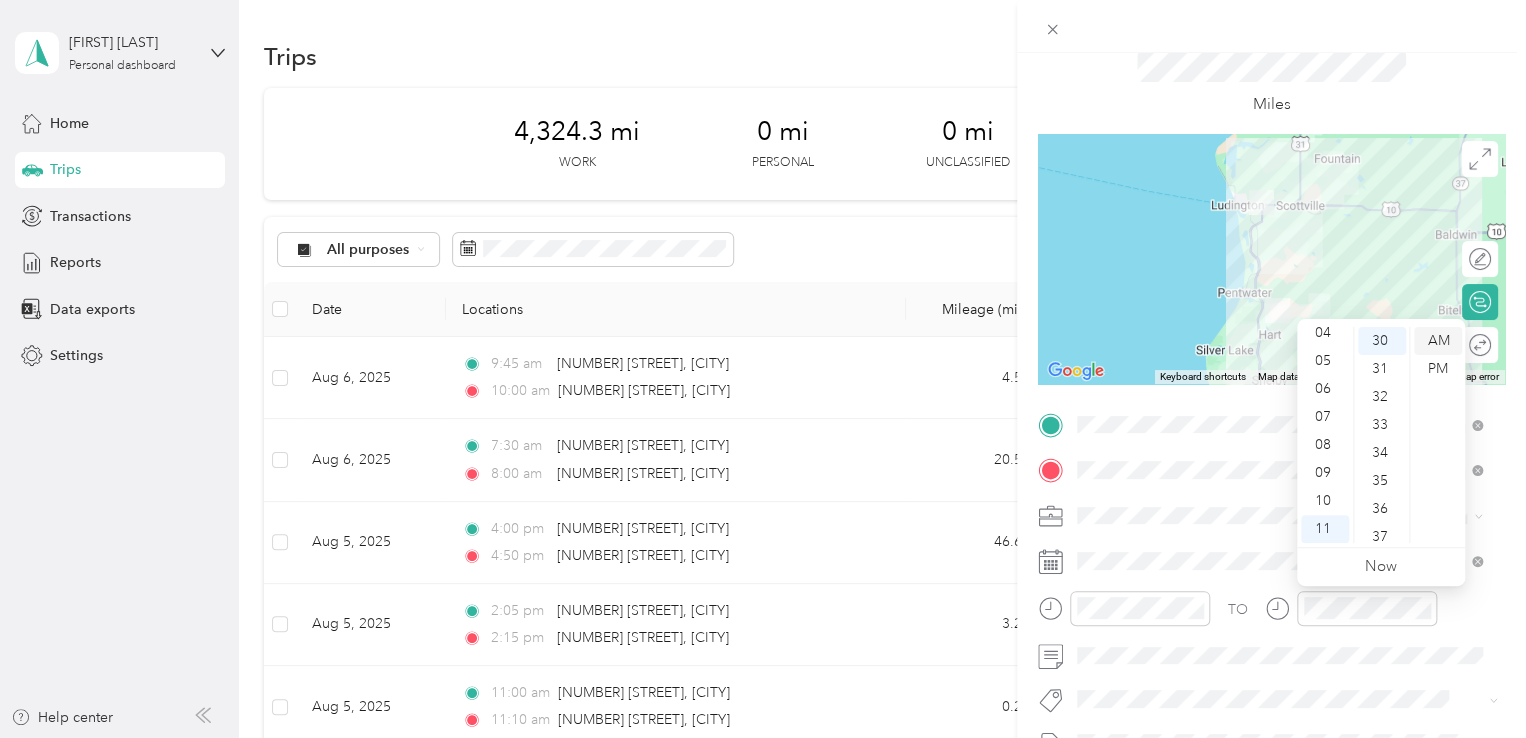 click on "AM" at bounding box center [1438, 341] 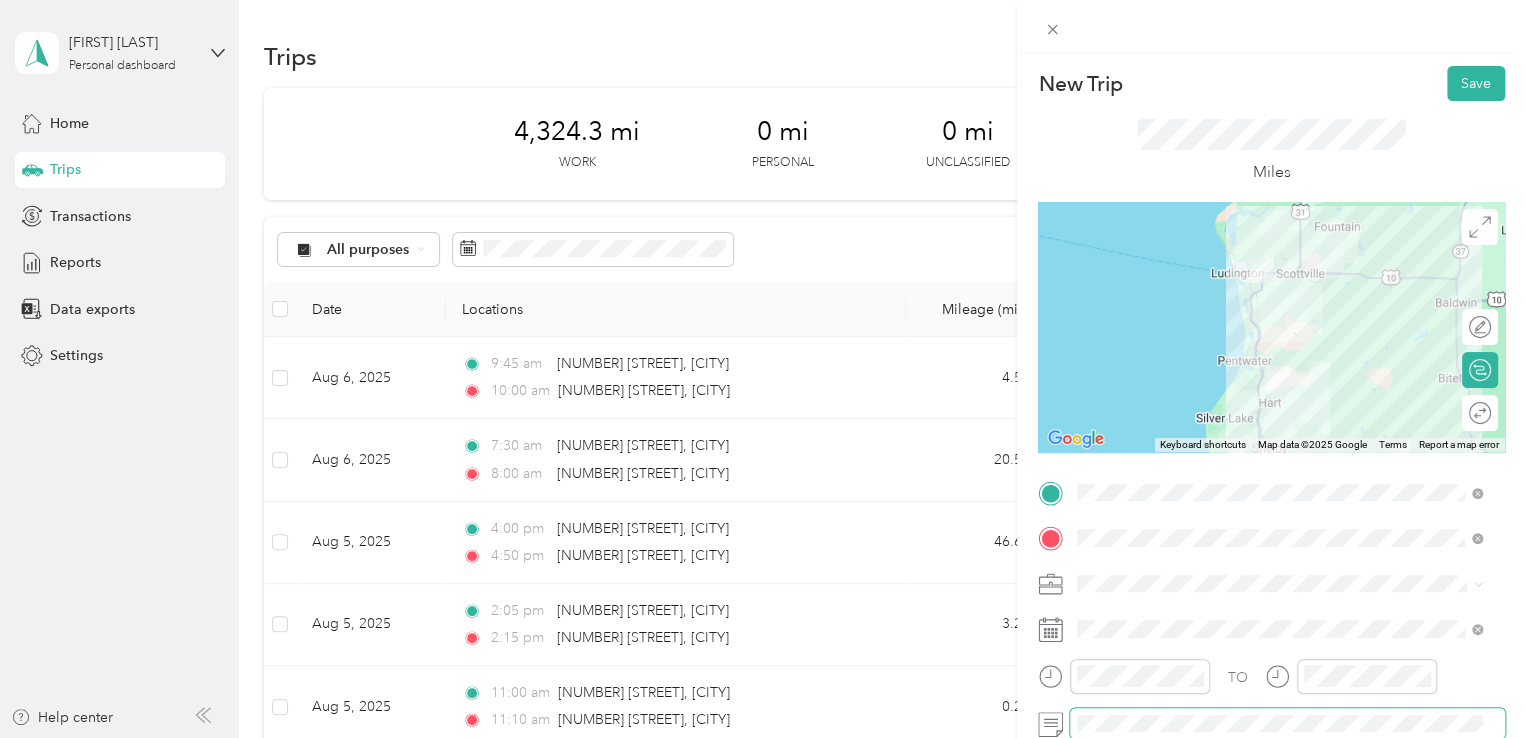 scroll, scrollTop: 0, scrollLeft: 0, axis: both 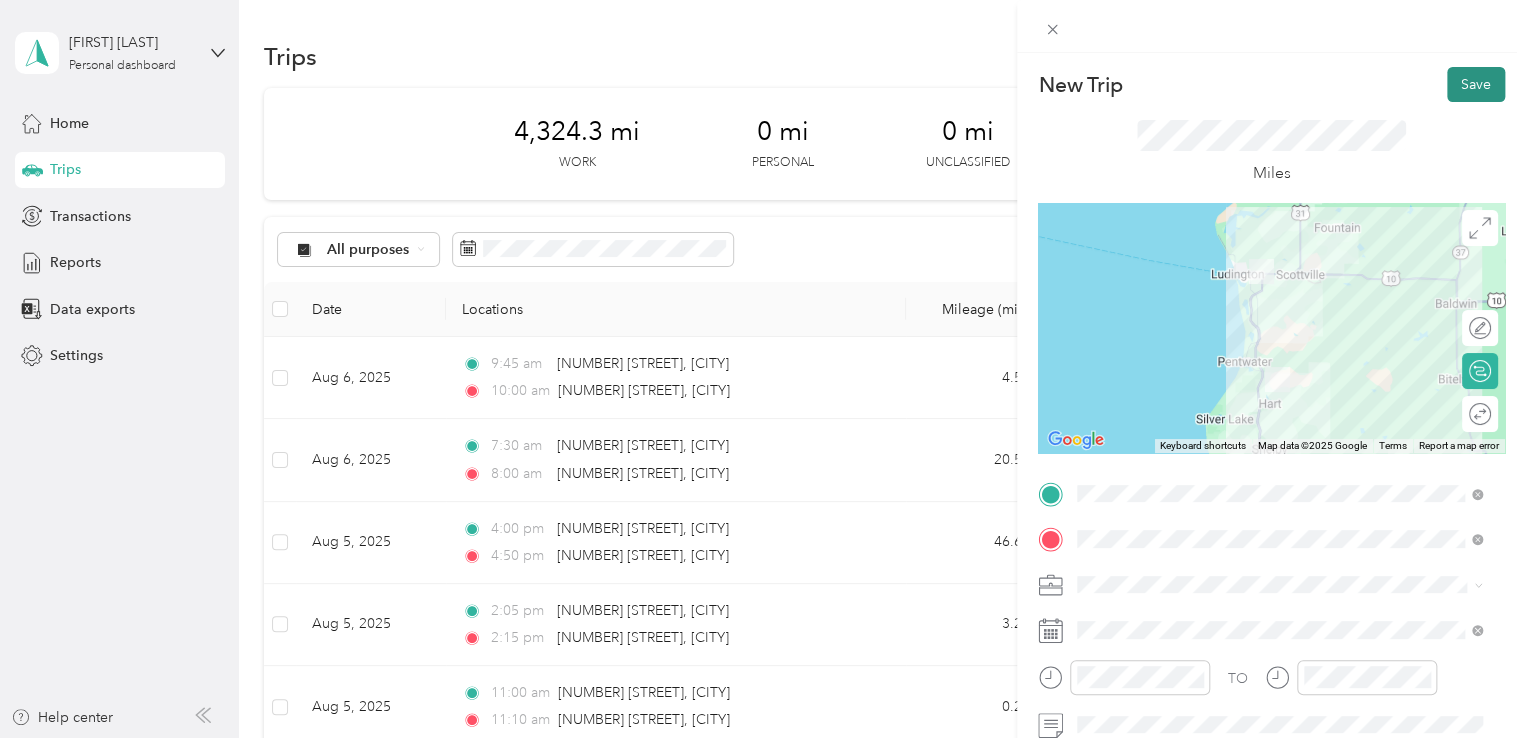 click on "Save" at bounding box center (1476, 84) 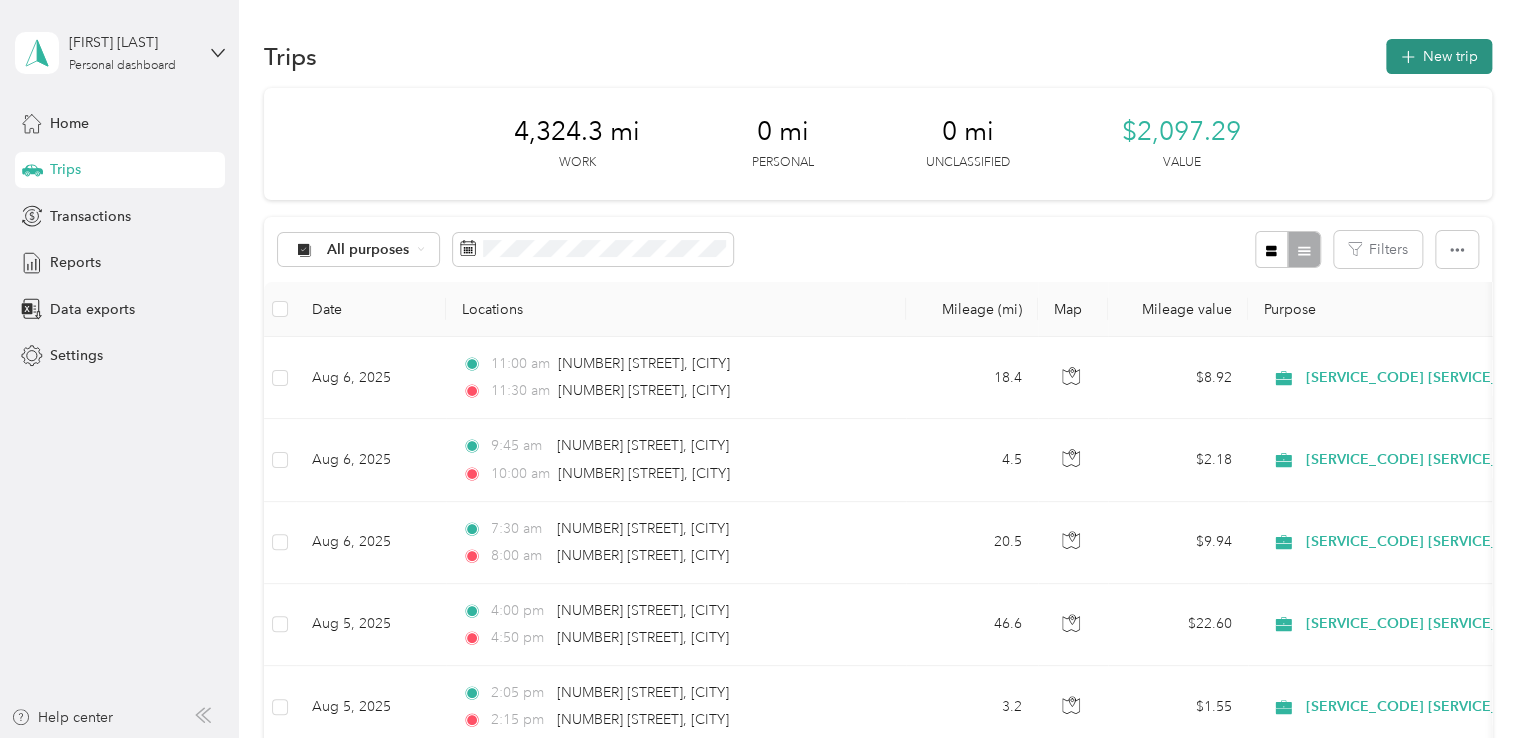 click 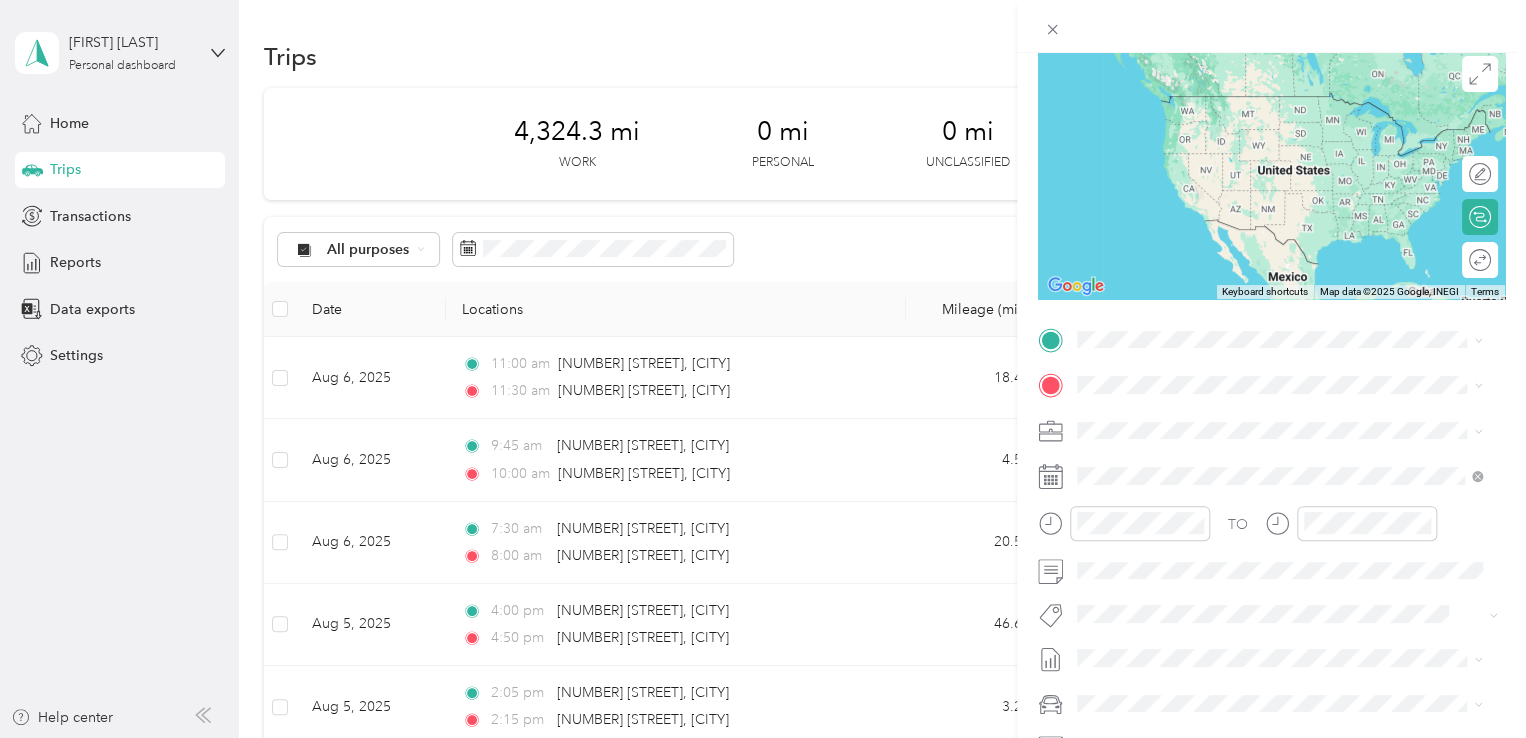 scroll, scrollTop: 160, scrollLeft: 0, axis: vertical 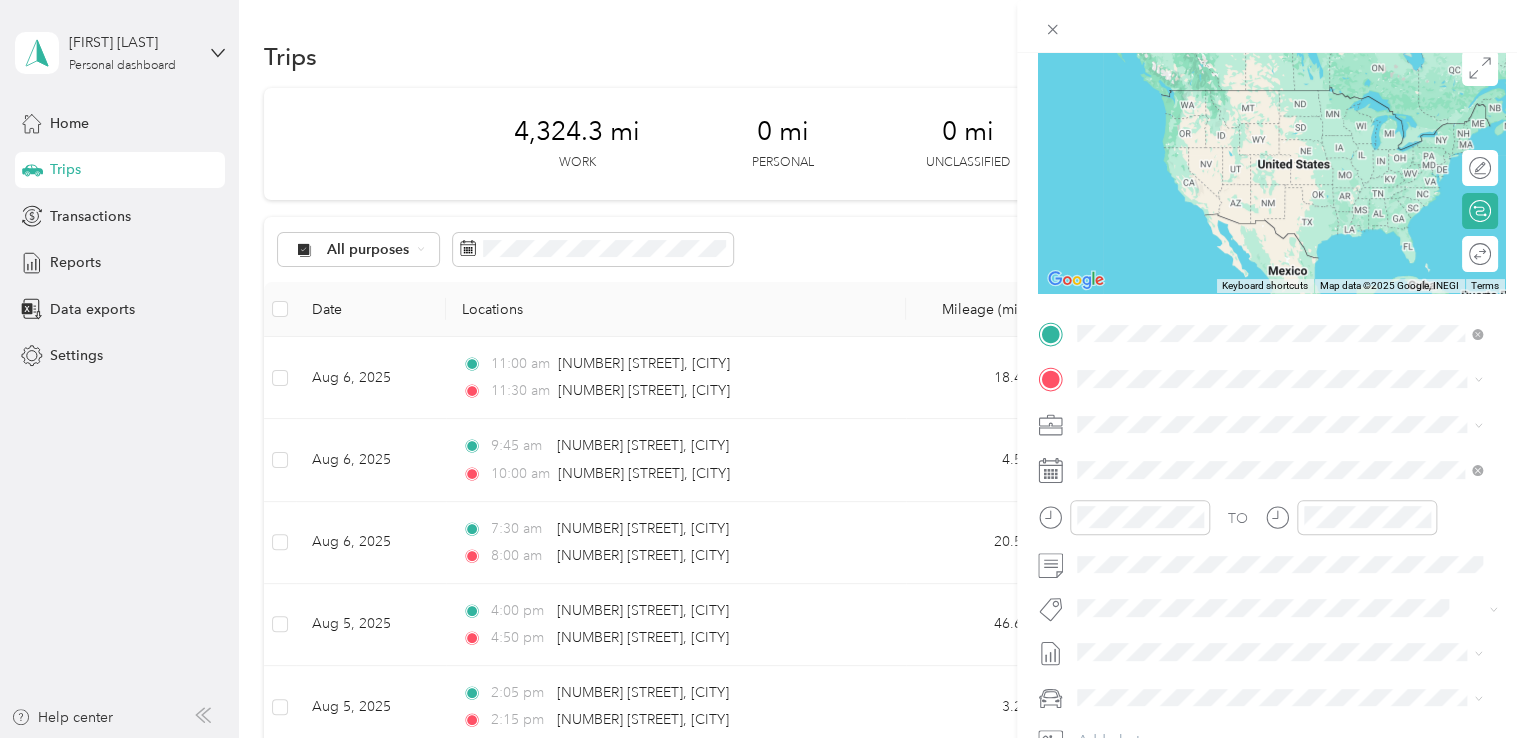 click on "[NUMBER] [STREET]
[CITY], [STATE] [POSTAL_CODE], [COUNTRY]" at bounding box center (1259, 413) 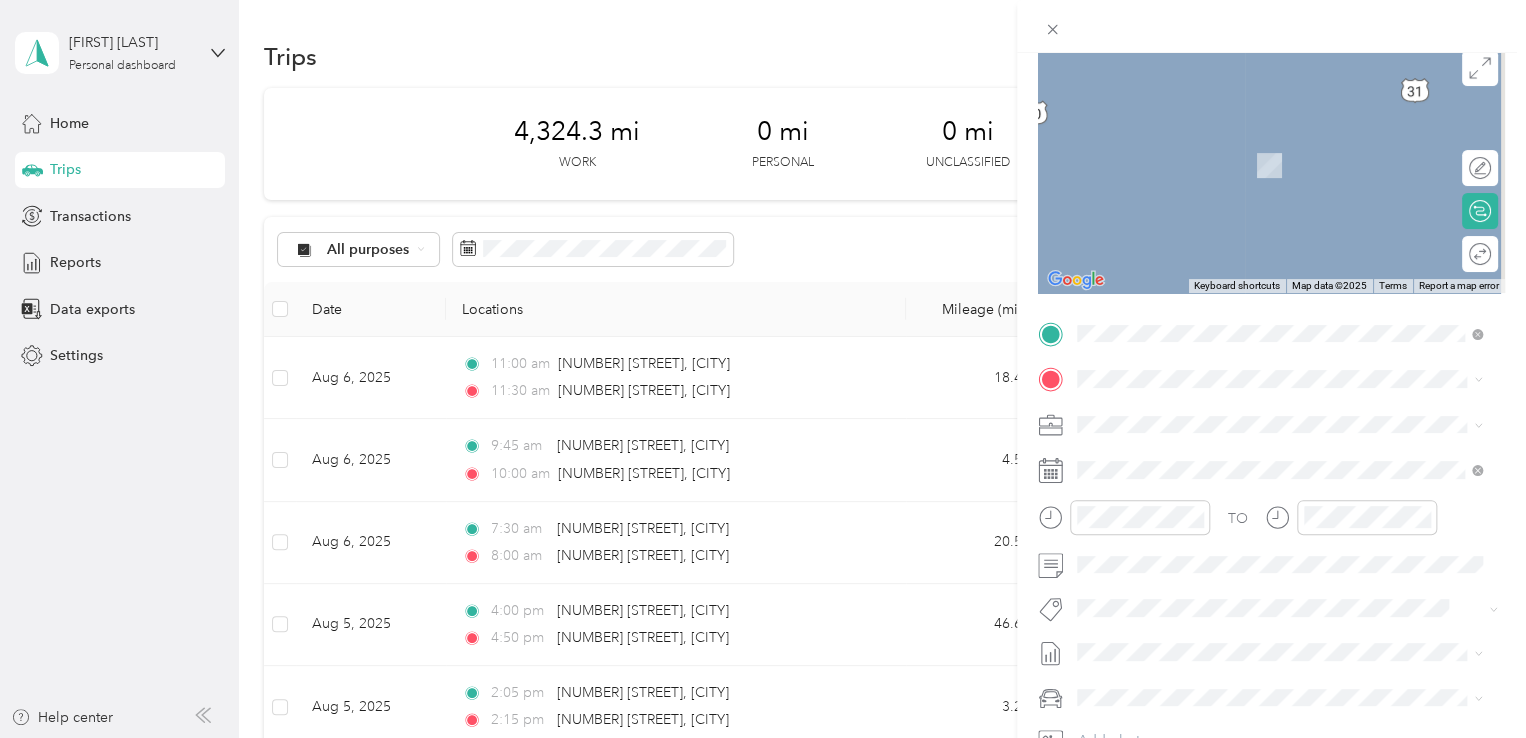 click on "[NUMBER] [STREET]
[CITY], [STATE] [POSTAL_CODE], [COUNTRY]" at bounding box center [1259, 451] 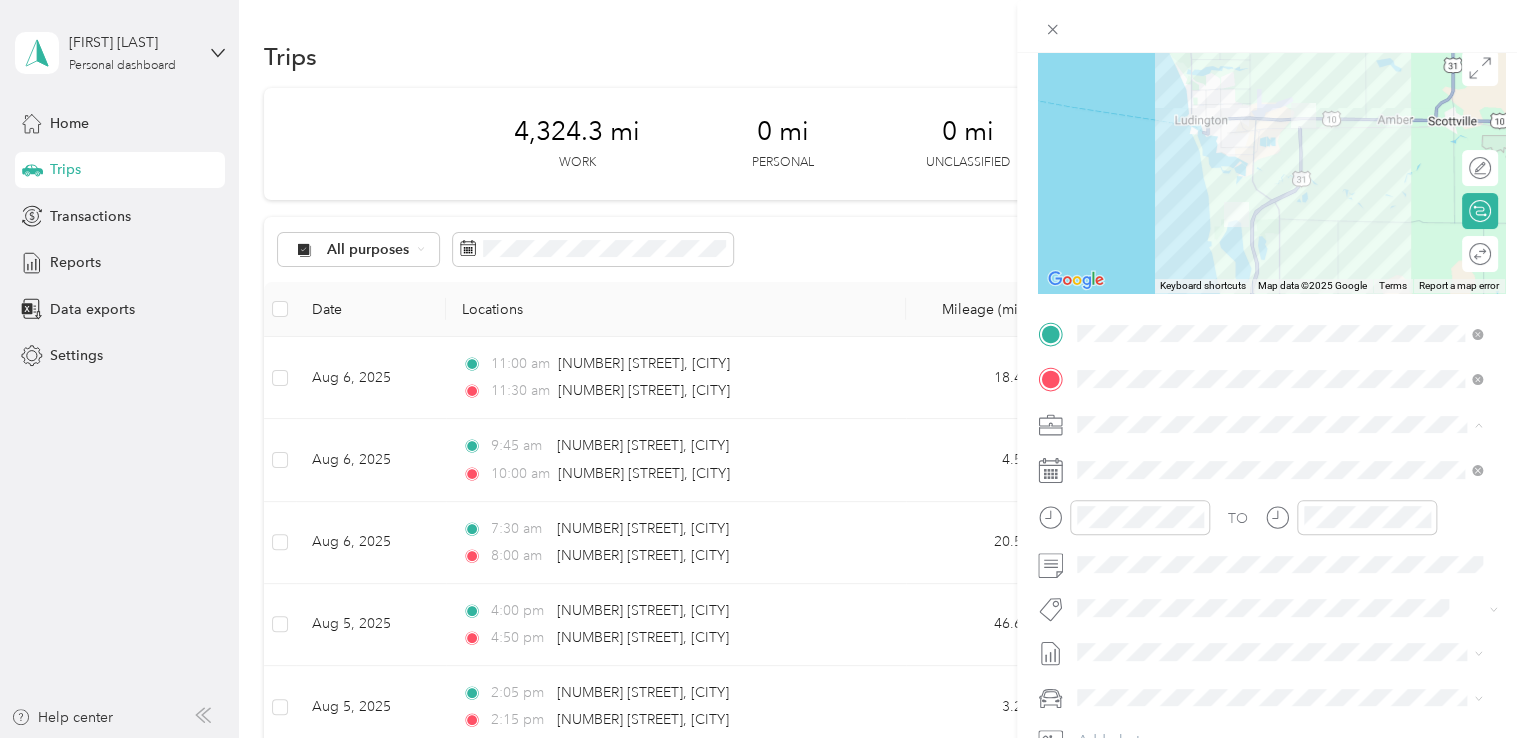 click on "[SERVICE_CODE] [SERVICE_DETAIL]" at bounding box center [1279, 528] 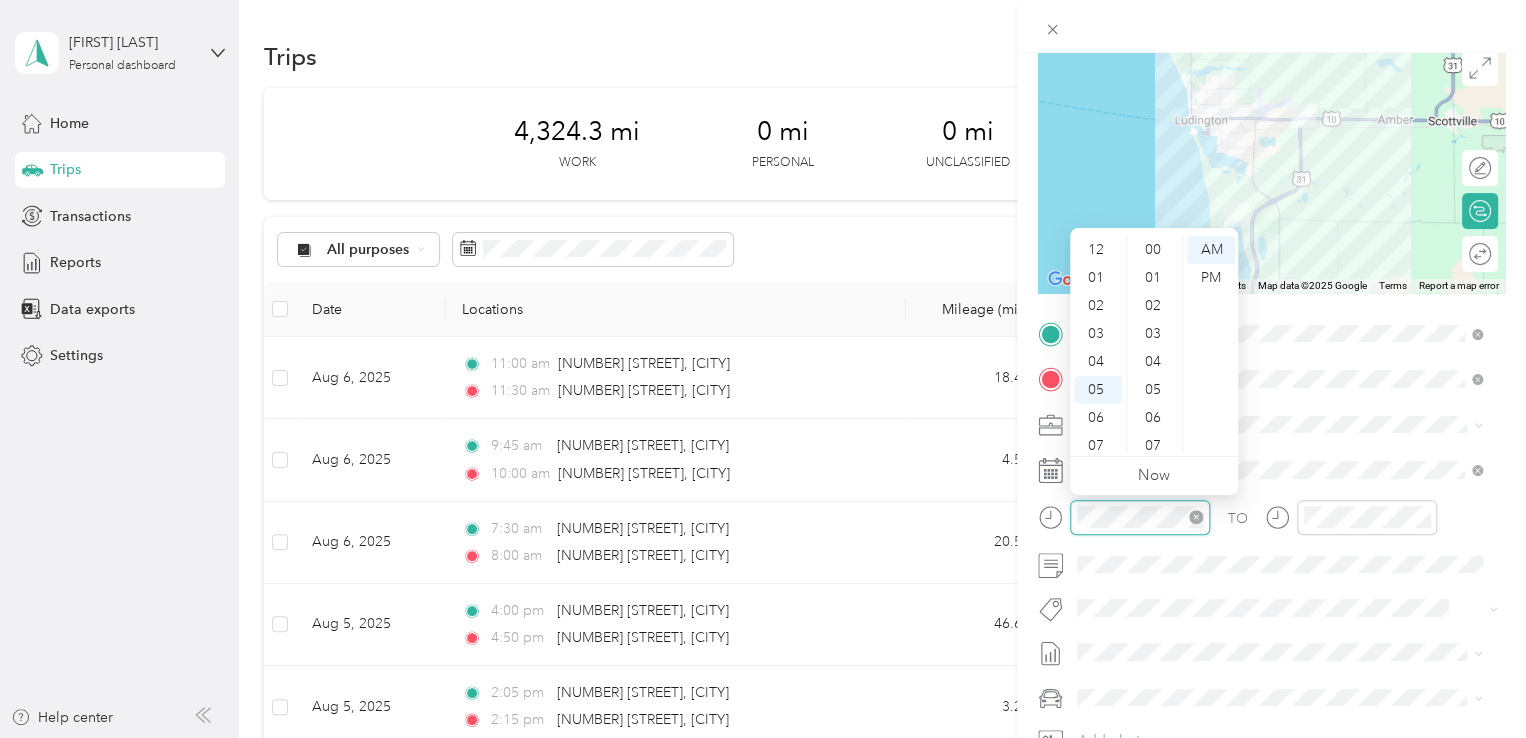 scroll, scrollTop: 120, scrollLeft: 0, axis: vertical 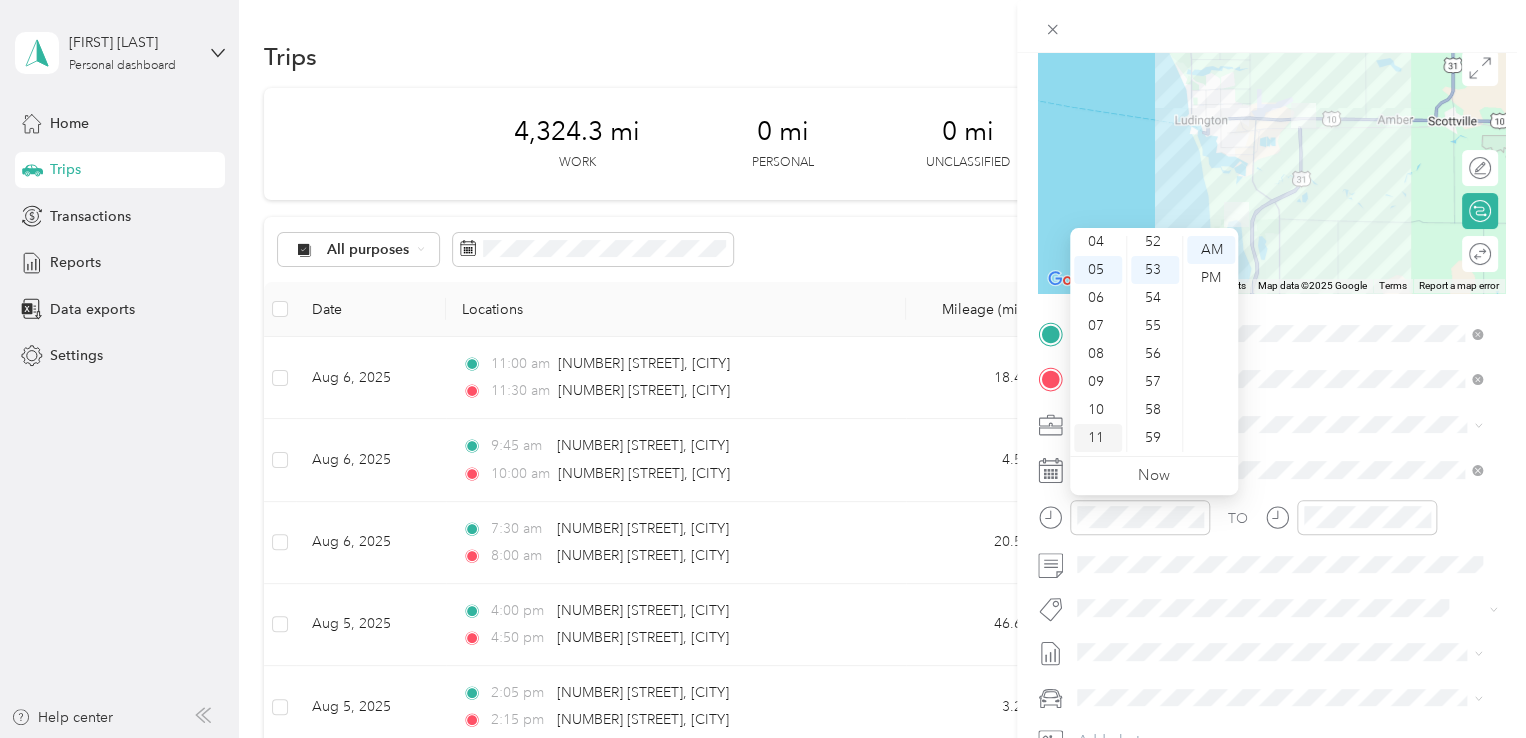 click on "11" at bounding box center [1098, 438] 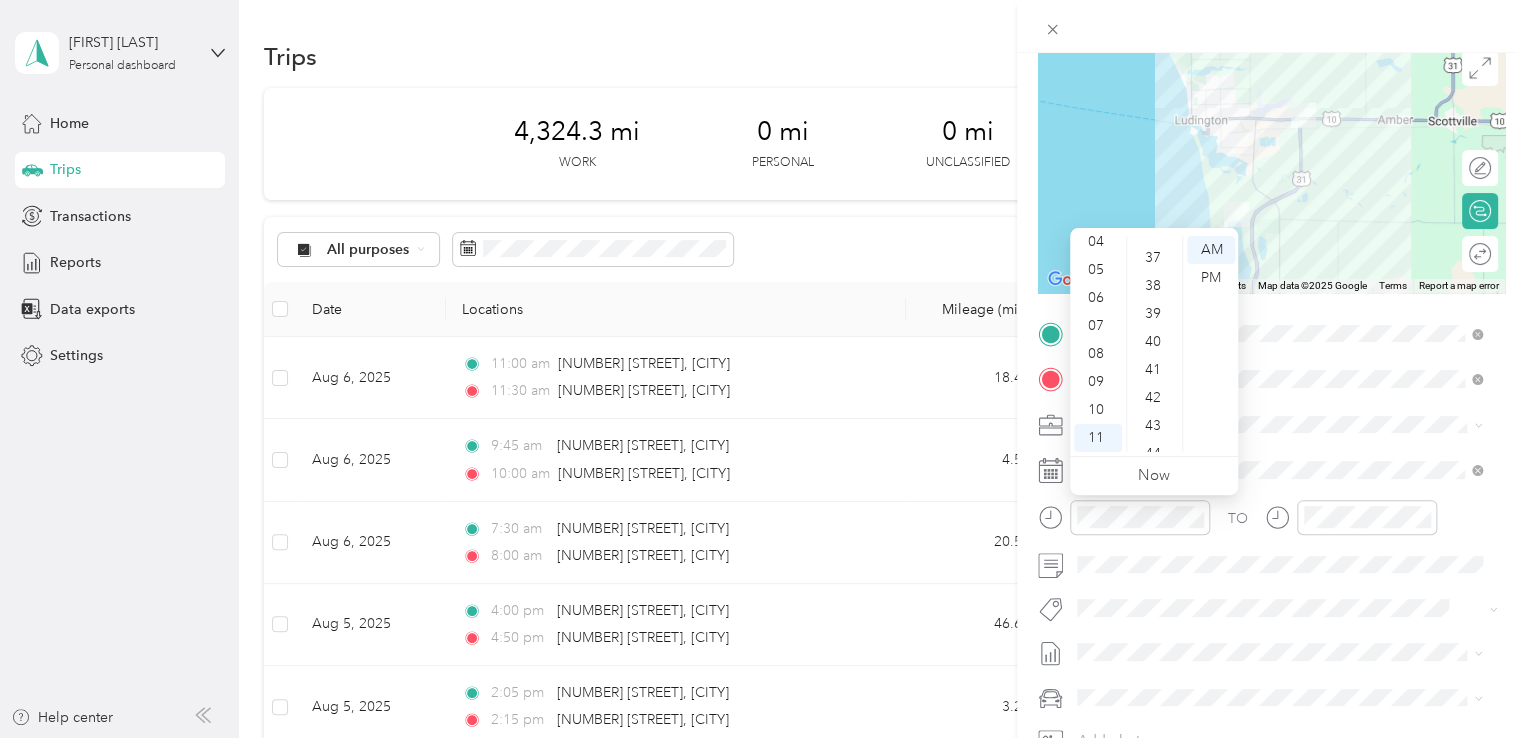 scroll, scrollTop: 1007, scrollLeft: 0, axis: vertical 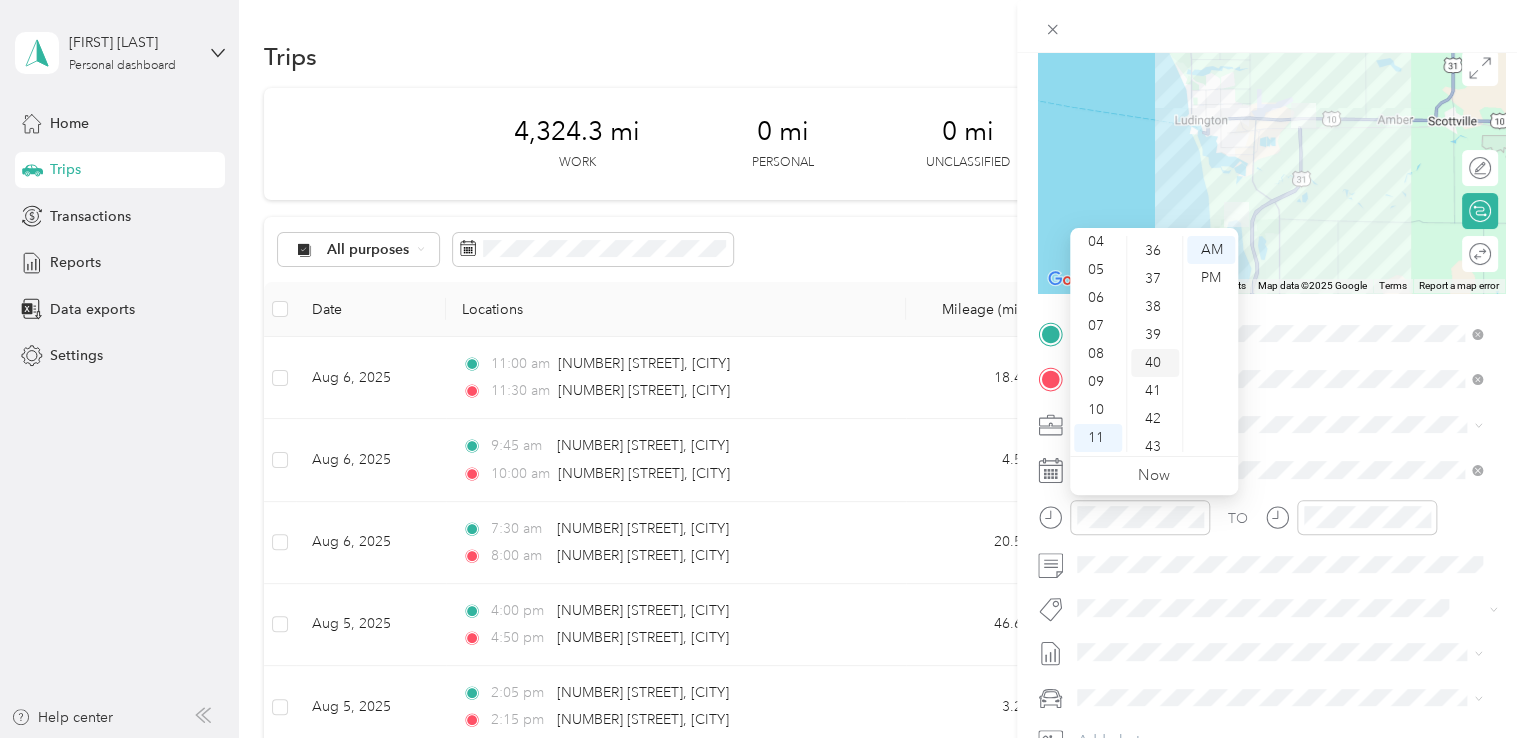 click on "40" at bounding box center [1155, 363] 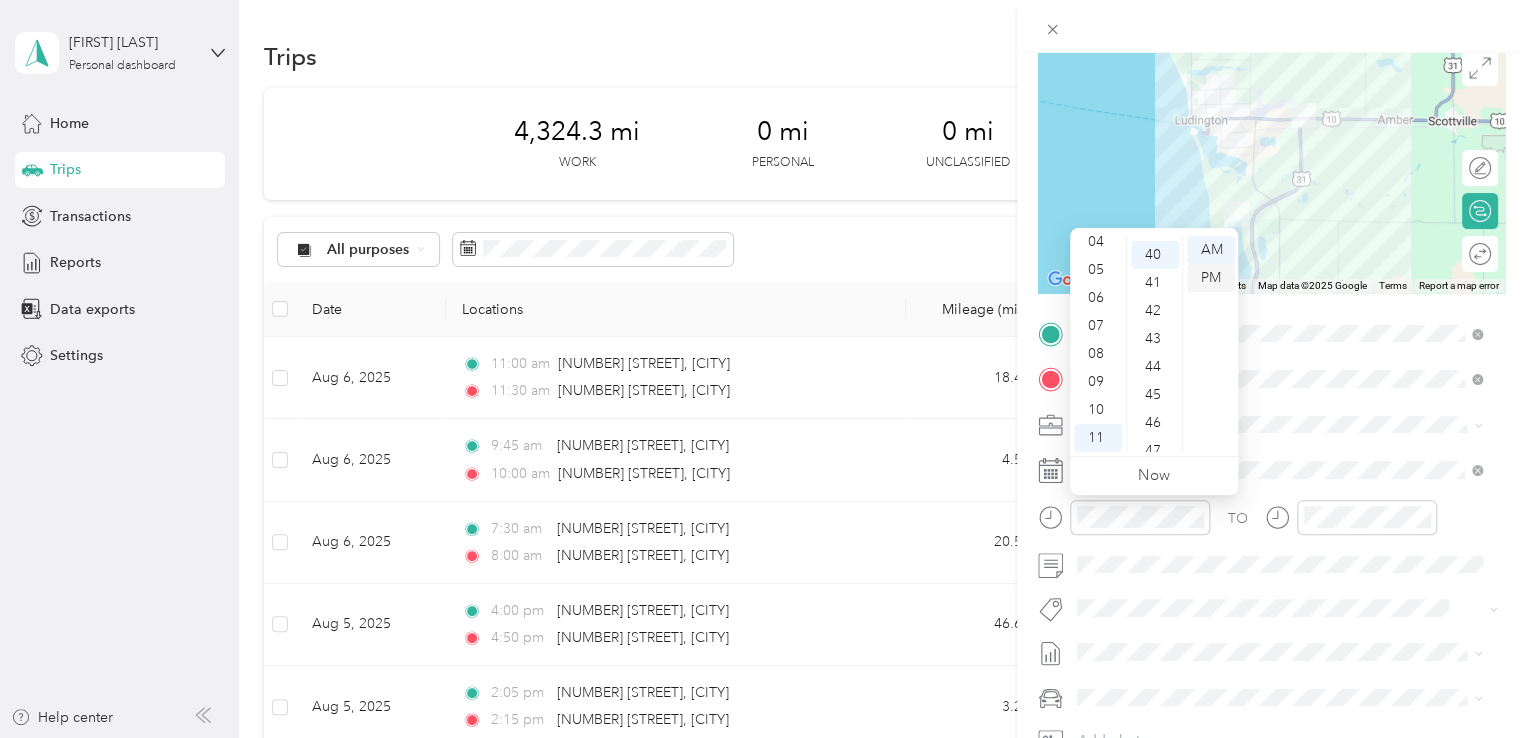 scroll, scrollTop: 1120, scrollLeft: 0, axis: vertical 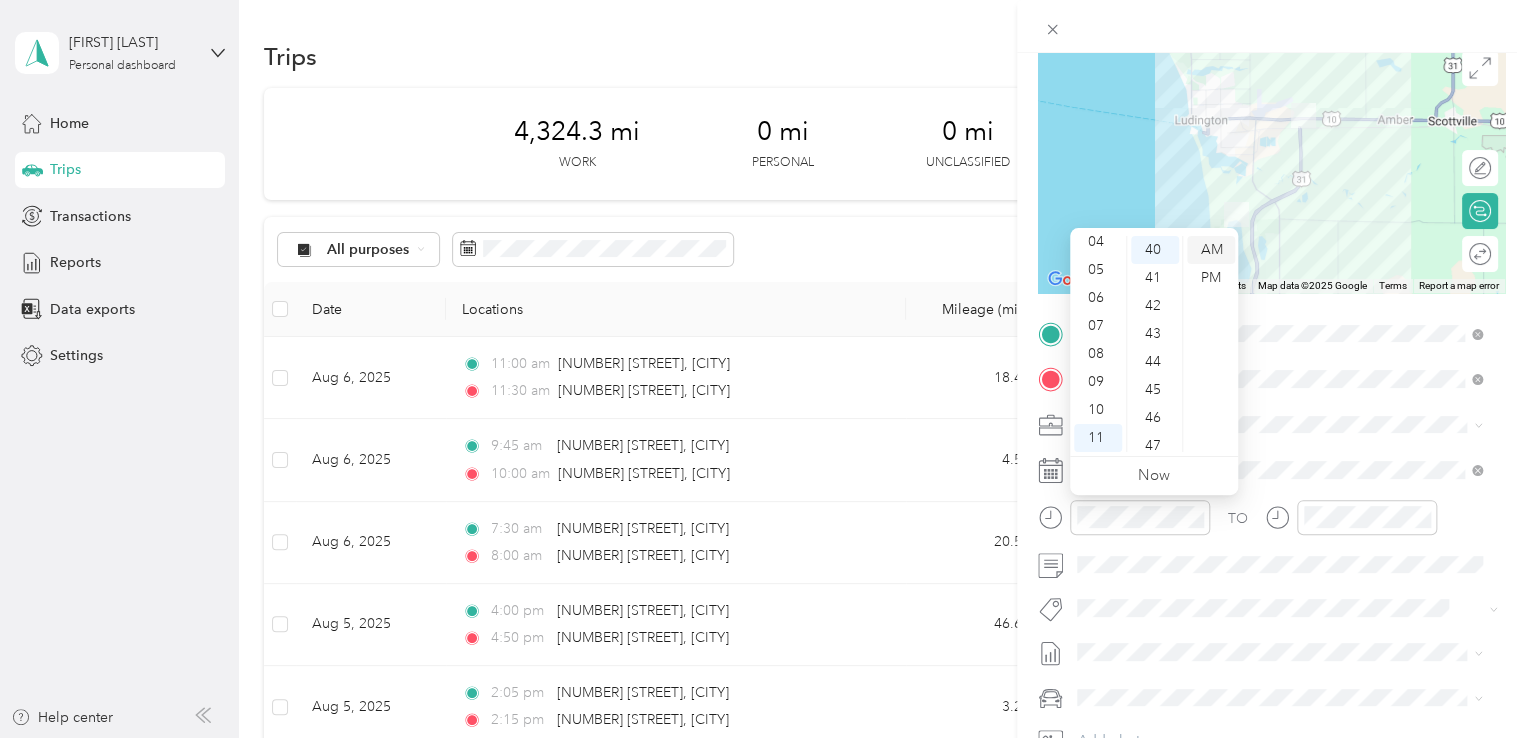 click on "AM" at bounding box center [1211, 250] 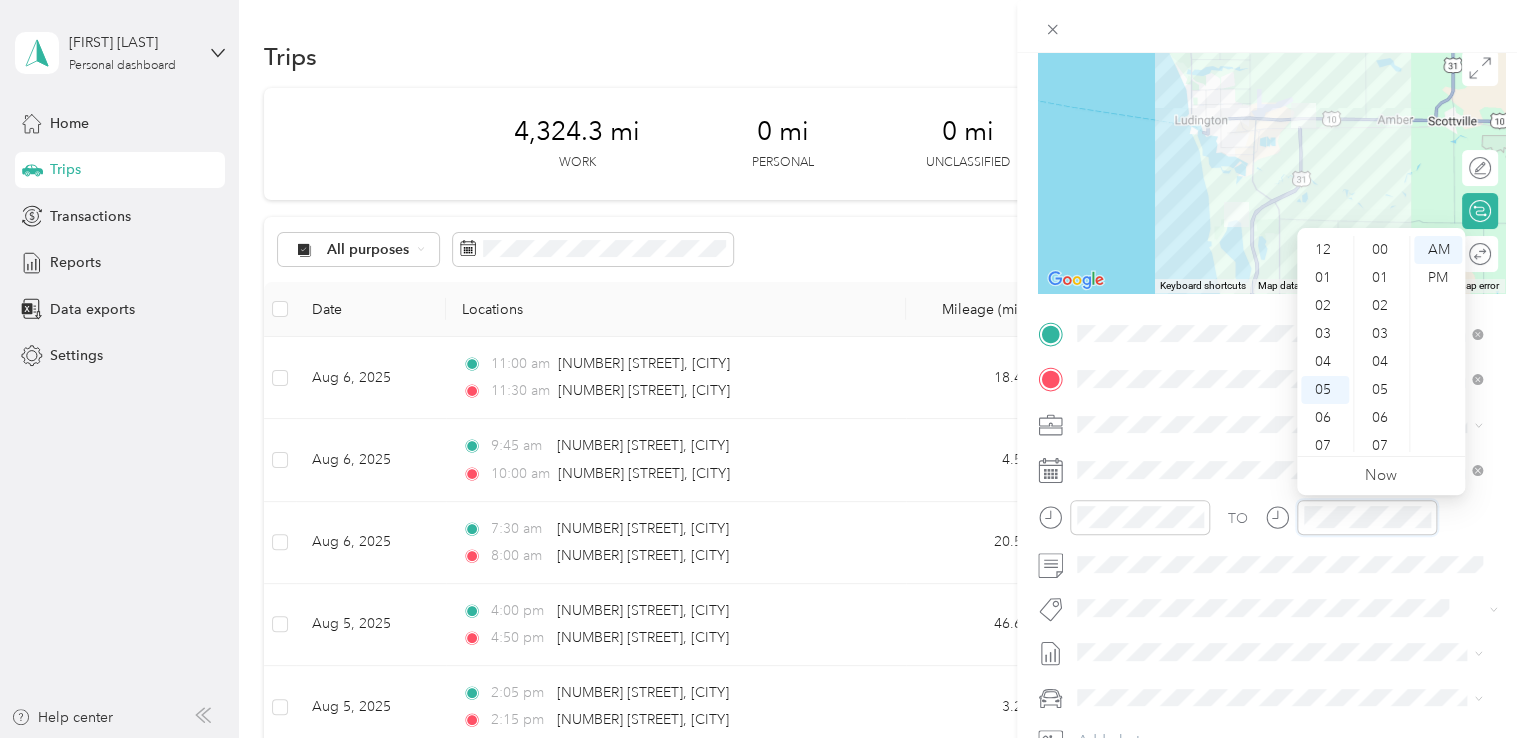 scroll, scrollTop: 120, scrollLeft: 0, axis: vertical 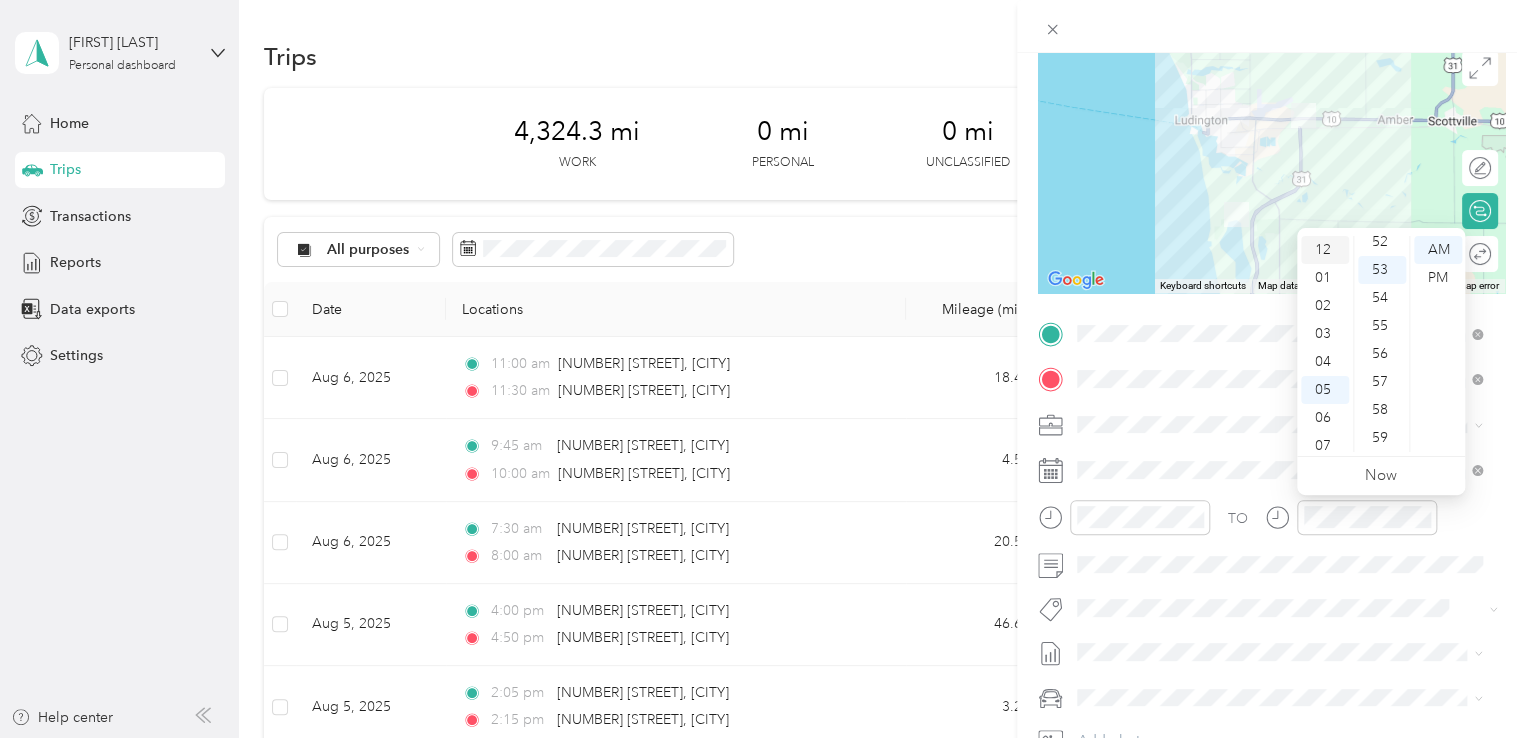 click on "12" at bounding box center [1325, 250] 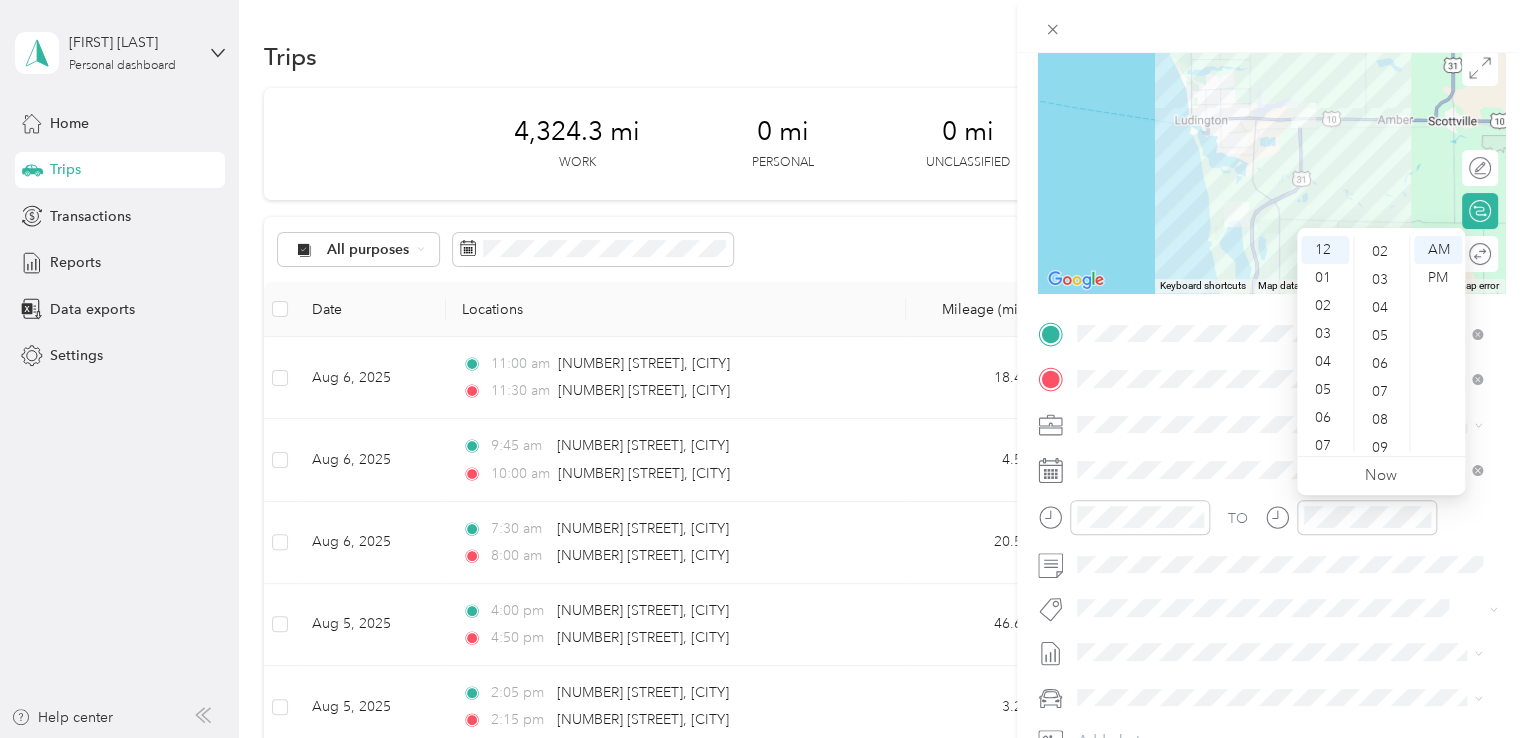 scroll, scrollTop: 0, scrollLeft: 0, axis: both 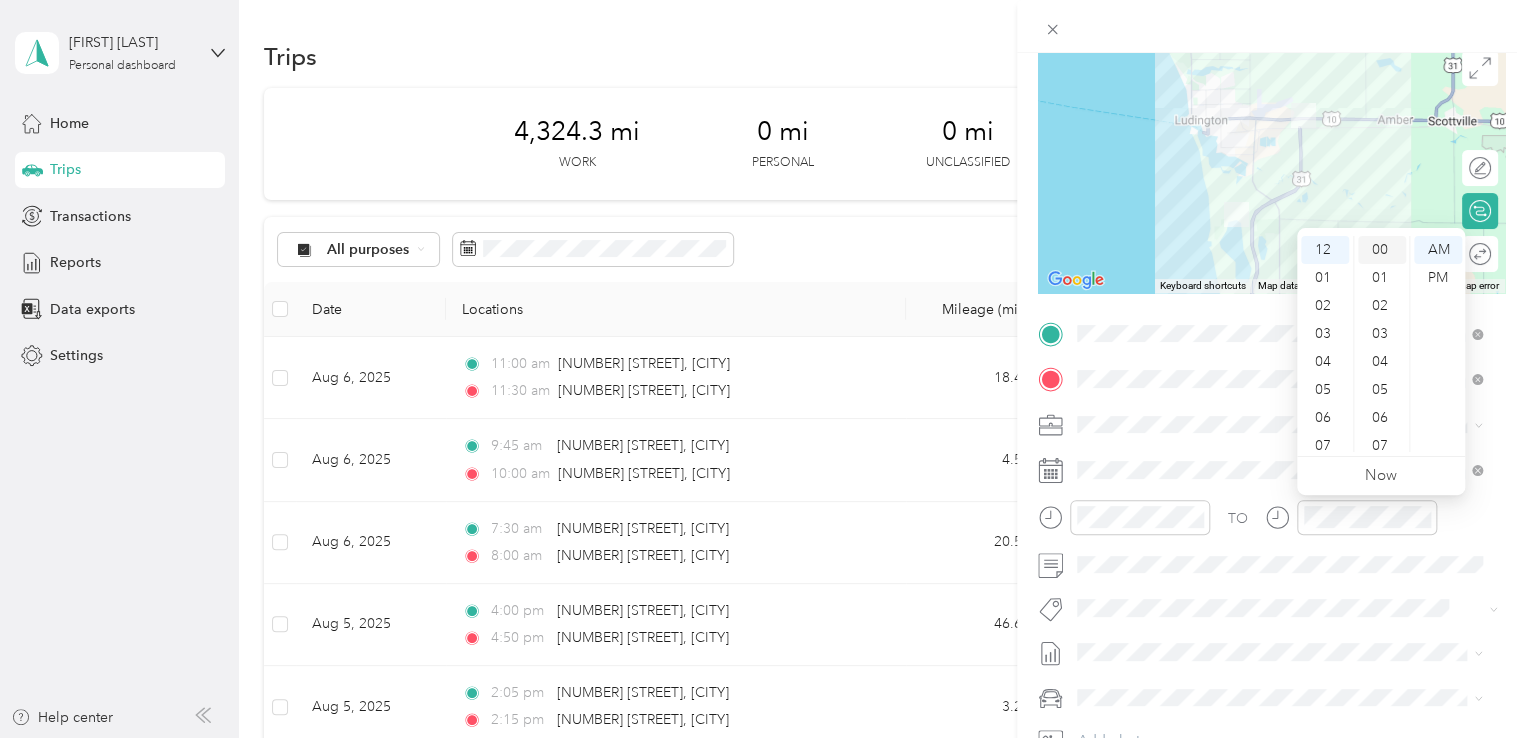 click on "00" at bounding box center [1382, 250] 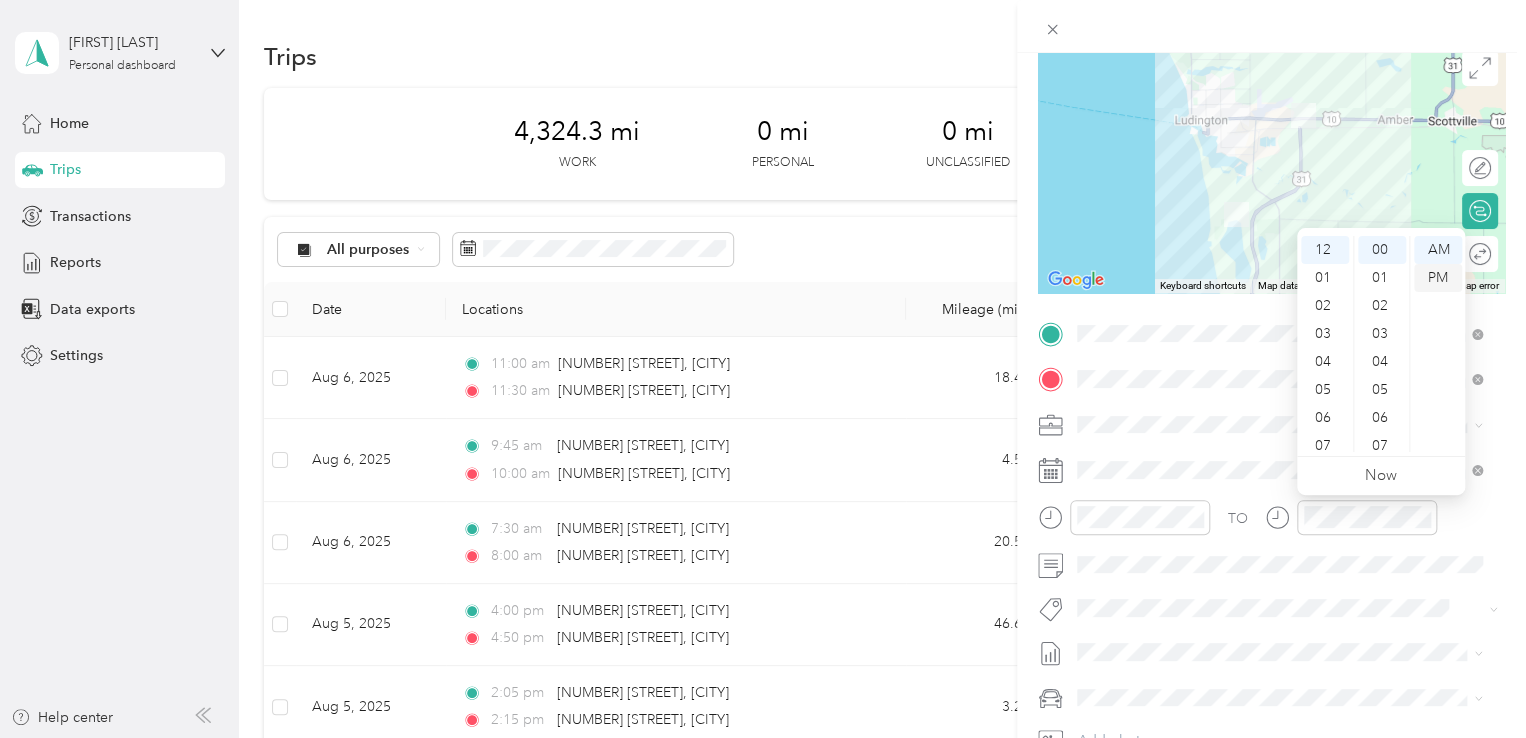 click on "PM" at bounding box center (1438, 278) 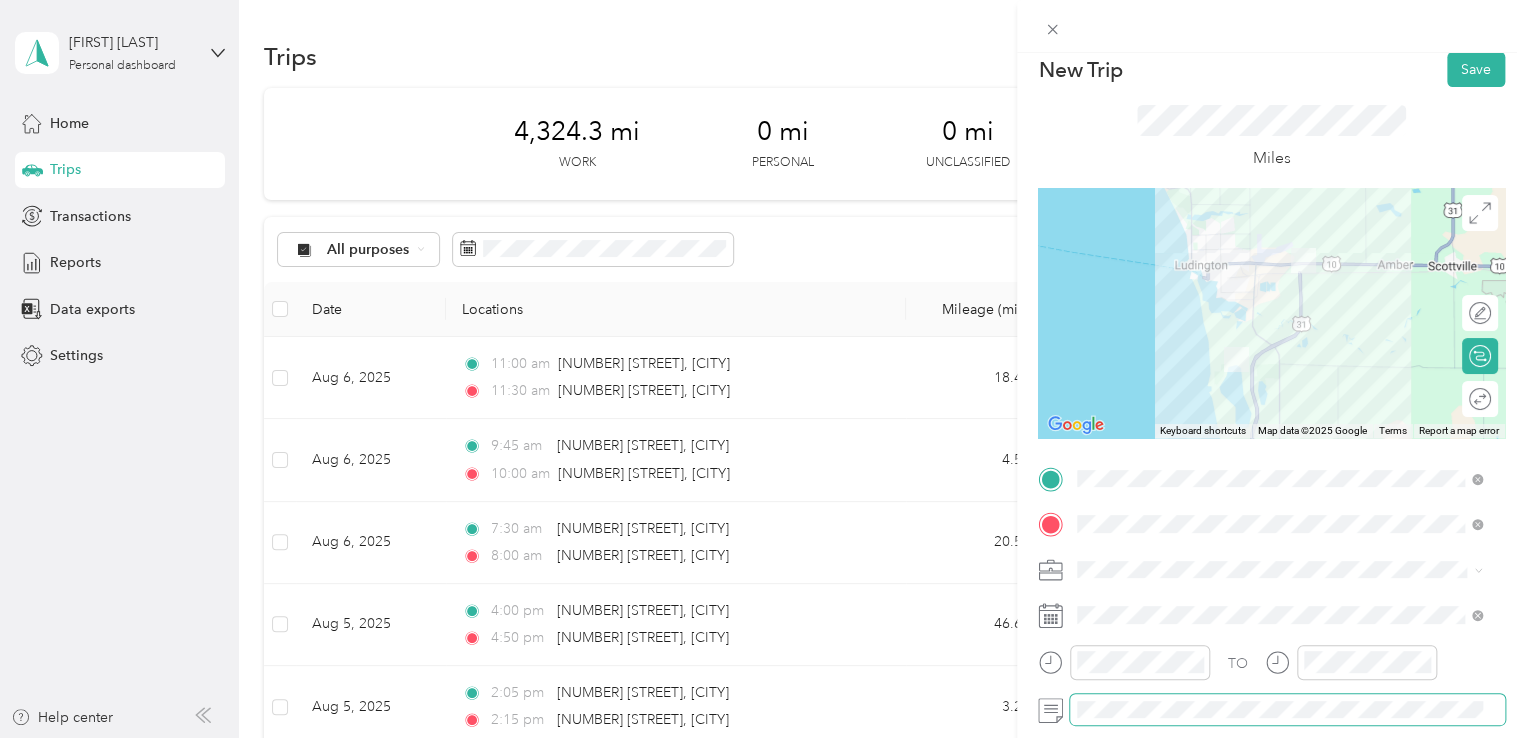 scroll, scrollTop: 0, scrollLeft: 0, axis: both 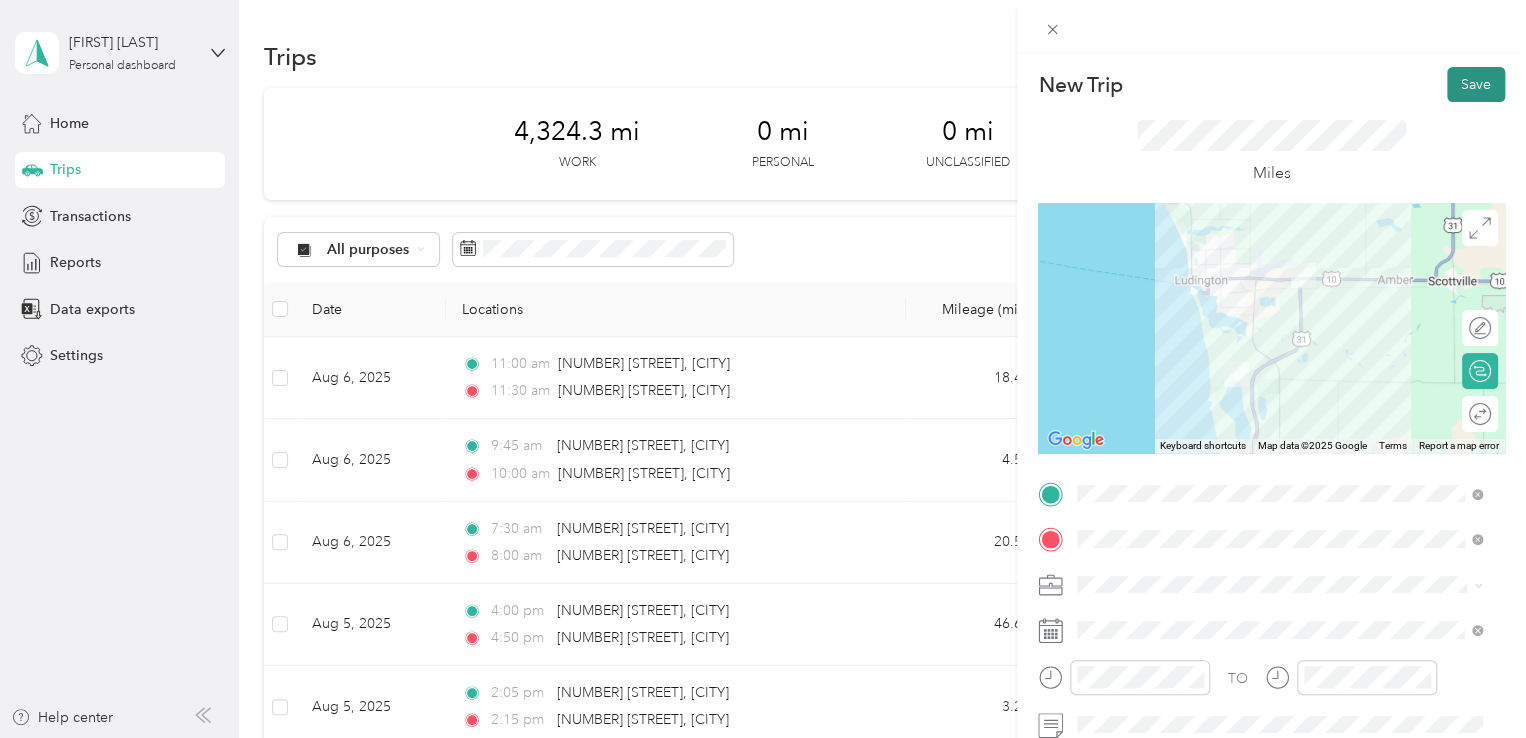 click on "Save" at bounding box center [1476, 84] 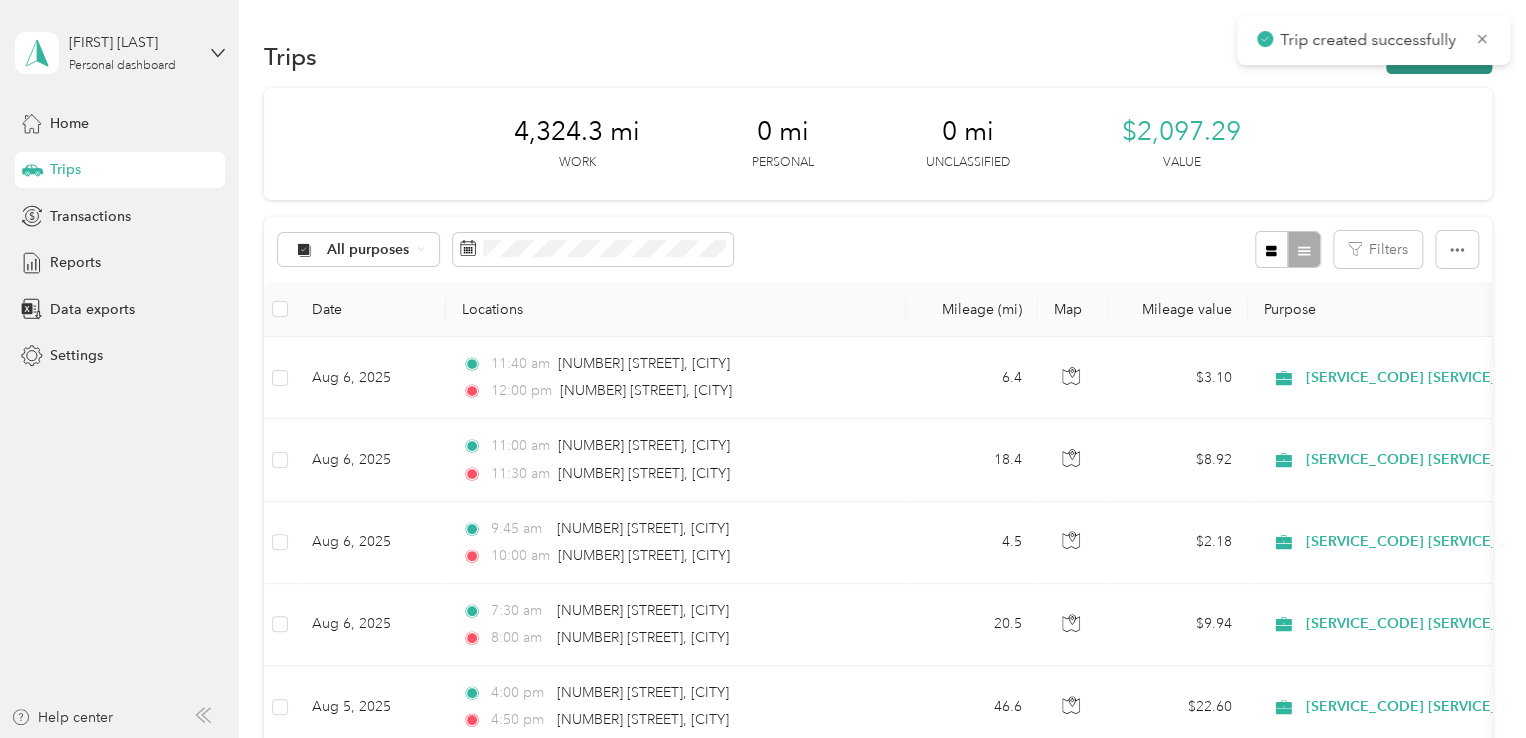 click on "New trip" at bounding box center [1439, 56] 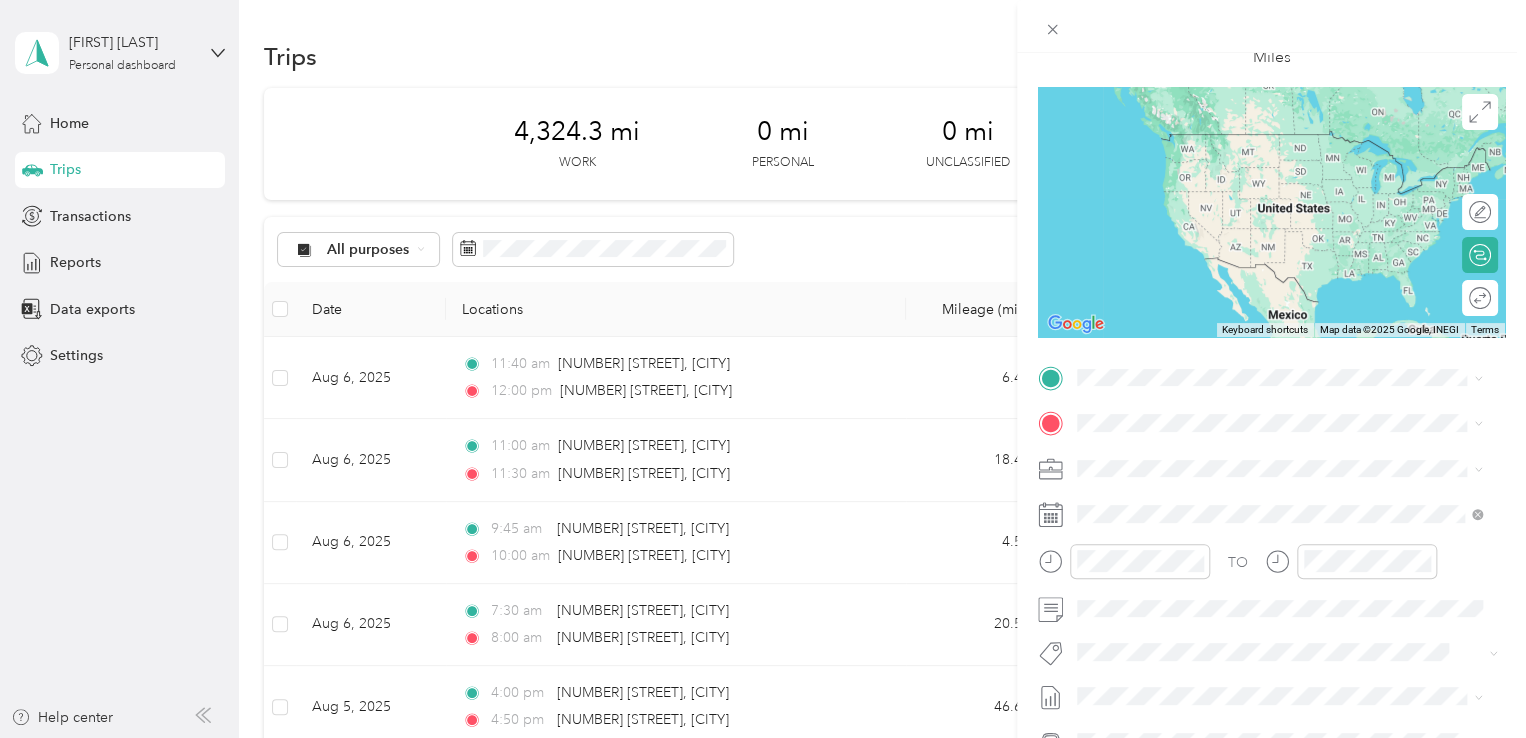 scroll, scrollTop: 128, scrollLeft: 0, axis: vertical 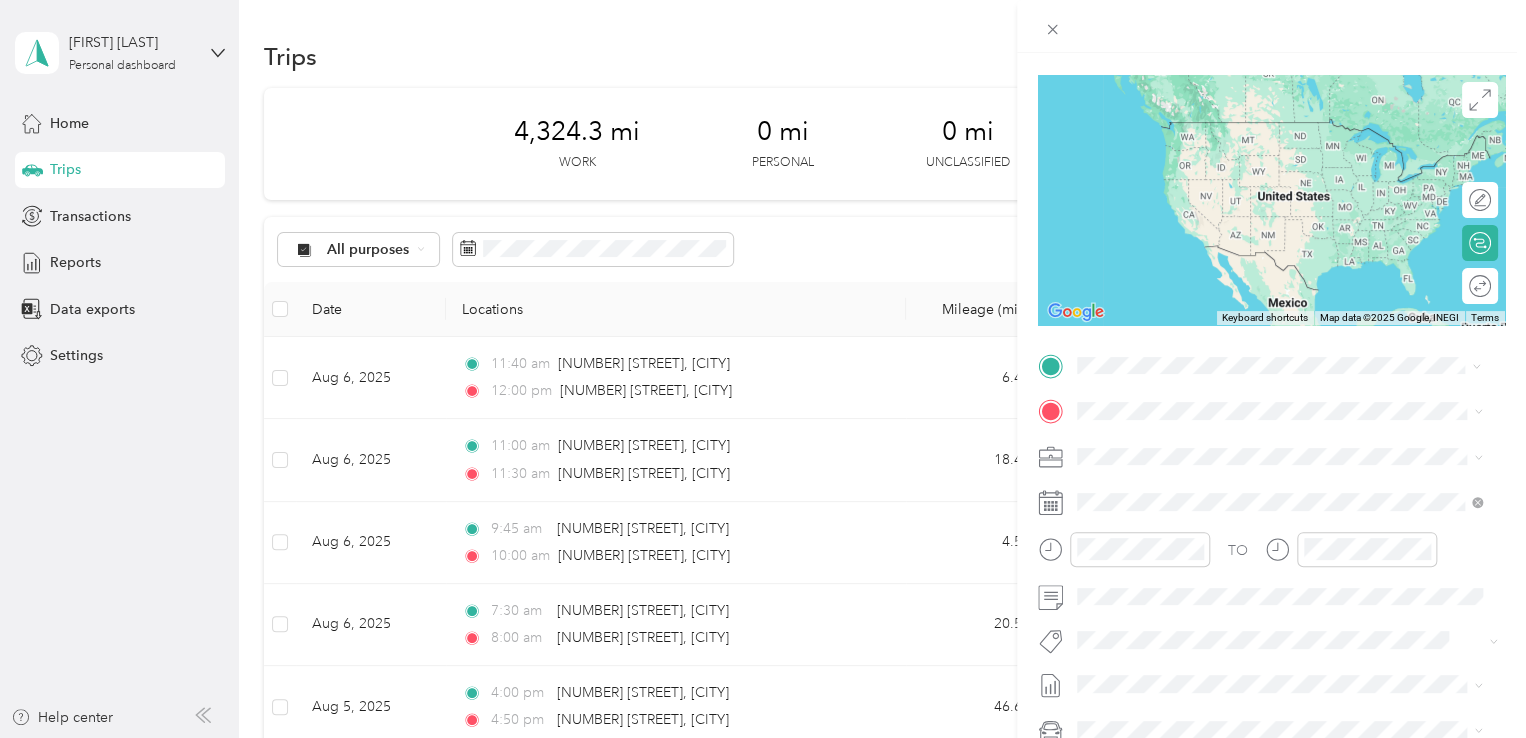 click on "[NUMBER] [STREET]
[CITY], [STATE] [POSTAL_CODE], [COUNTRY]" at bounding box center (1259, 446) 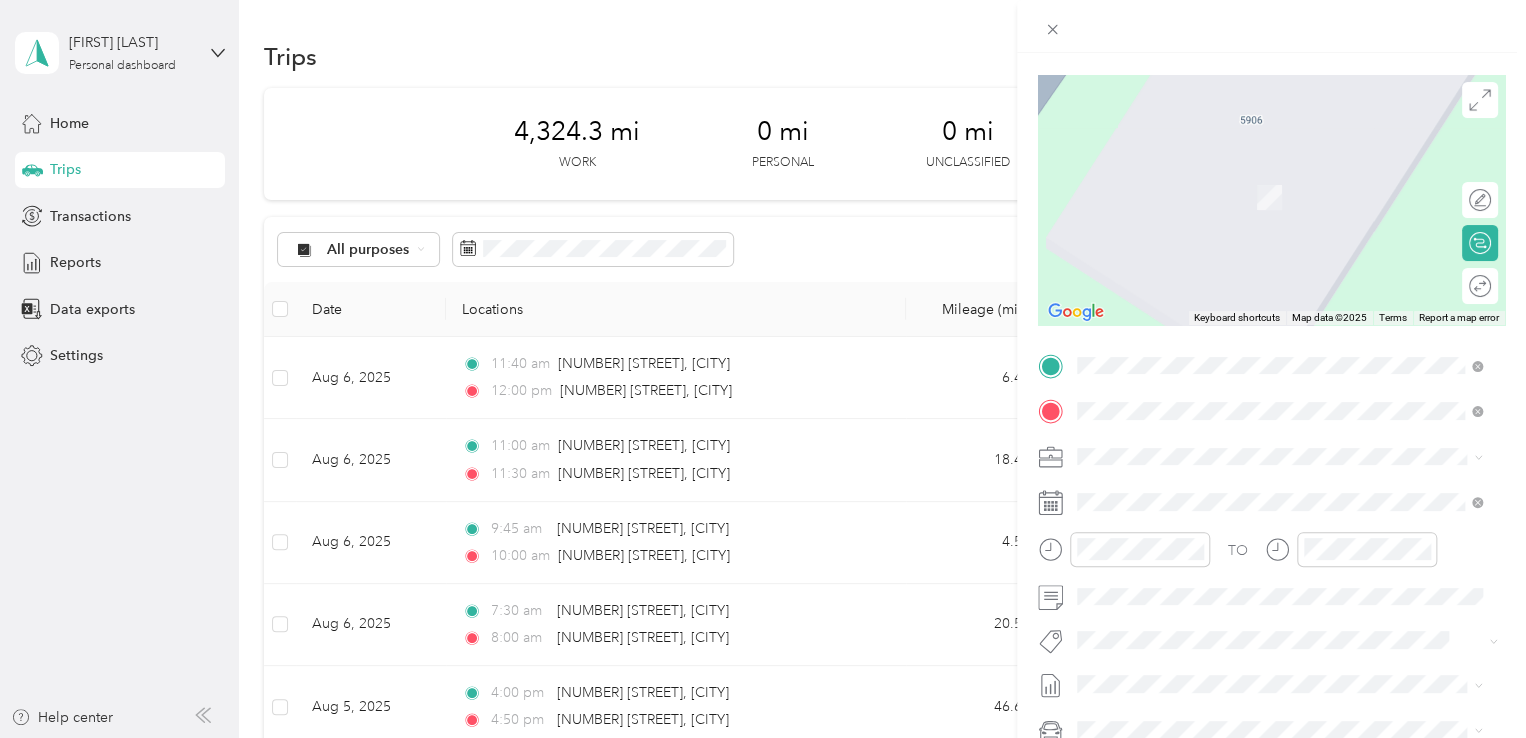 click on "[NUMBER] [STREET], [CITY]" at bounding box center [1201, 483] 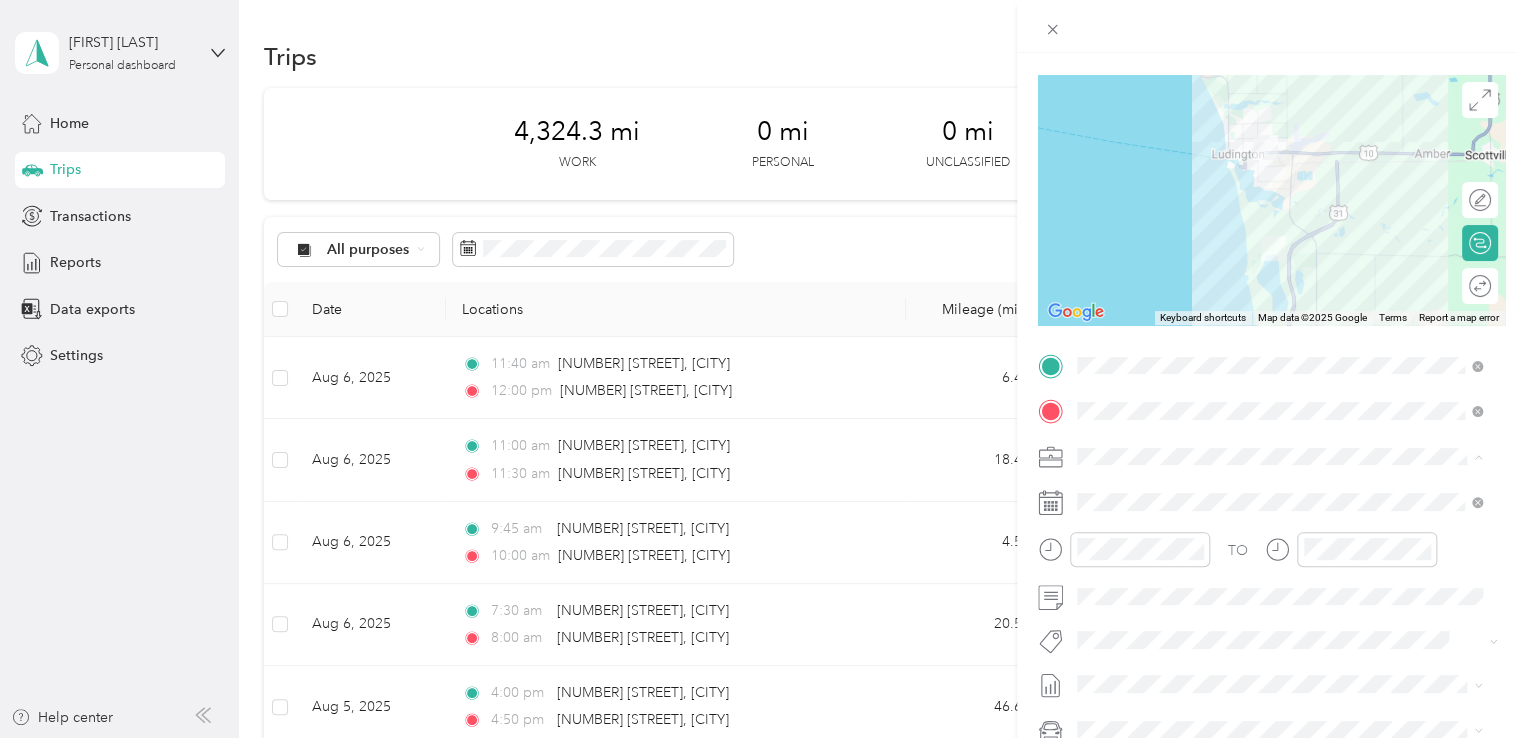 click on "[SERVICE_CODE] [SERVICE_DETAIL]" at bounding box center (1279, 561) 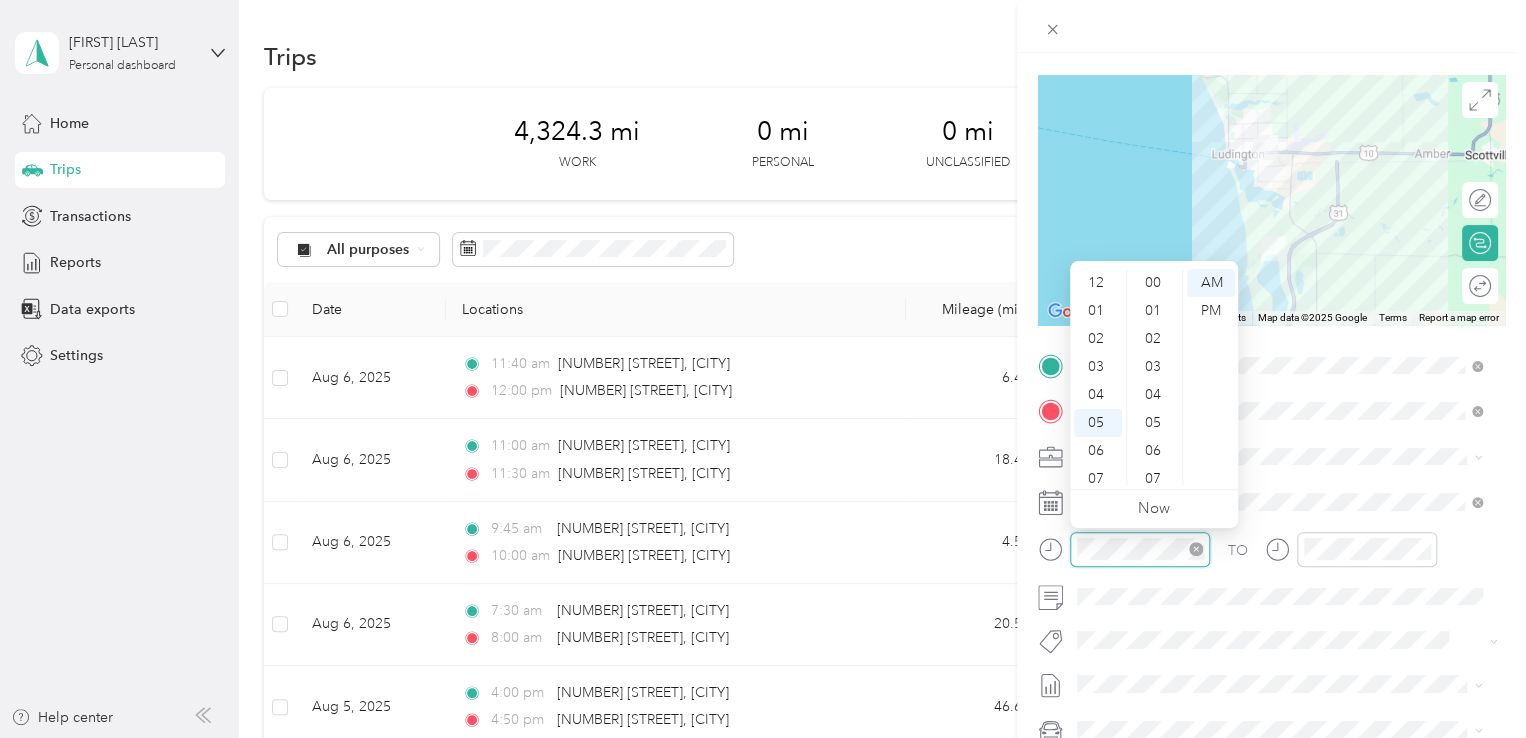 scroll, scrollTop: 120, scrollLeft: 0, axis: vertical 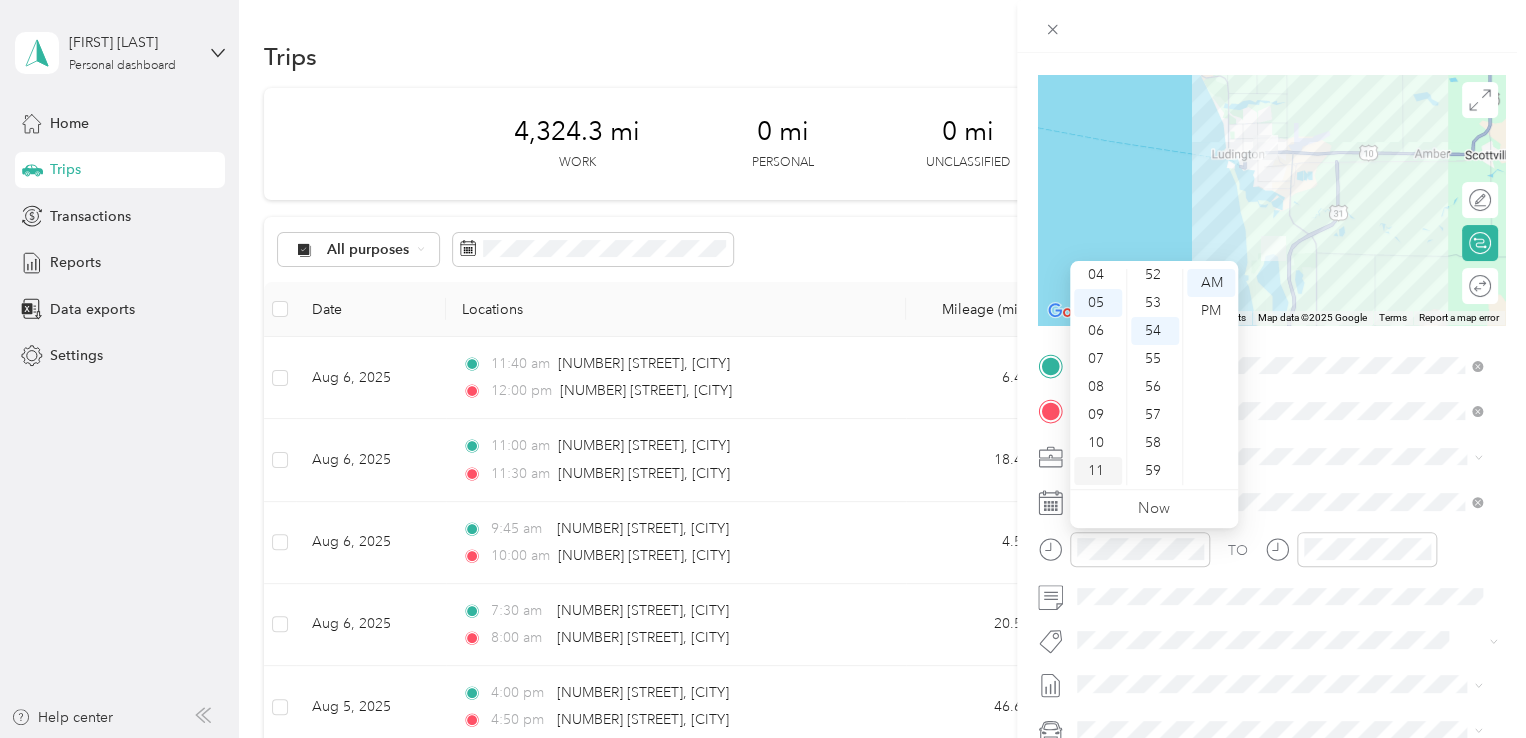 click on "11" at bounding box center [1098, 471] 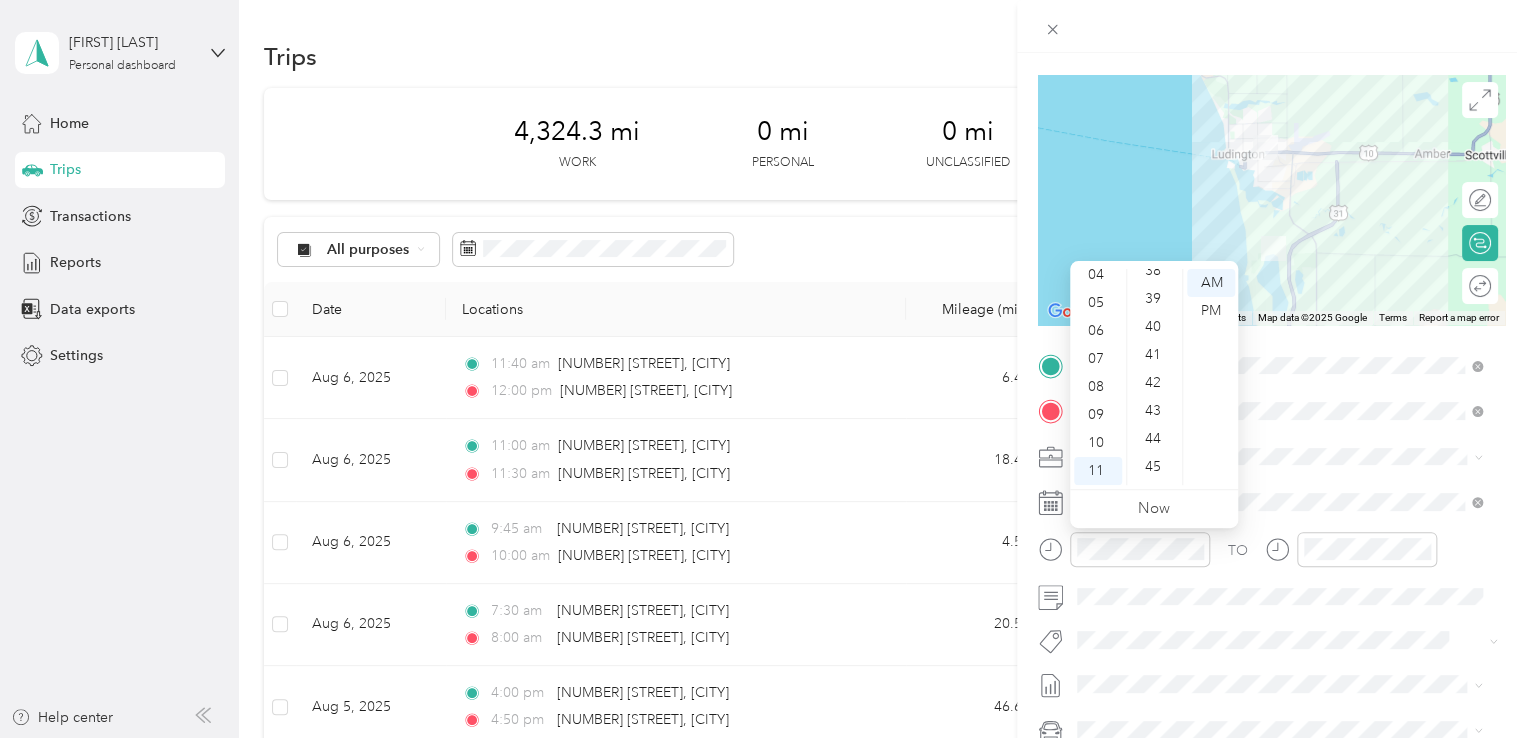 scroll, scrollTop: 1126, scrollLeft: 0, axis: vertical 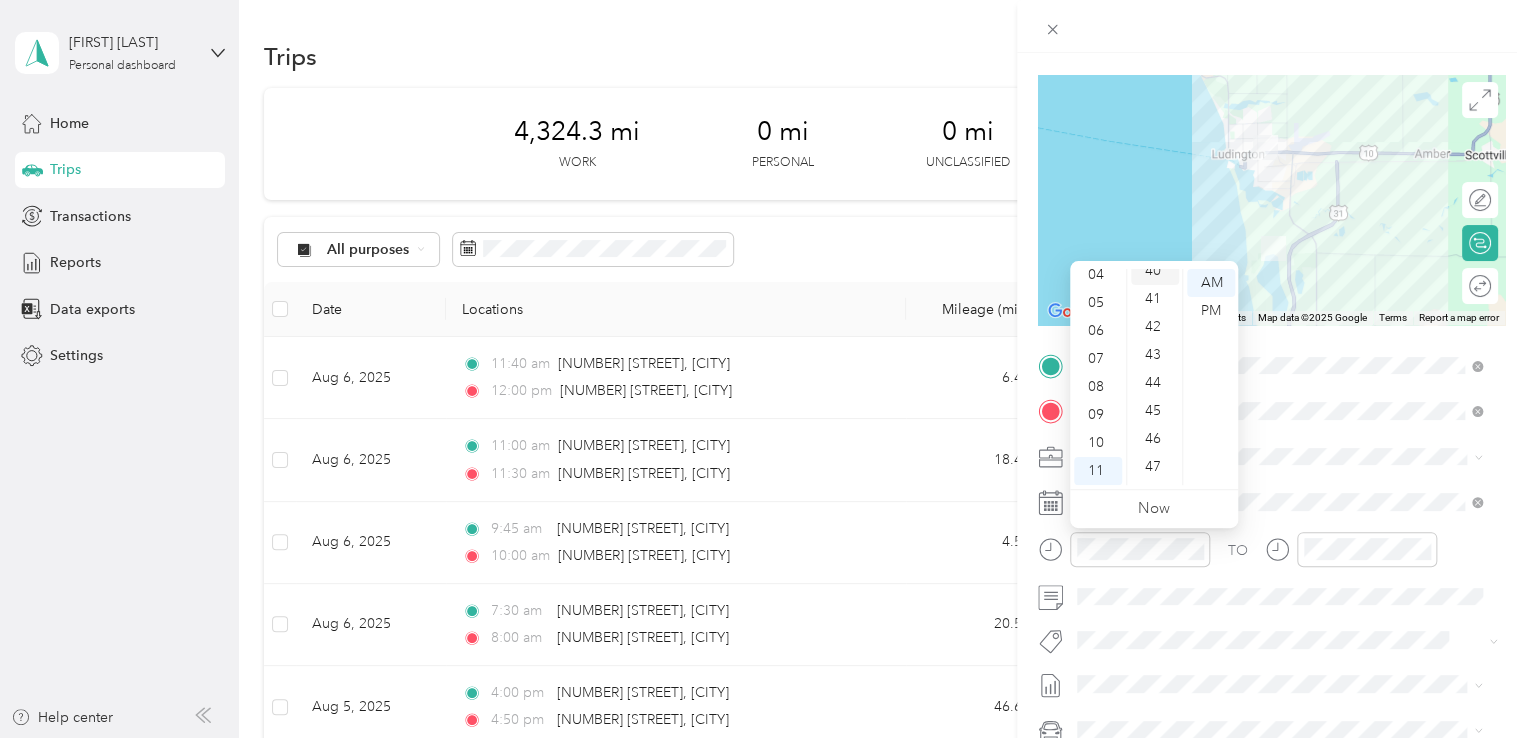 click on "40" at bounding box center (1155, 271) 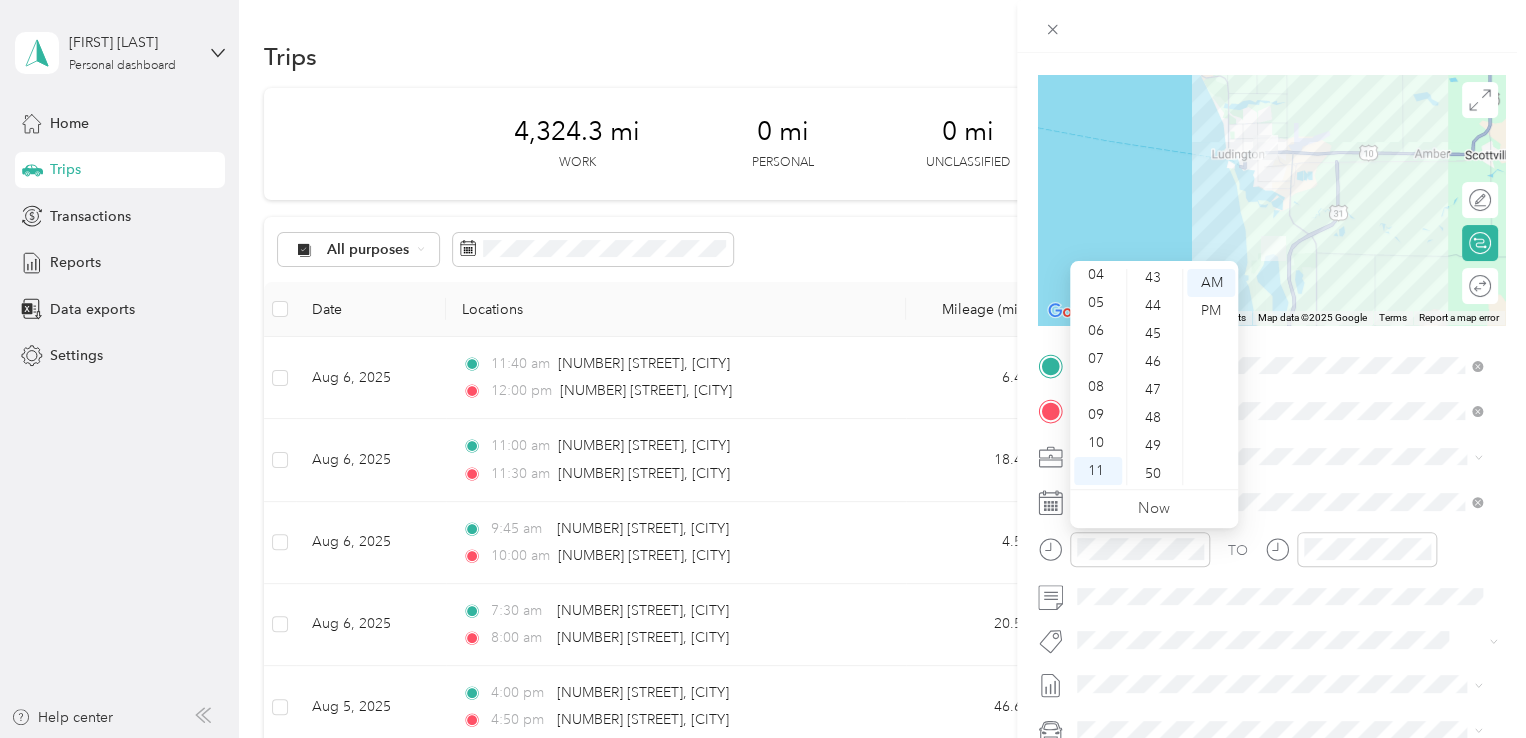scroll, scrollTop: 1230, scrollLeft: 0, axis: vertical 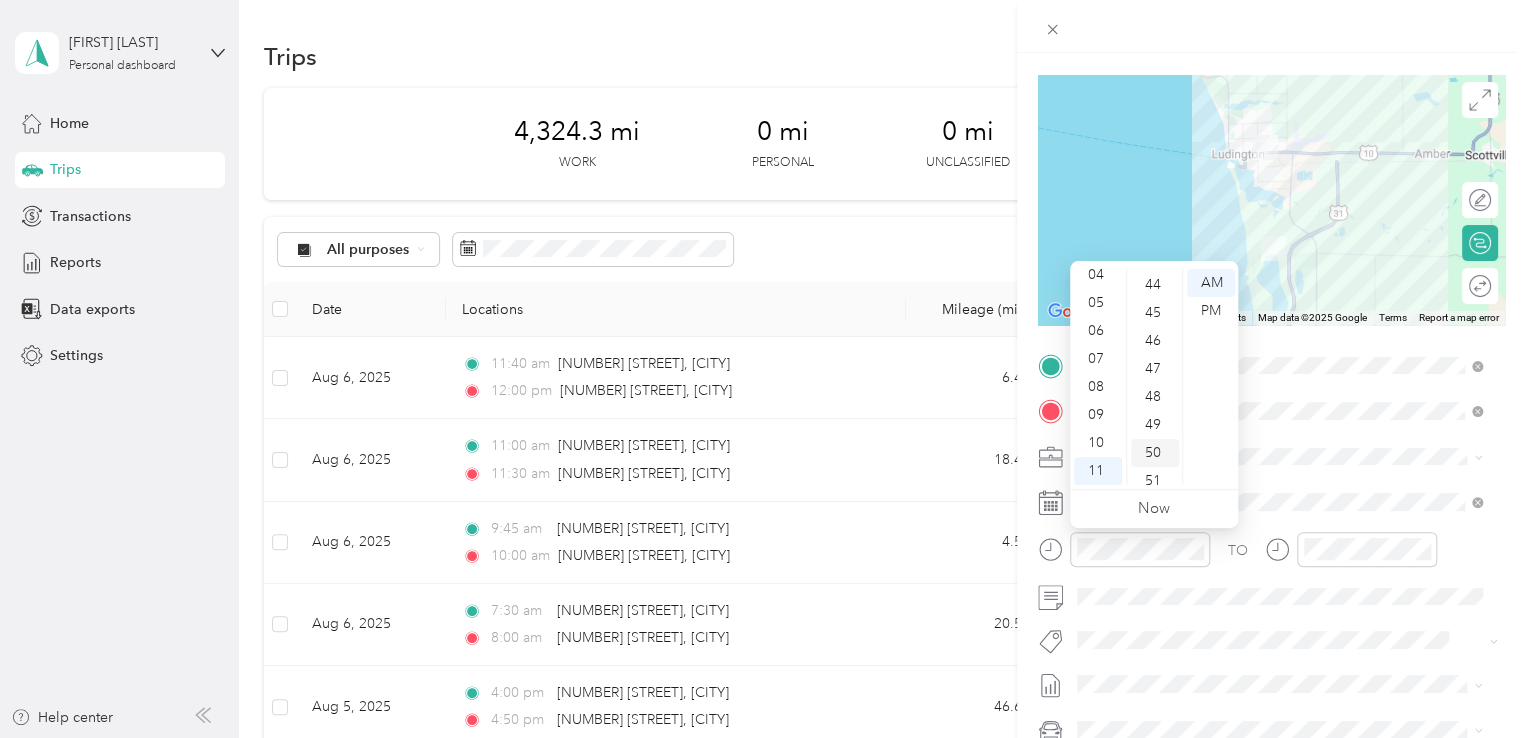 click on "50" at bounding box center (1155, 453) 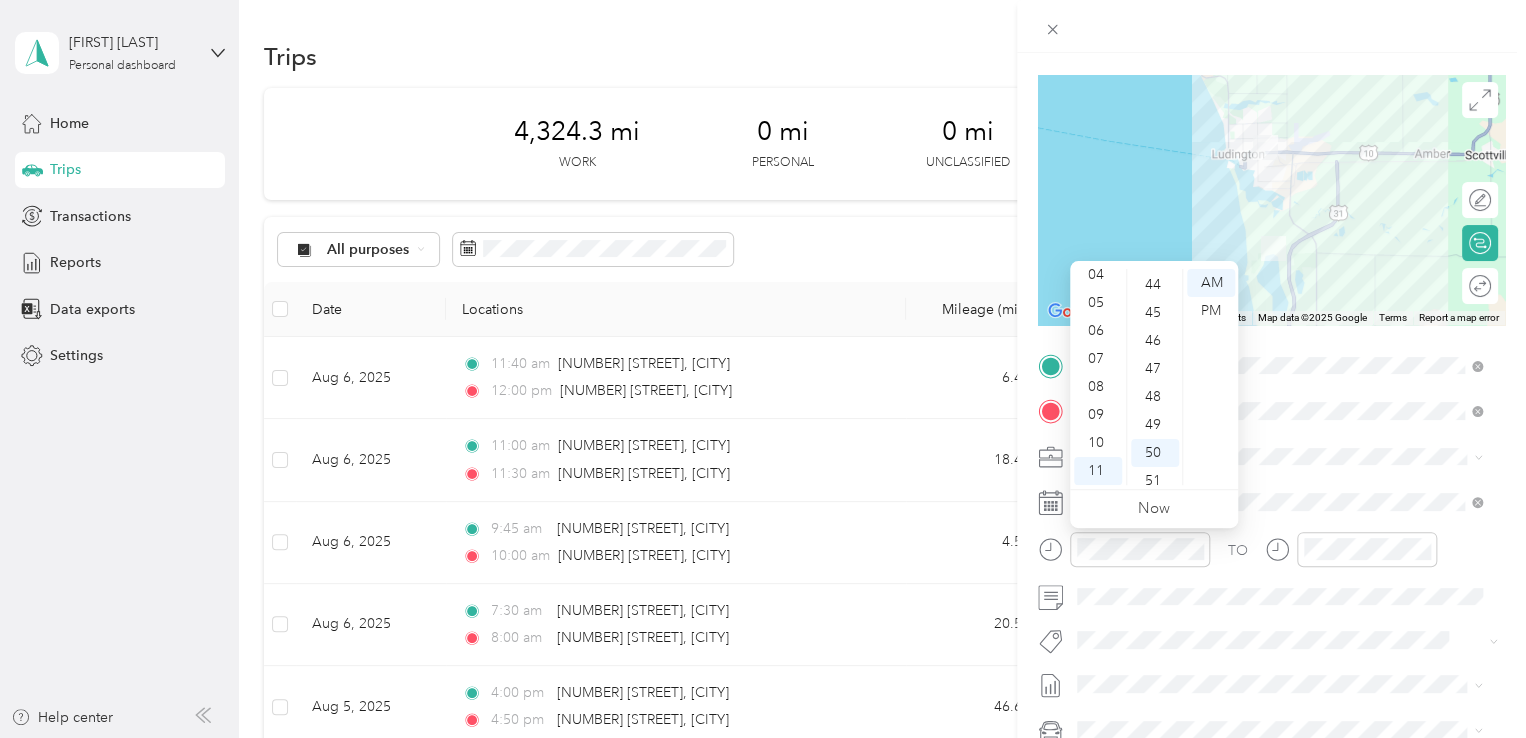 scroll, scrollTop: 1400, scrollLeft: 0, axis: vertical 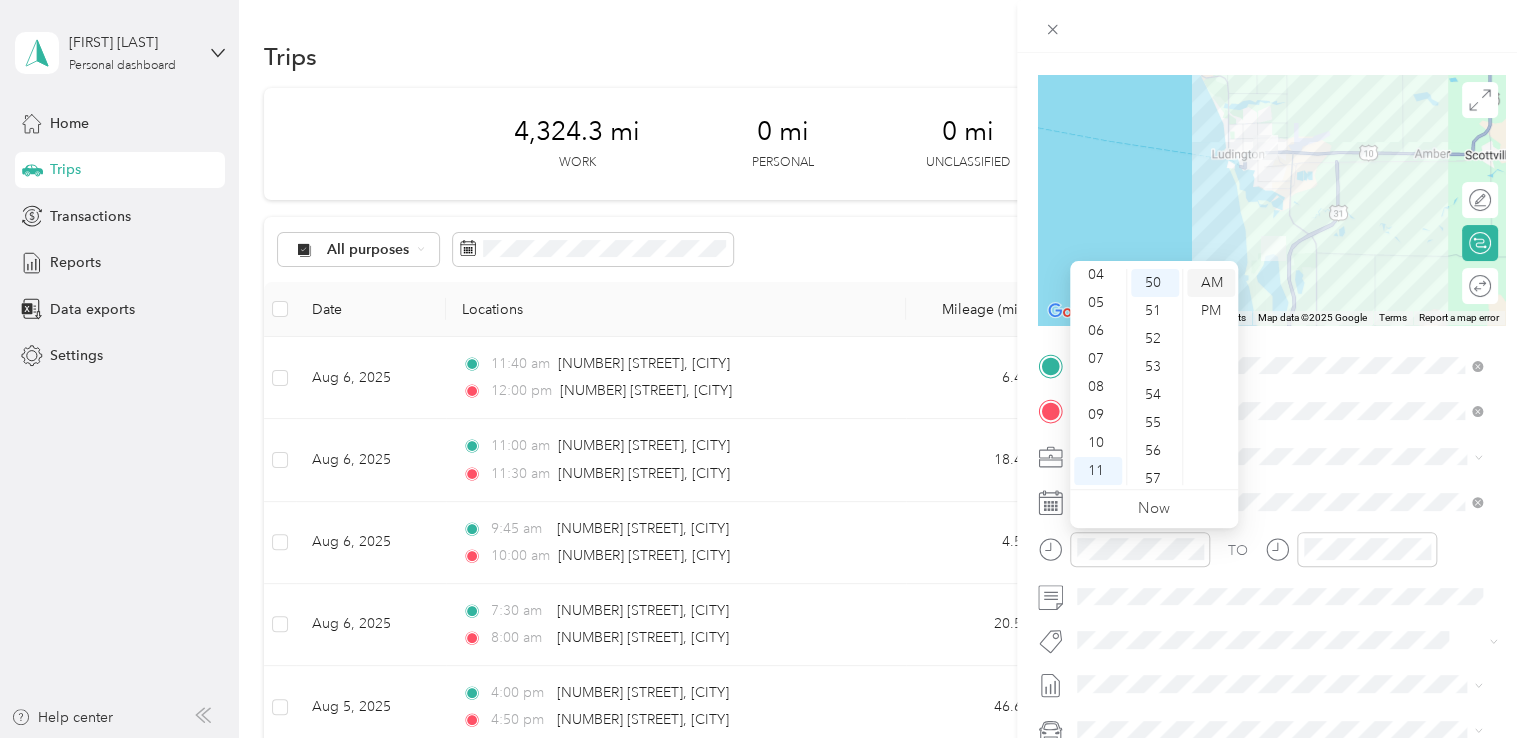 click on "AM" at bounding box center [1211, 283] 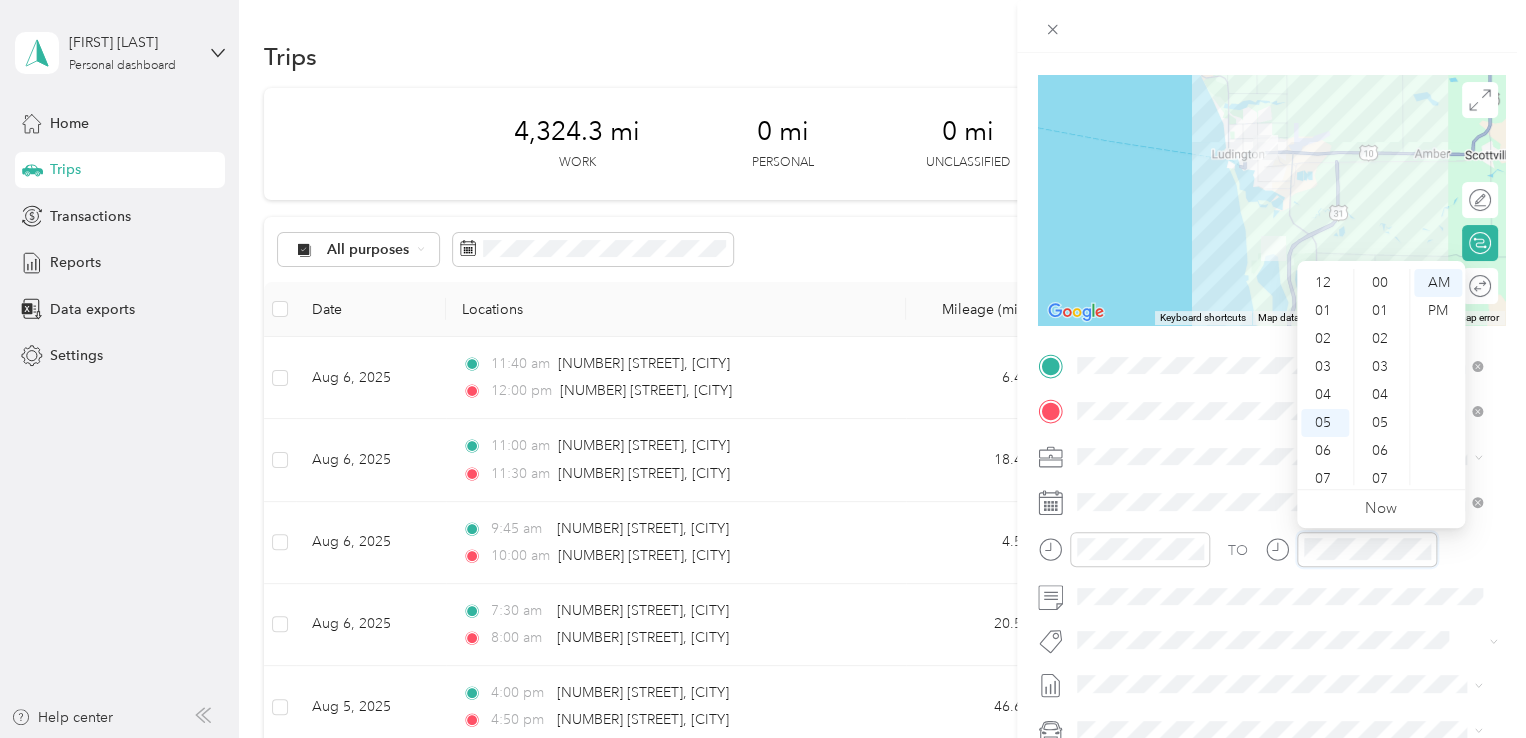scroll, scrollTop: 120, scrollLeft: 0, axis: vertical 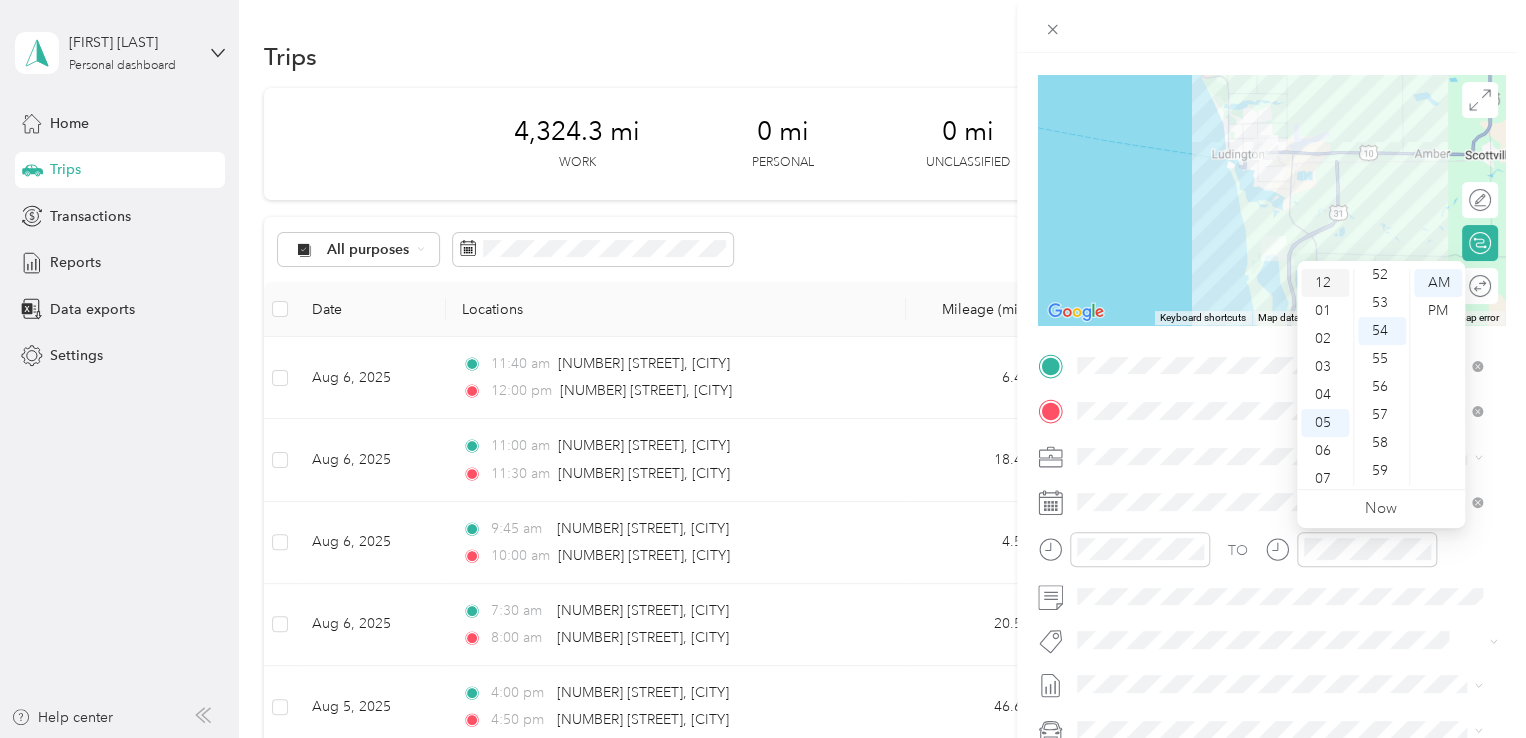 click on "12" at bounding box center (1325, 283) 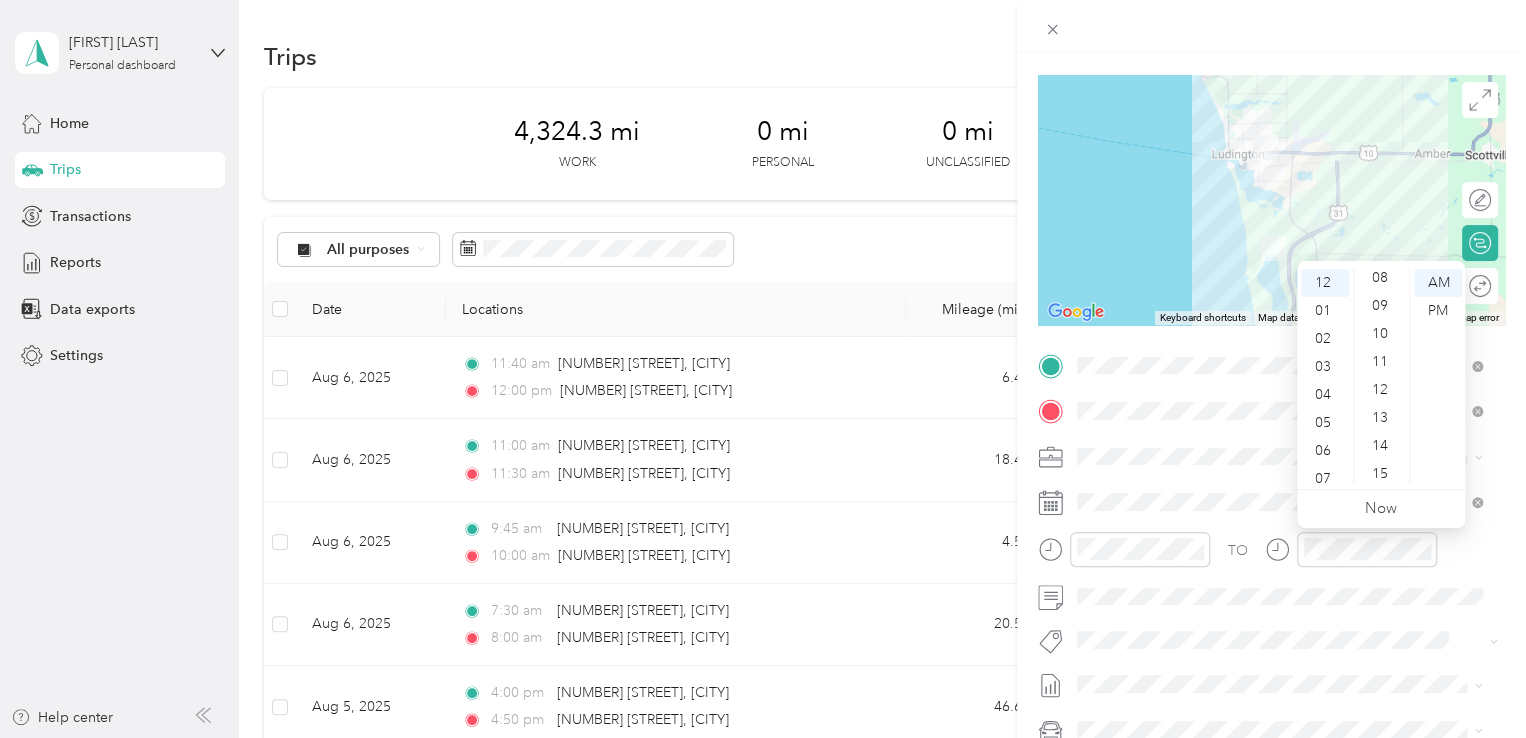 scroll, scrollTop: 0, scrollLeft: 0, axis: both 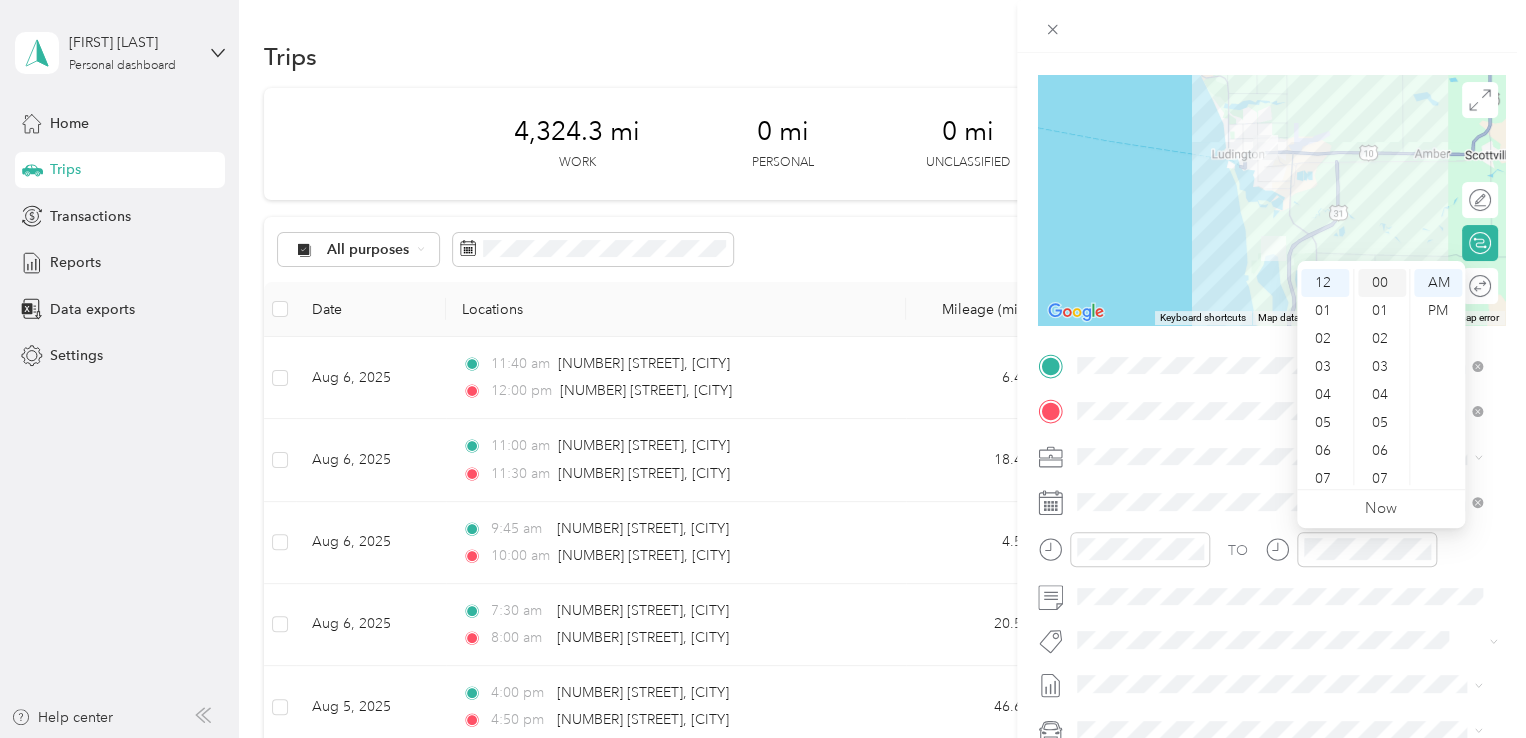 click on "00" at bounding box center (1382, 283) 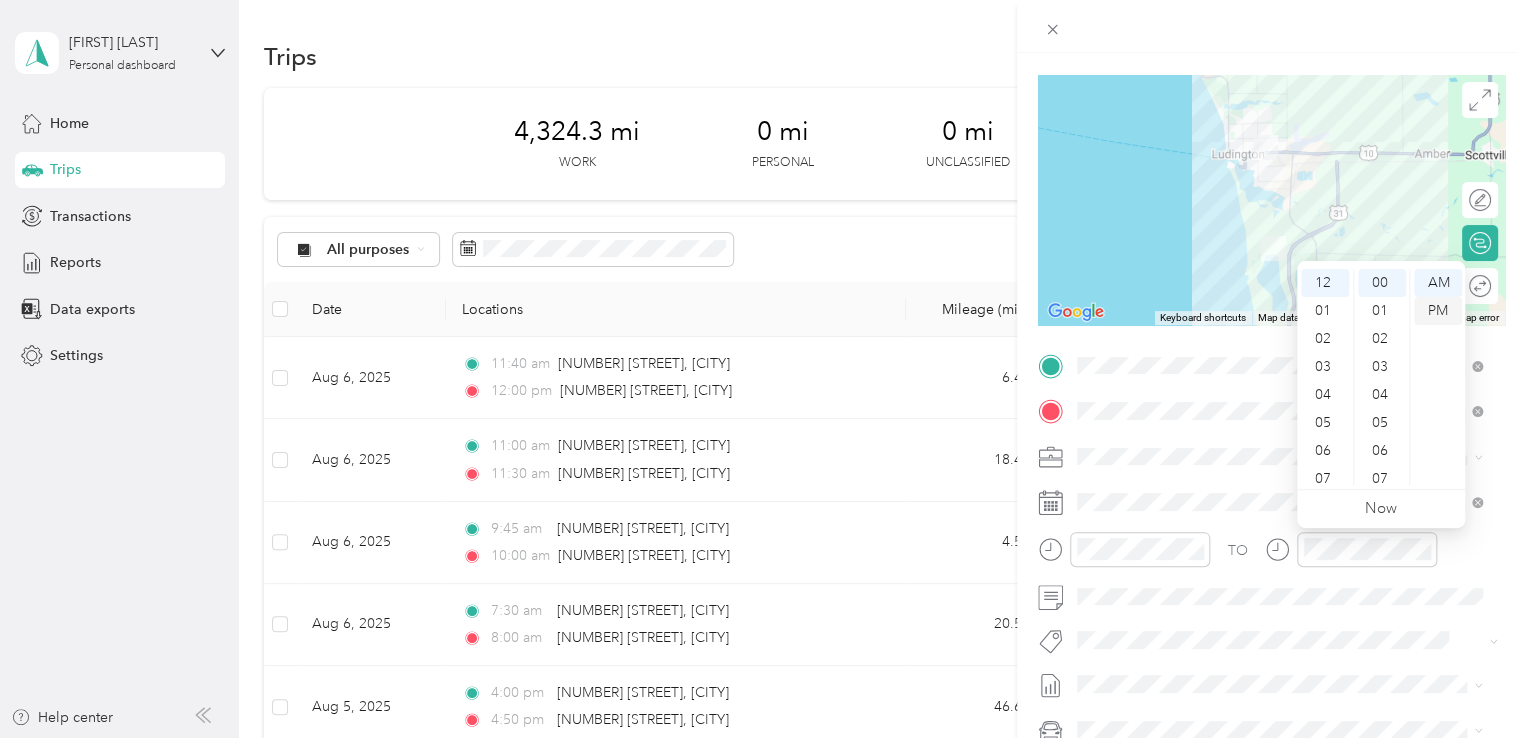 click on "PM" at bounding box center (1438, 311) 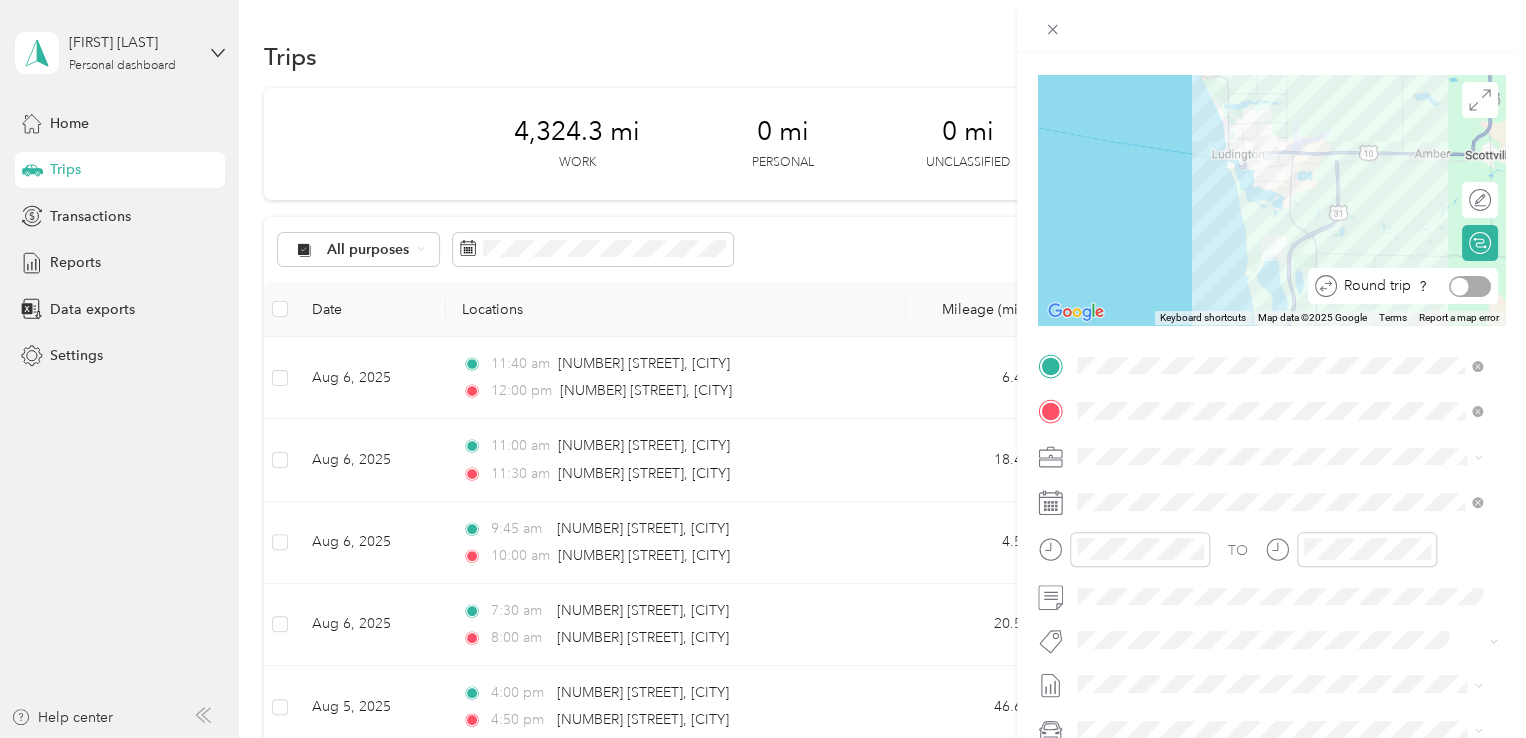 click at bounding box center (1470, 286) 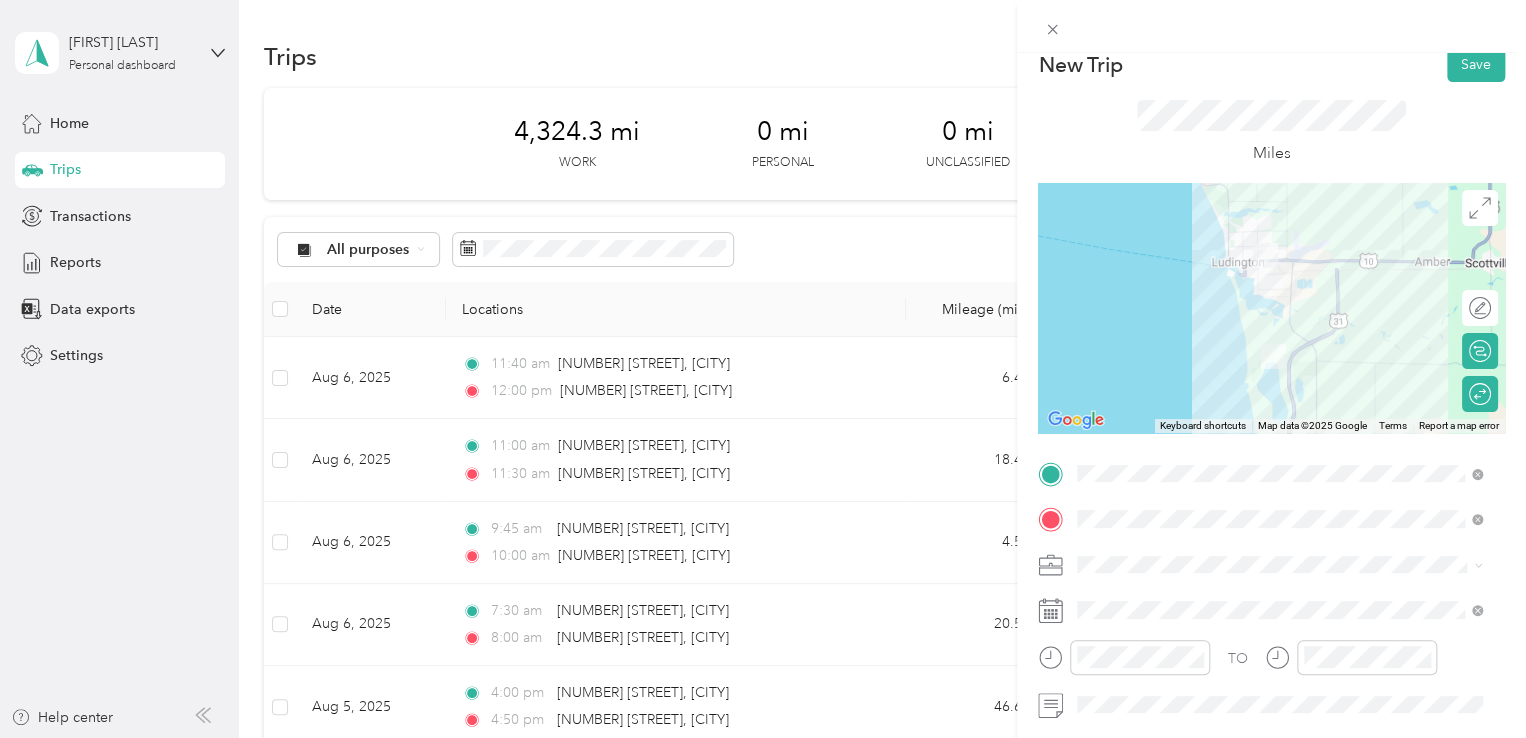 scroll, scrollTop: 0, scrollLeft: 0, axis: both 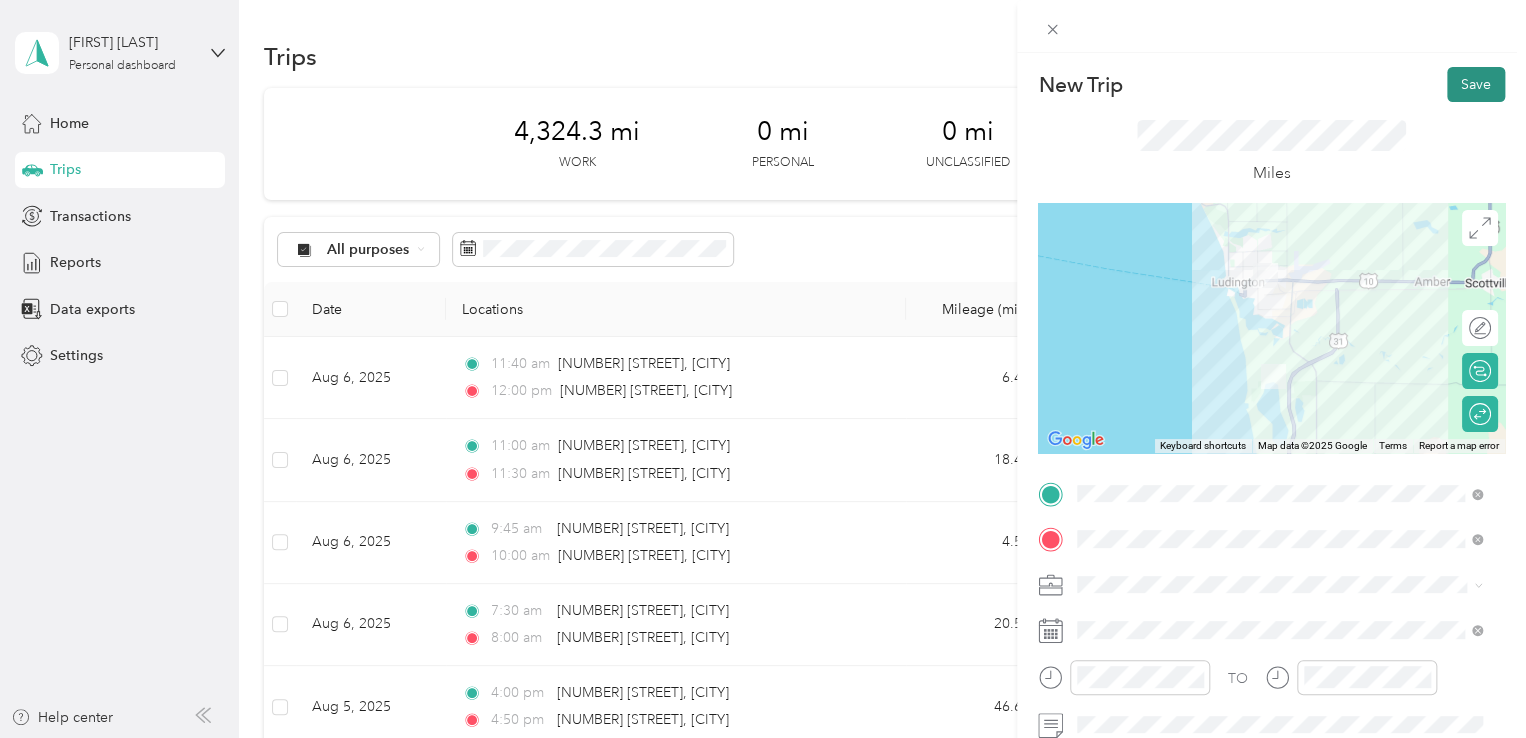 click on "Save" at bounding box center (1476, 84) 